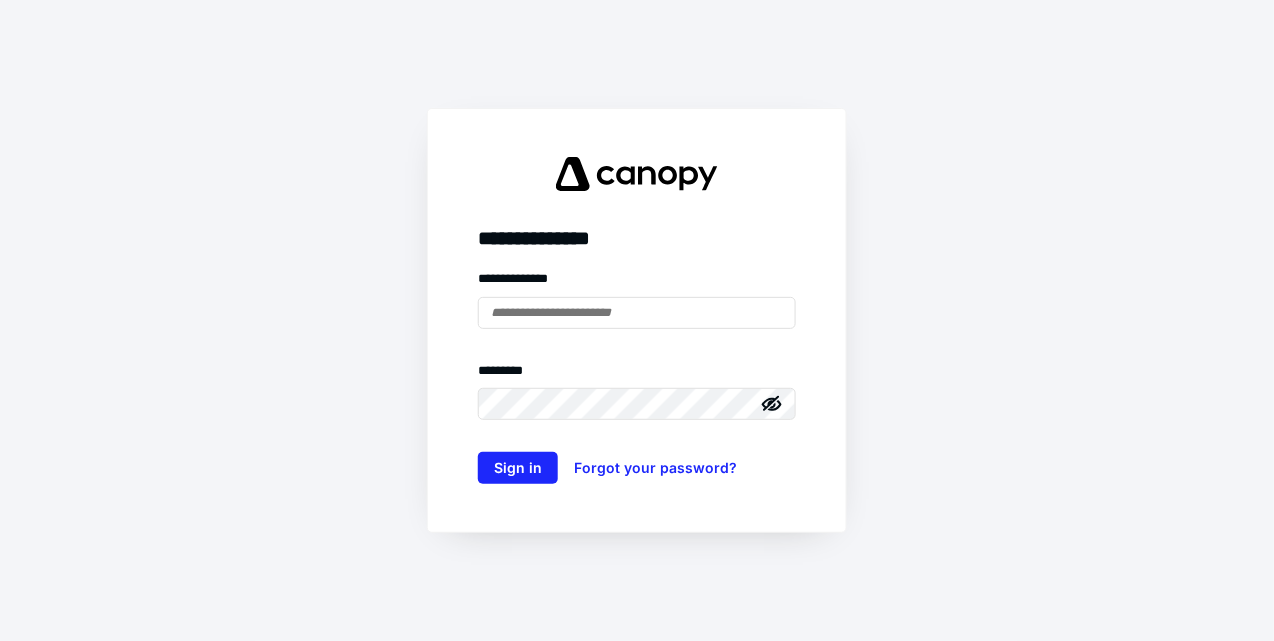 scroll, scrollTop: 0, scrollLeft: 0, axis: both 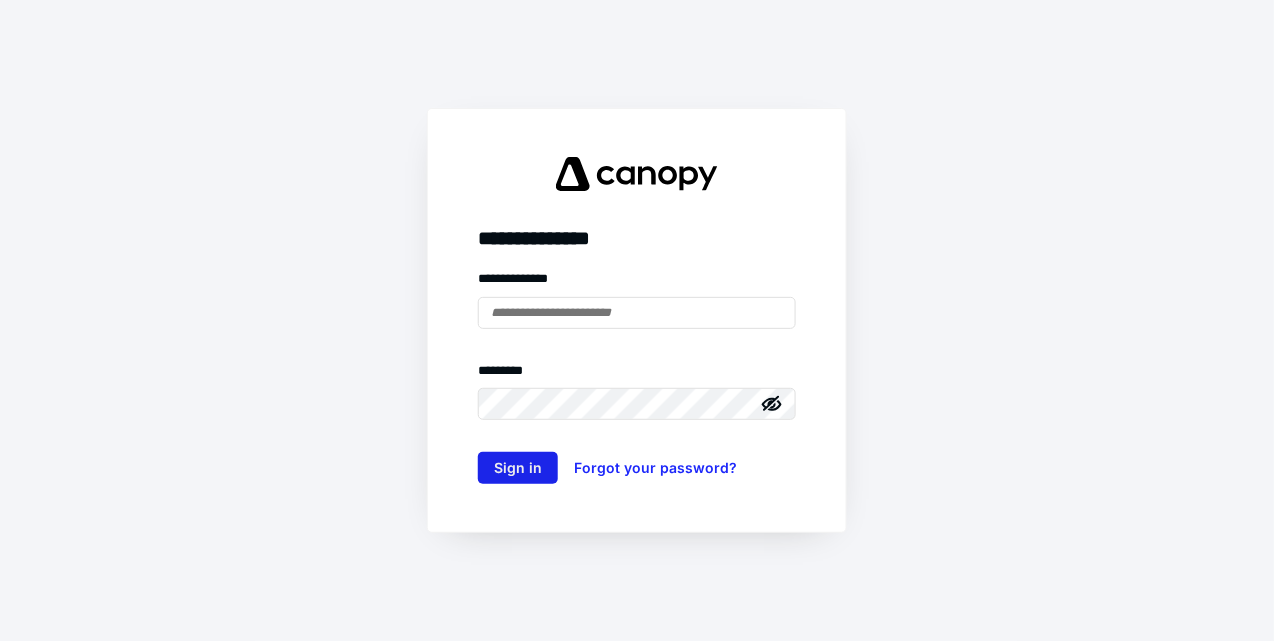 type on "**********" 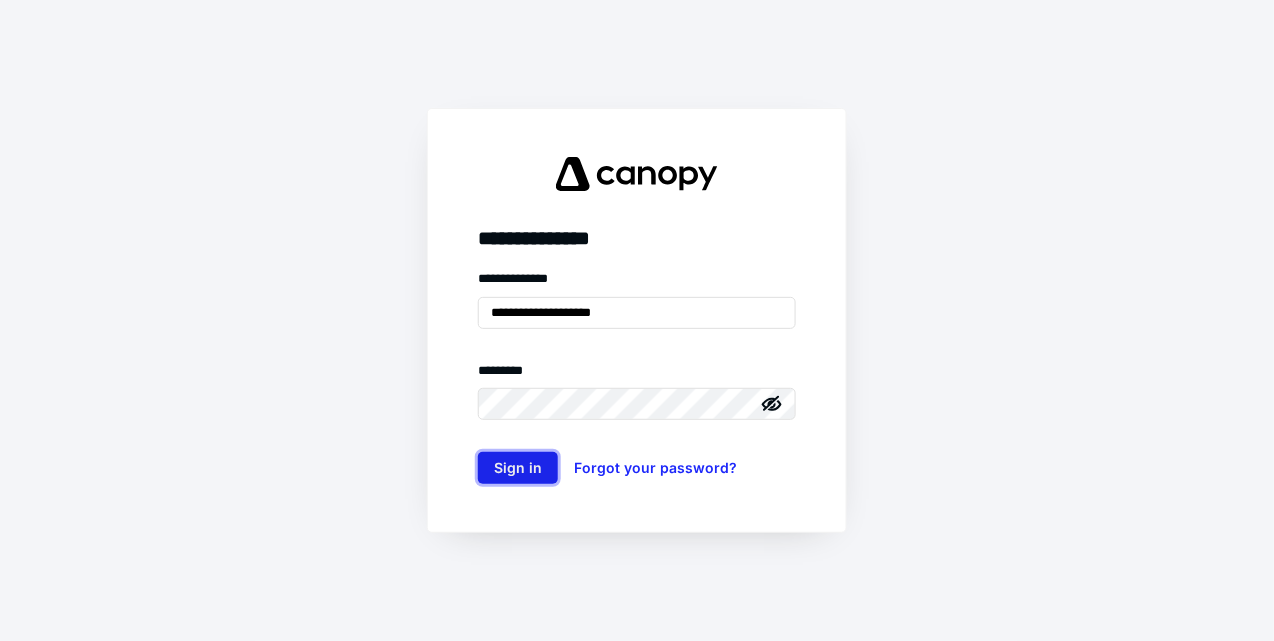 click on "Sign in" at bounding box center (518, 468) 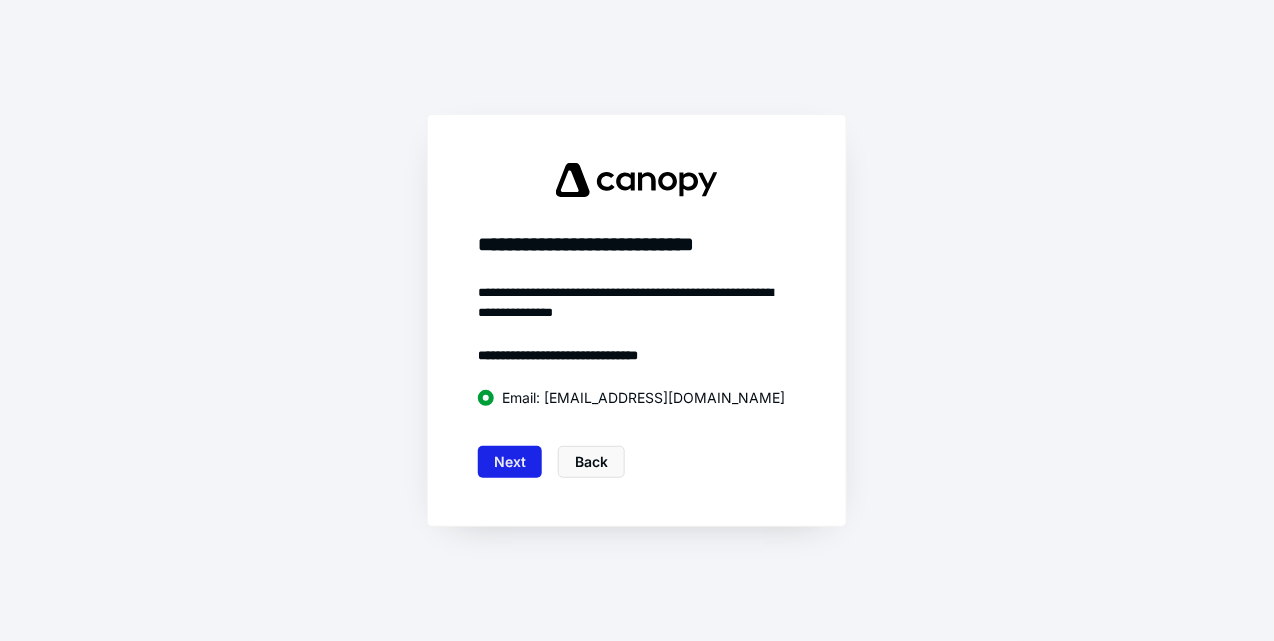 click on "Next" at bounding box center [510, 462] 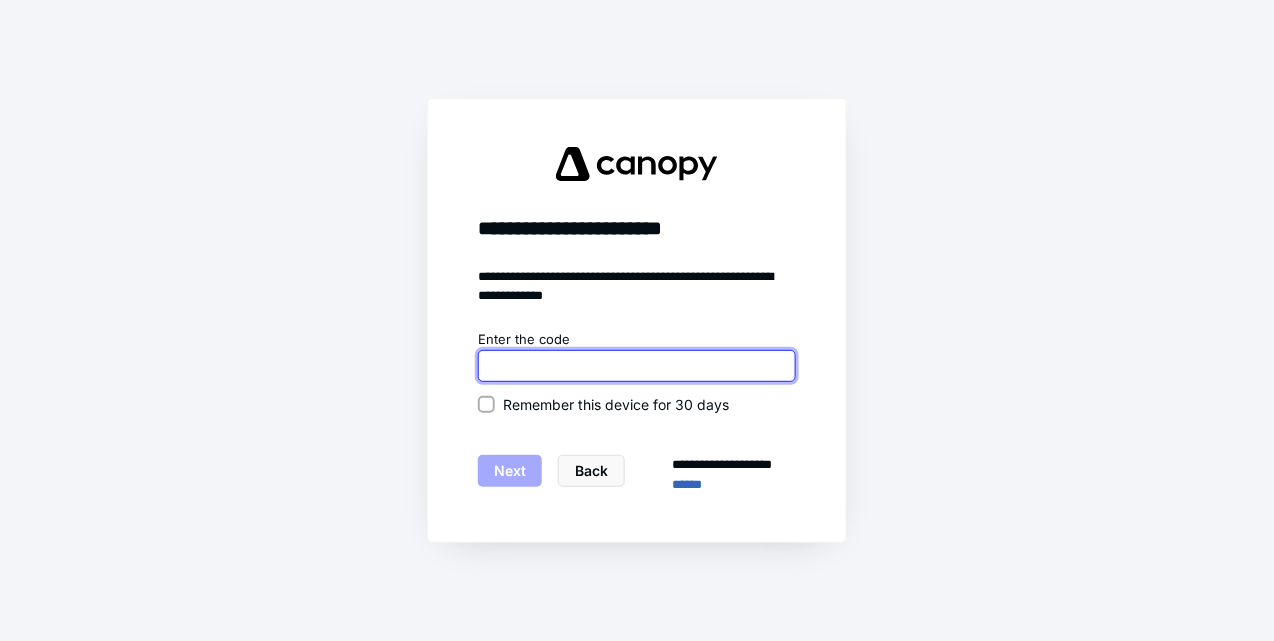 click at bounding box center [637, 366] 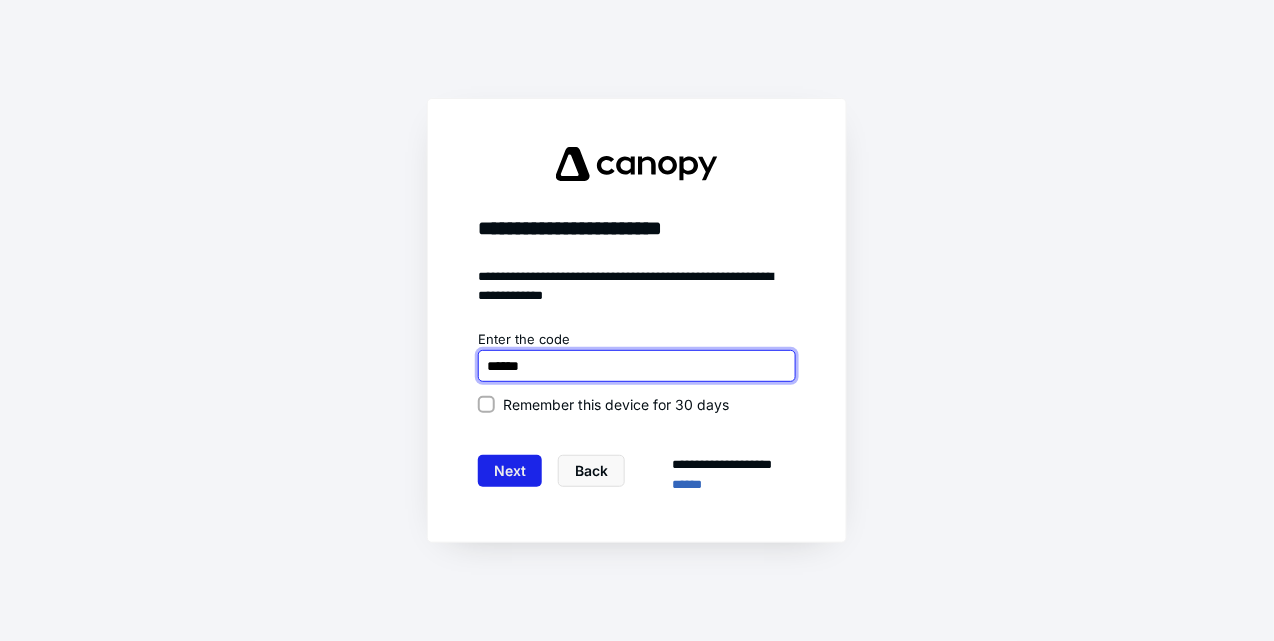 type on "******" 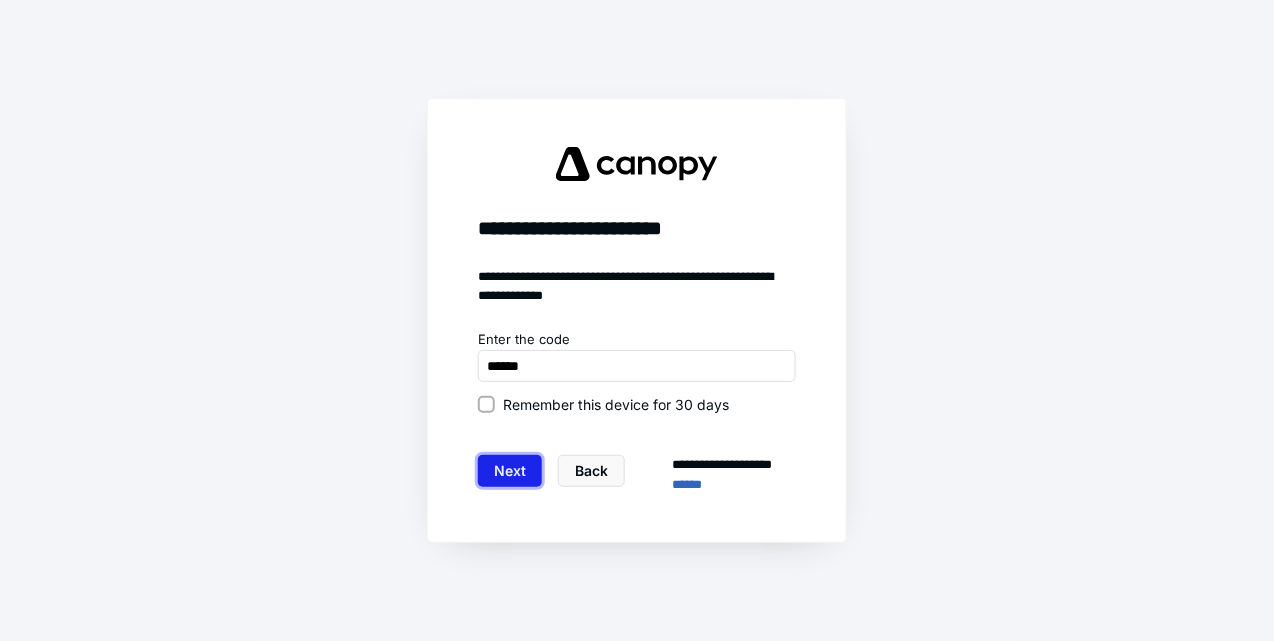click on "Next" at bounding box center [510, 471] 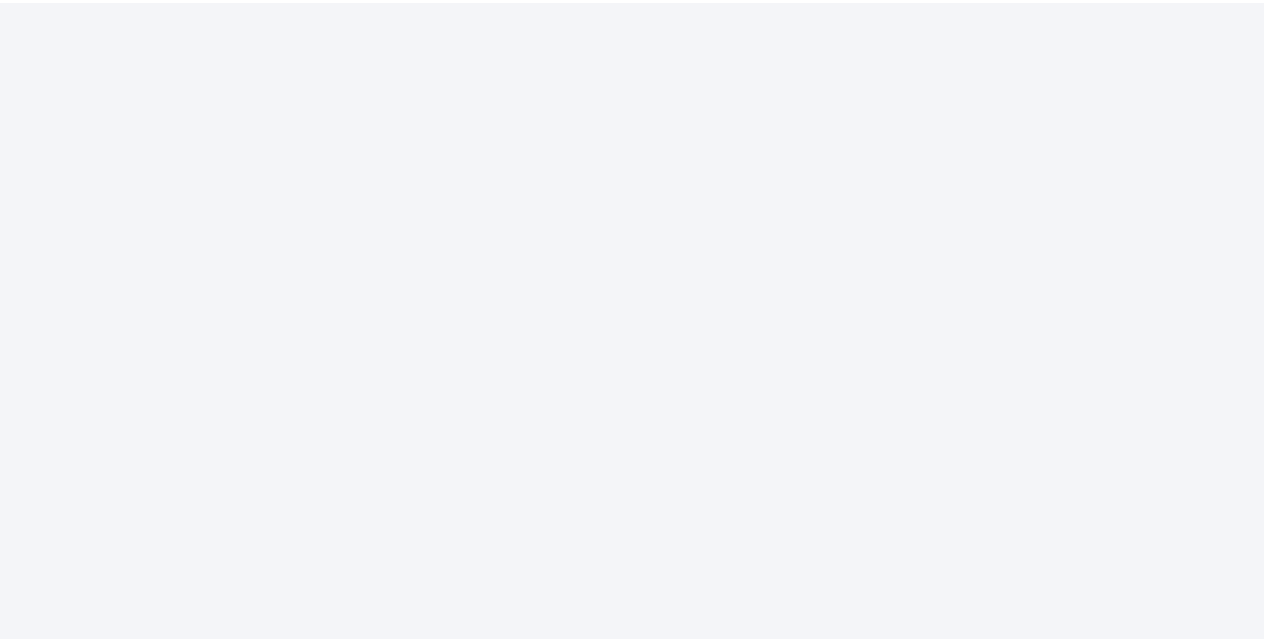 scroll, scrollTop: 0, scrollLeft: 0, axis: both 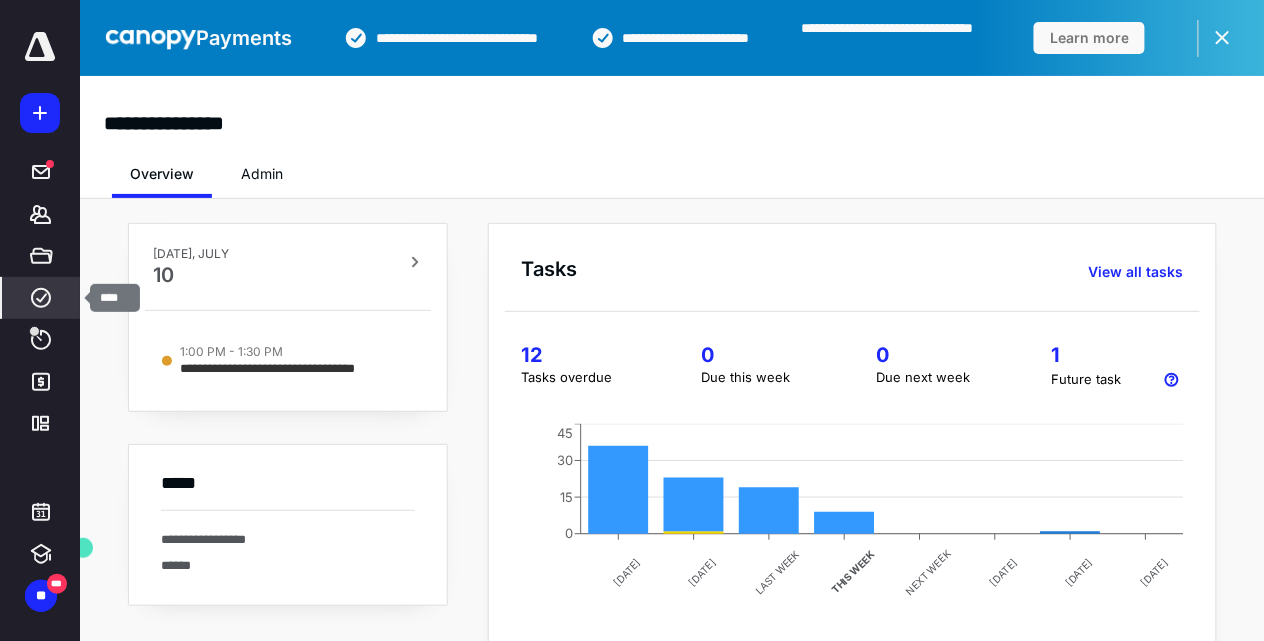 click 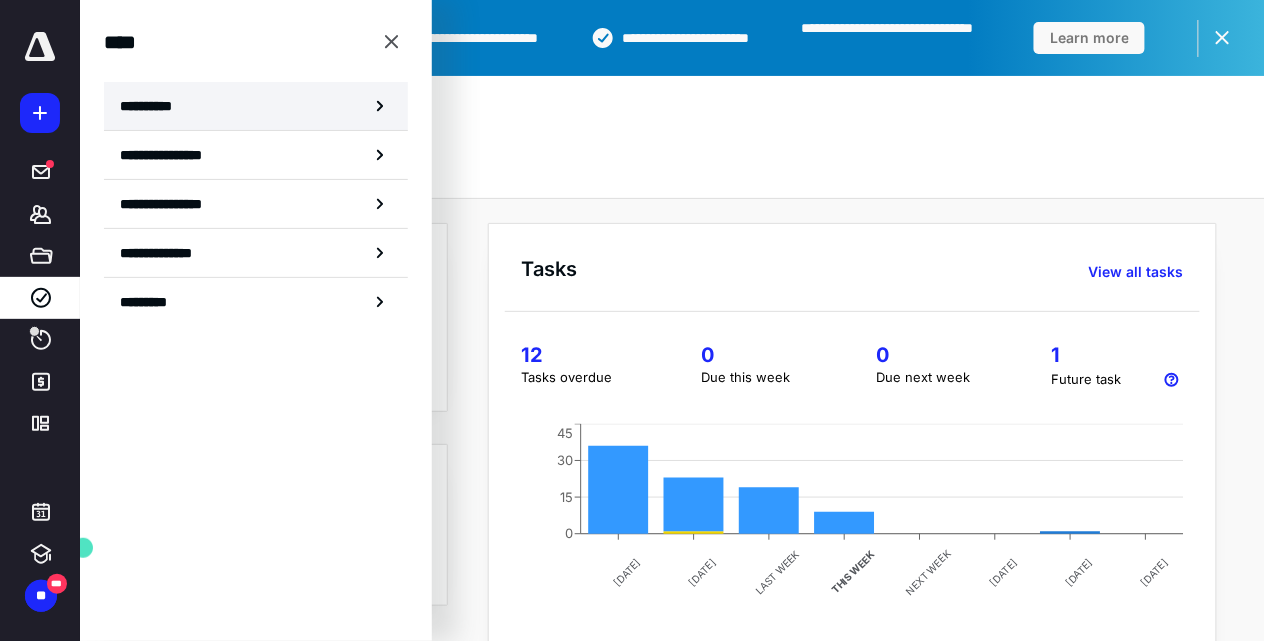 click 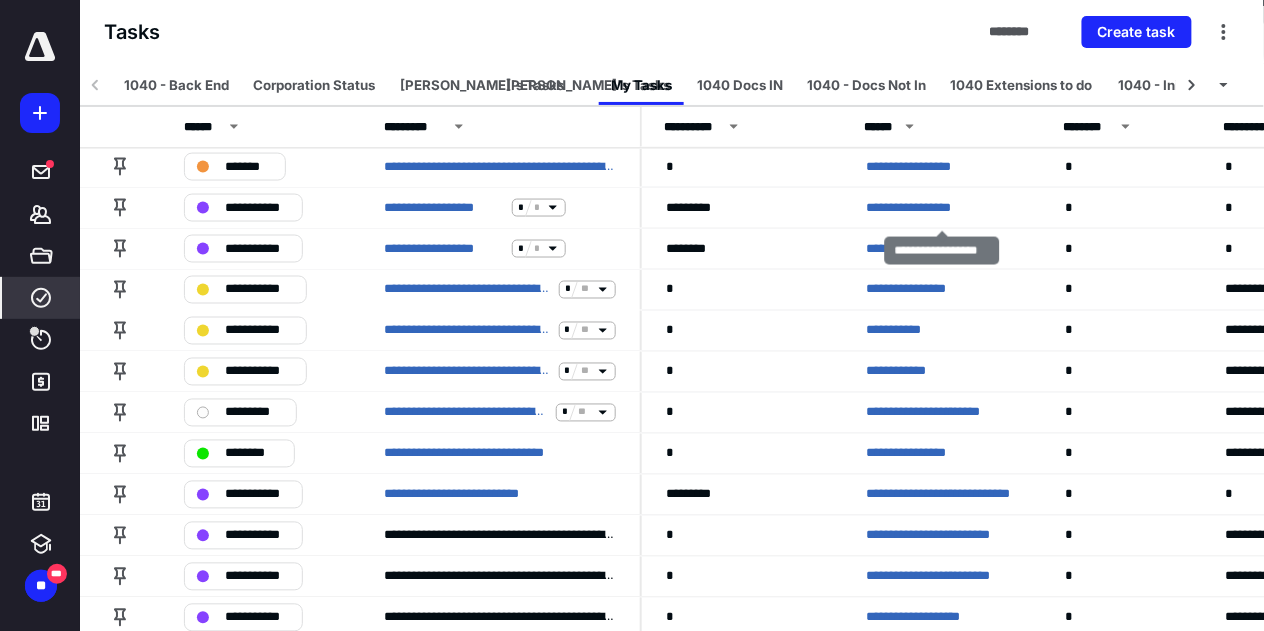 scroll, scrollTop: 666, scrollLeft: 0, axis: vertical 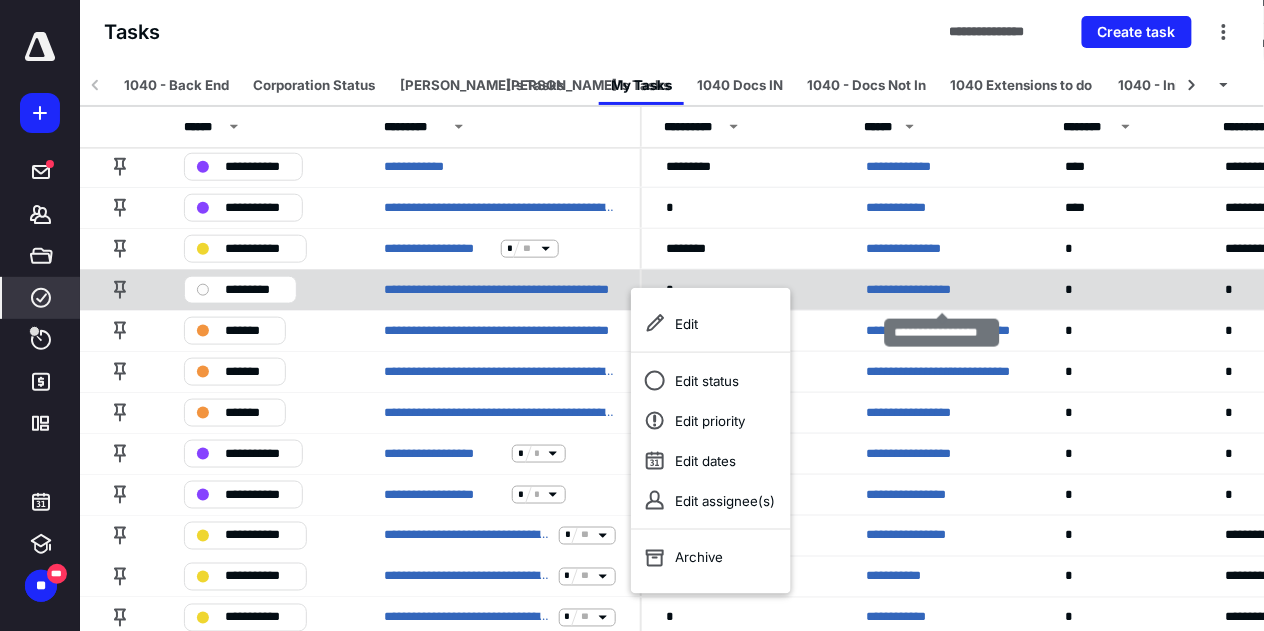 click on "**********" at bounding box center [942, 289] 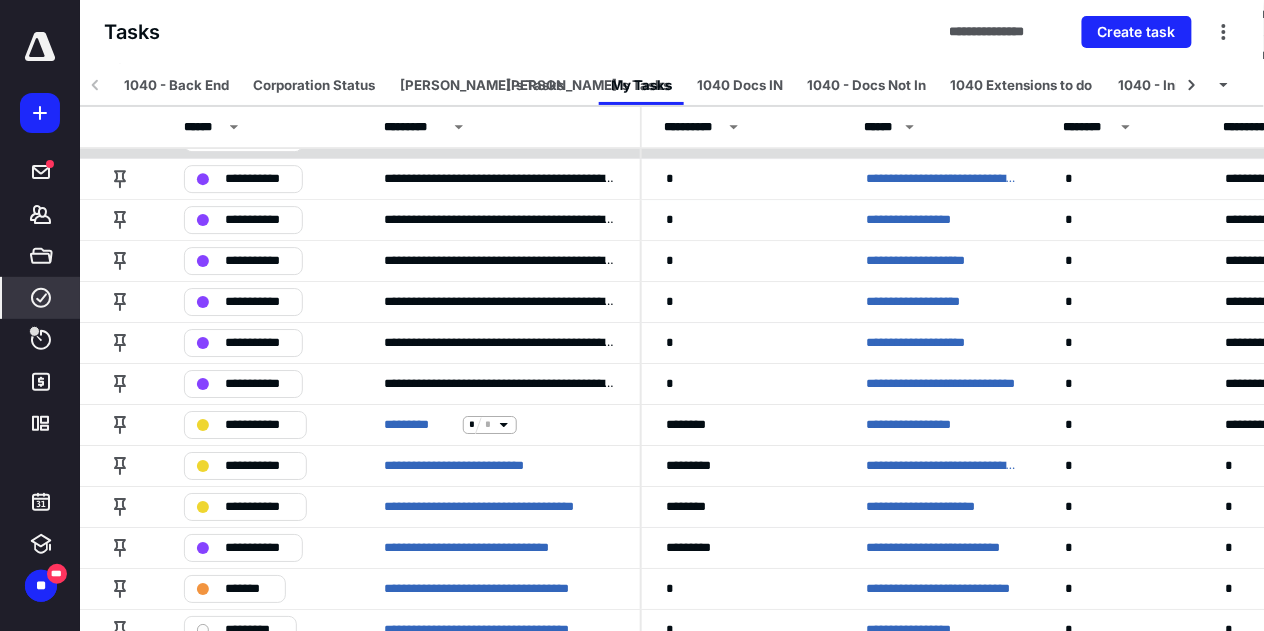 scroll, scrollTop: 1478, scrollLeft: 0, axis: vertical 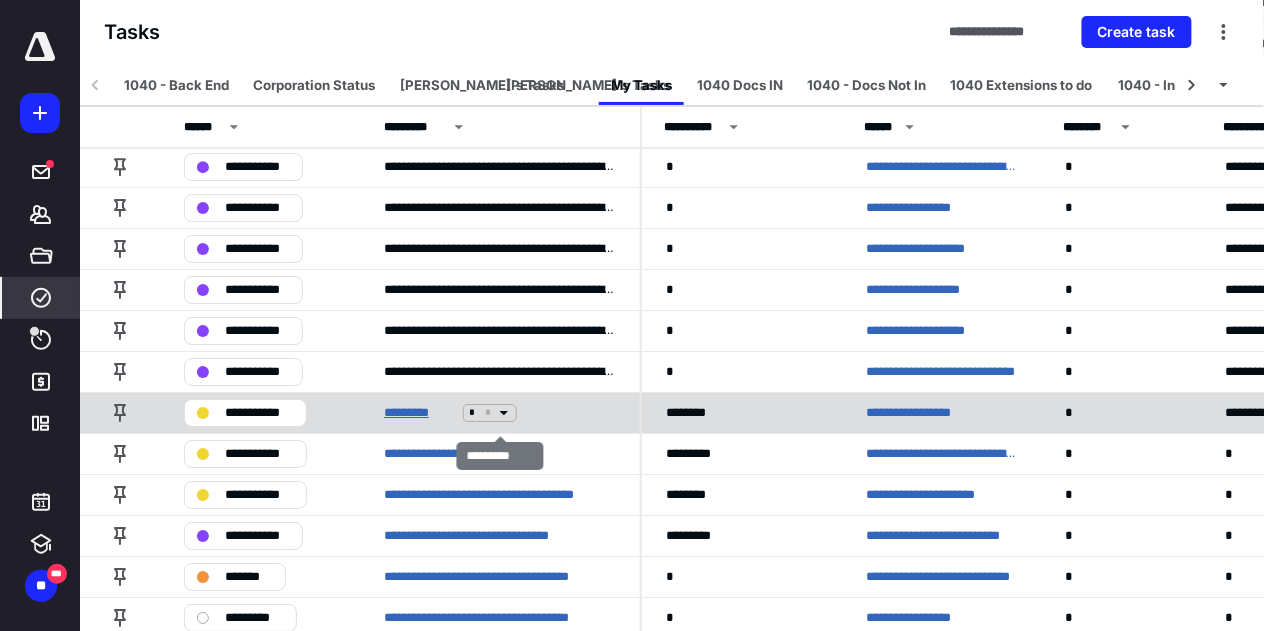 click on "*********" at bounding box center [419, 413] 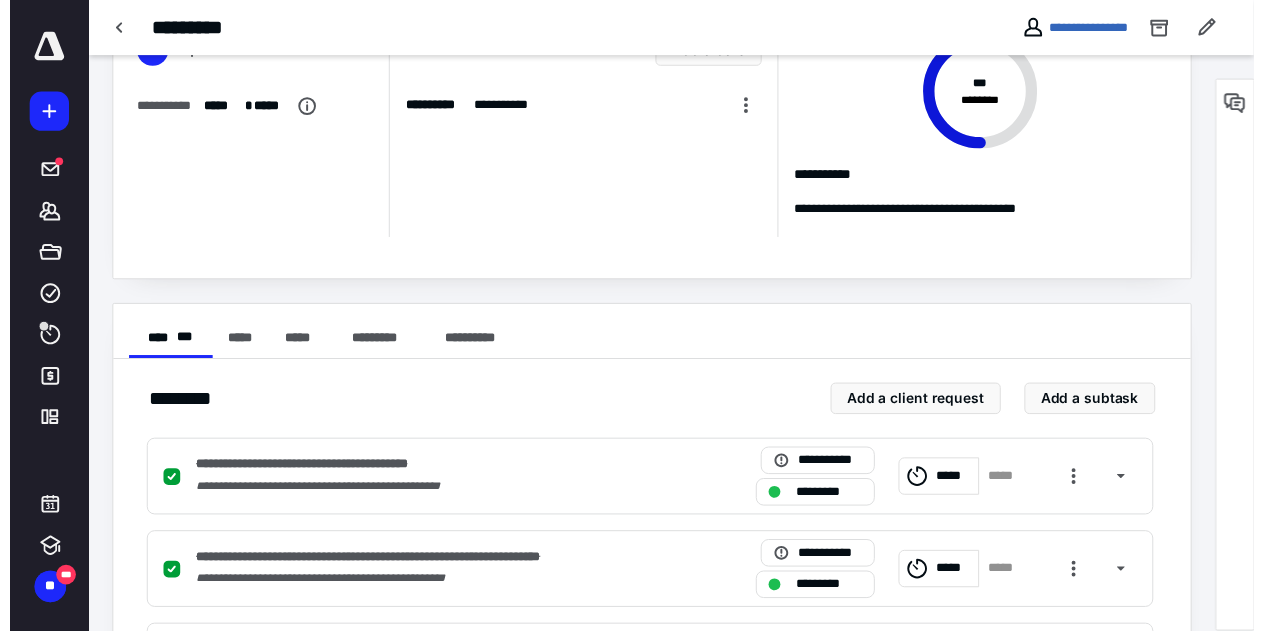 scroll, scrollTop: 0, scrollLeft: 0, axis: both 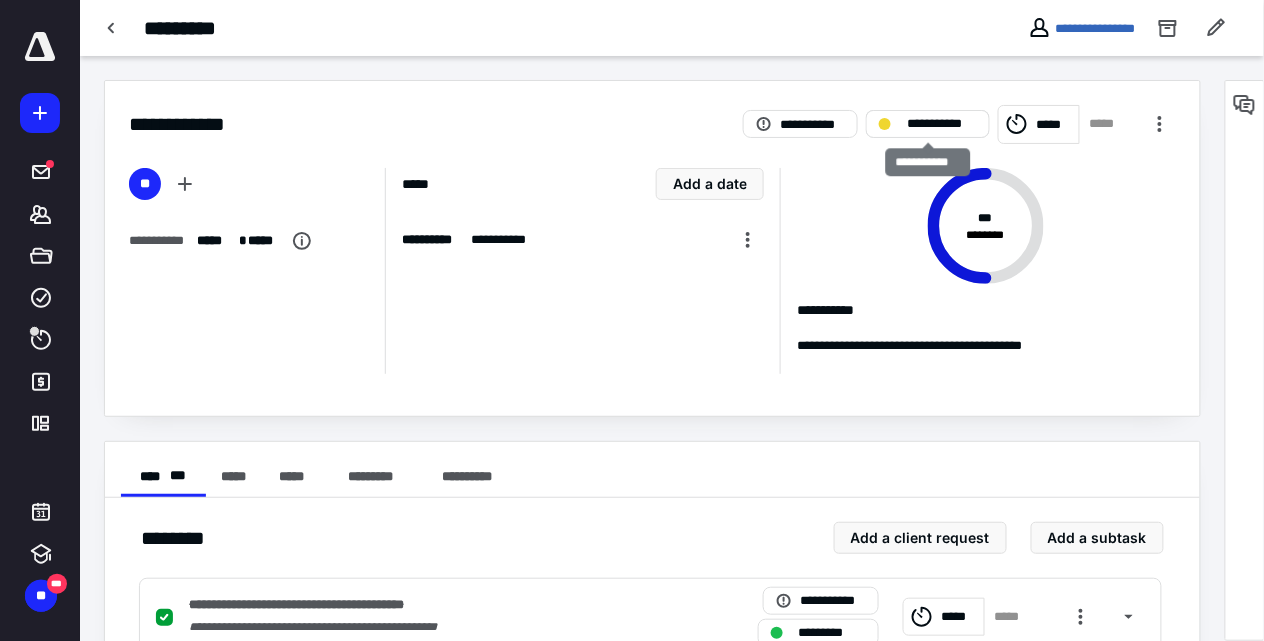 click on "**********" at bounding box center [941, 124] 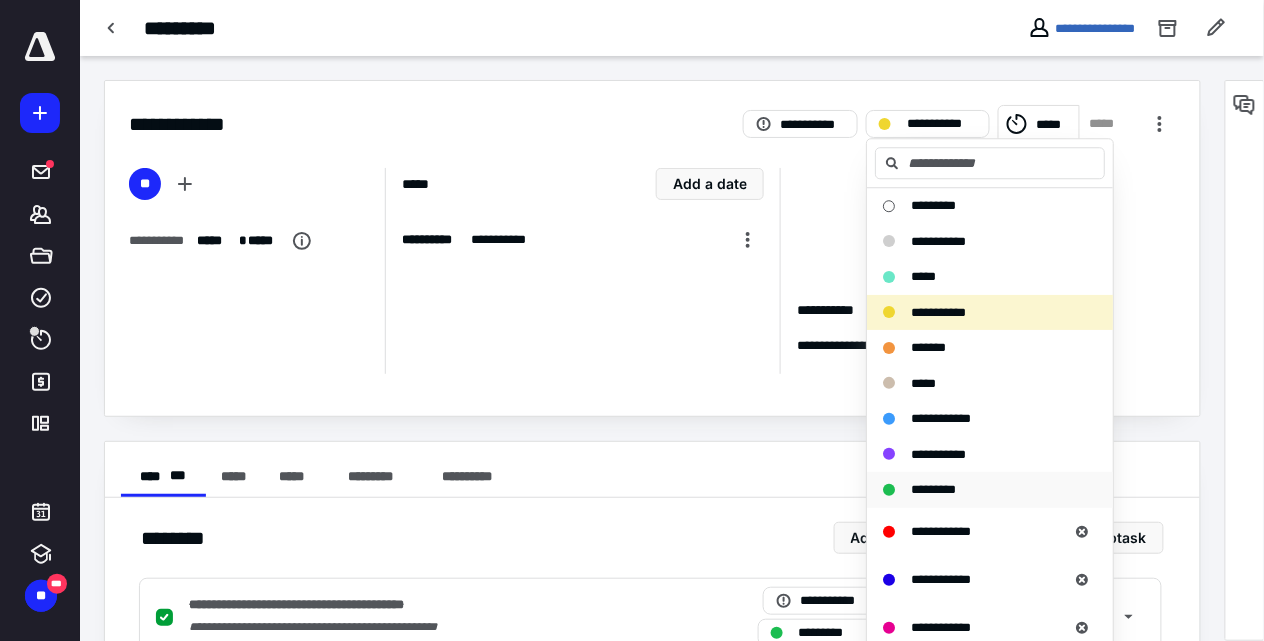 click on "*********" at bounding box center (990, 490) 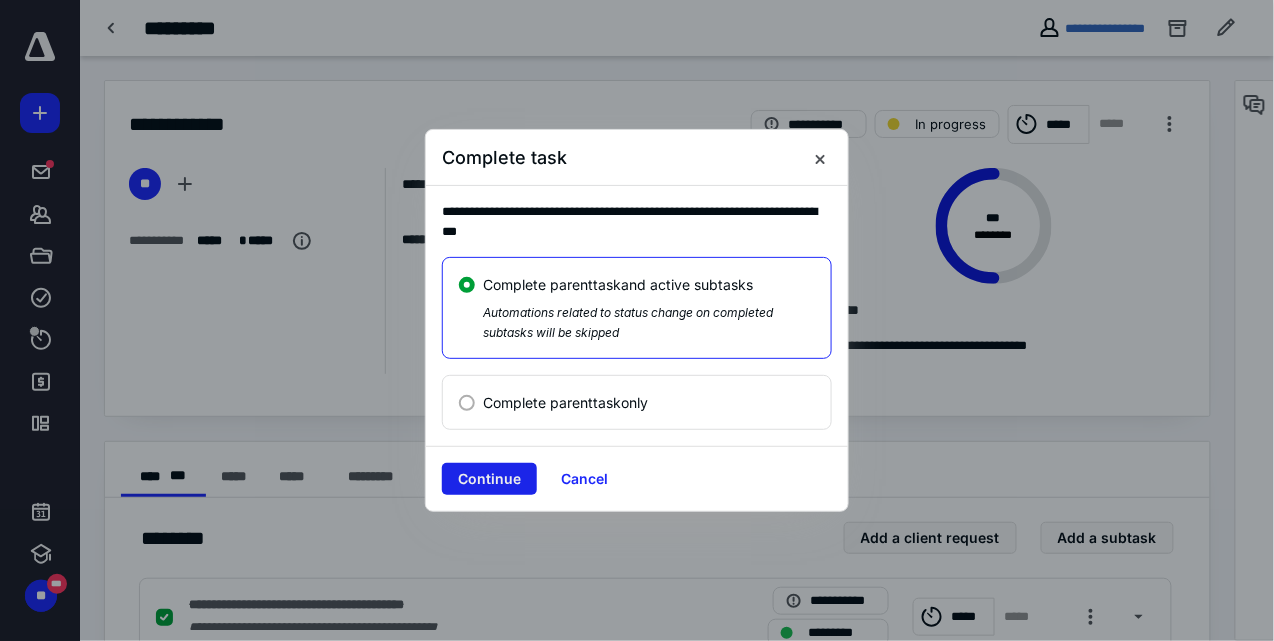 click on "Continue" at bounding box center [489, 479] 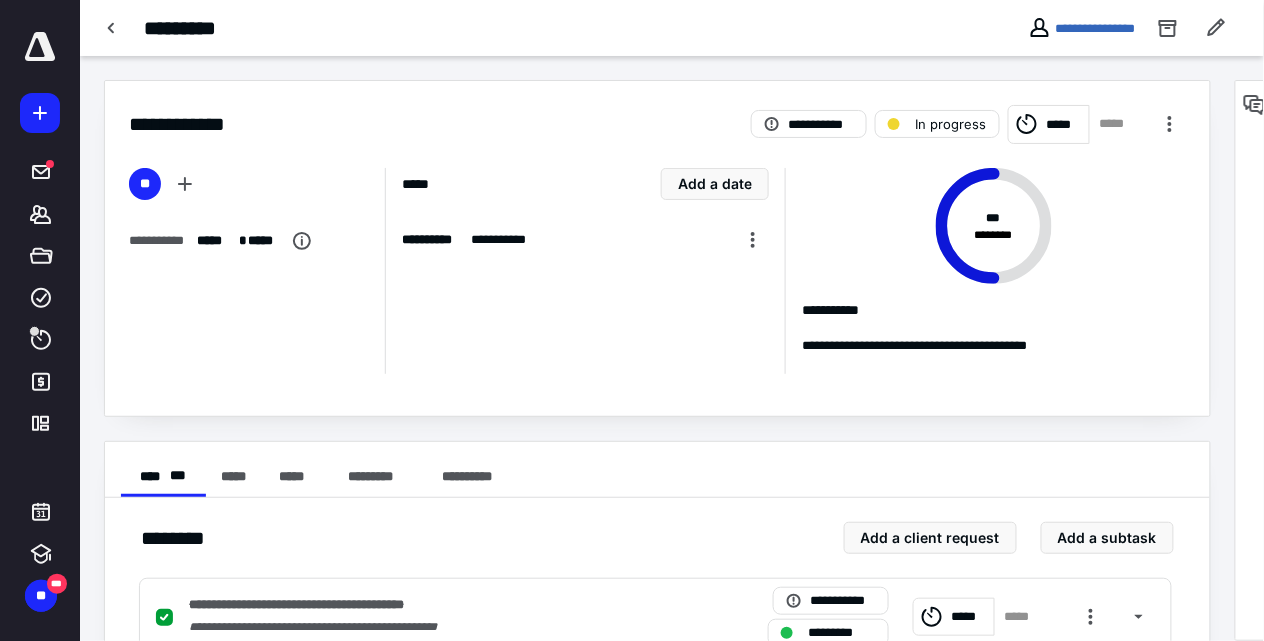 checkbox on "true" 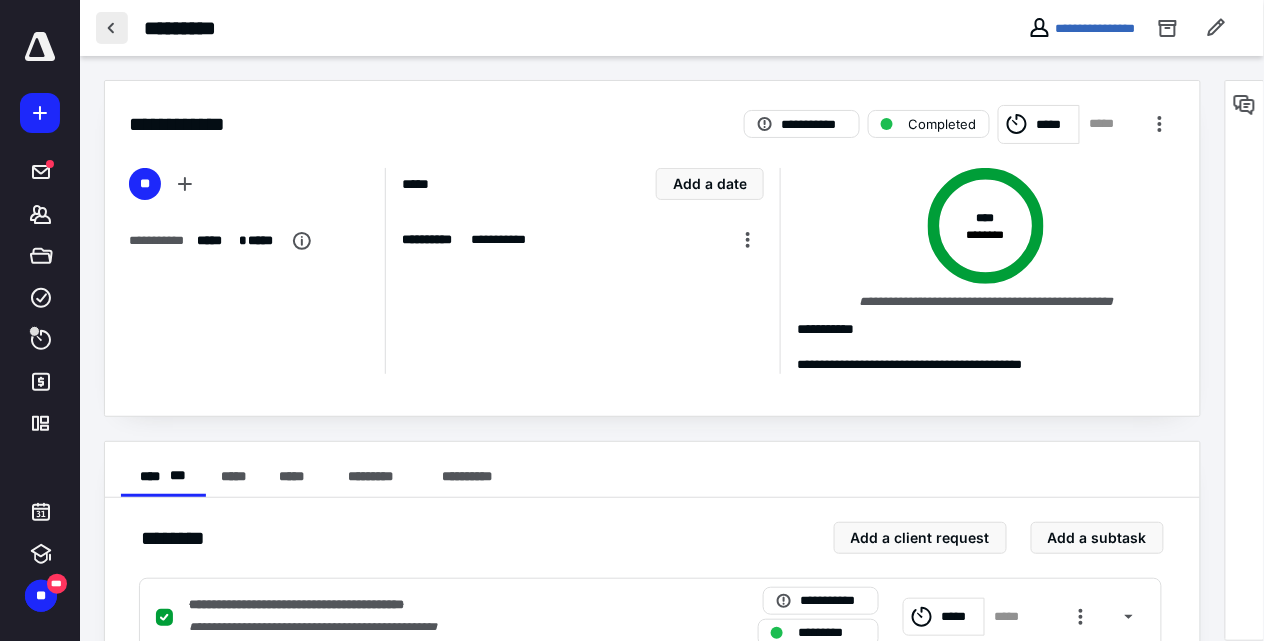 click at bounding box center (112, 28) 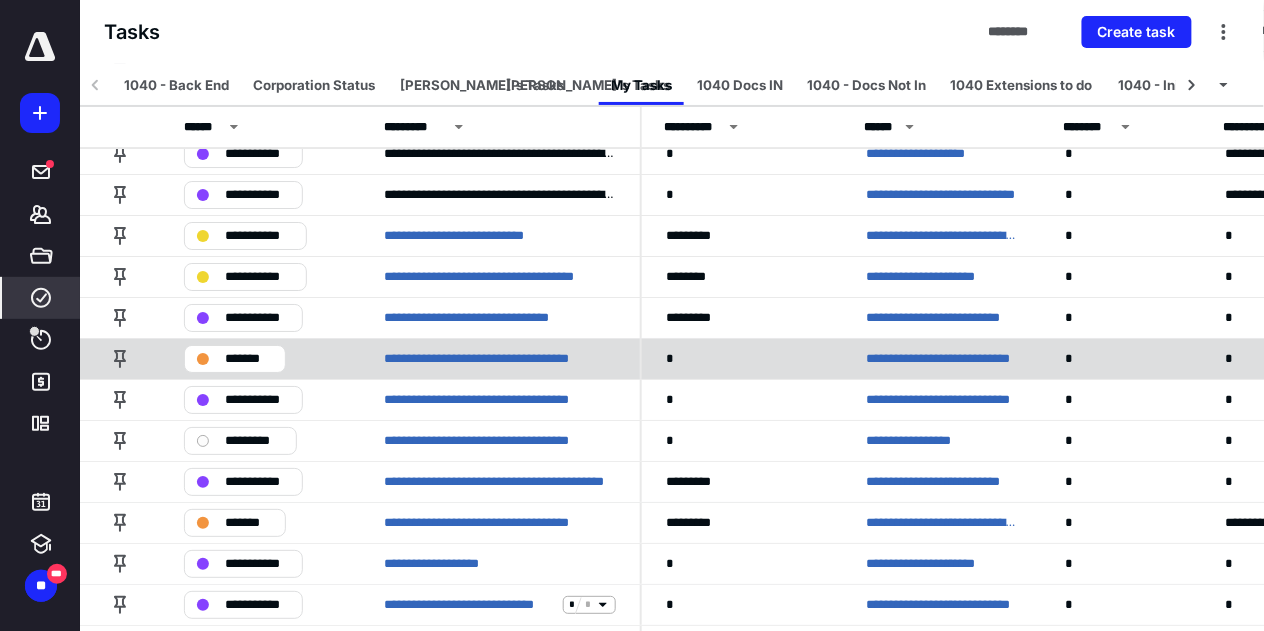 scroll, scrollTop: 1666, scrollLeft: 0, axis: vertical 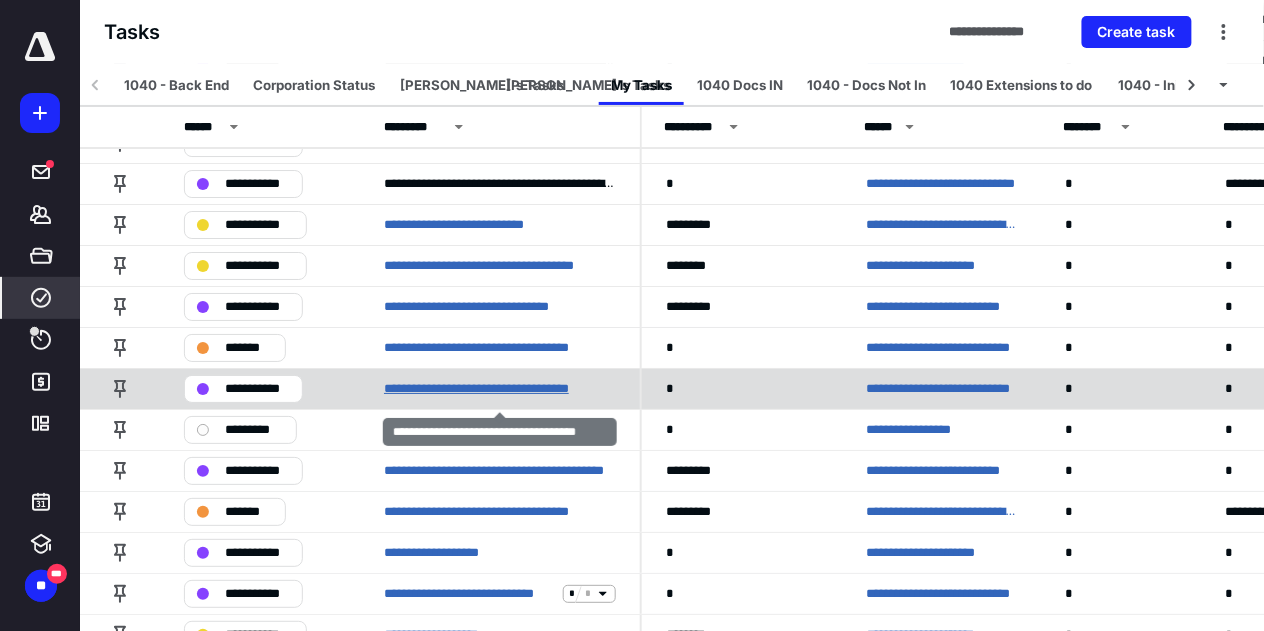 click on "**********" at bounding box center [498, 389] 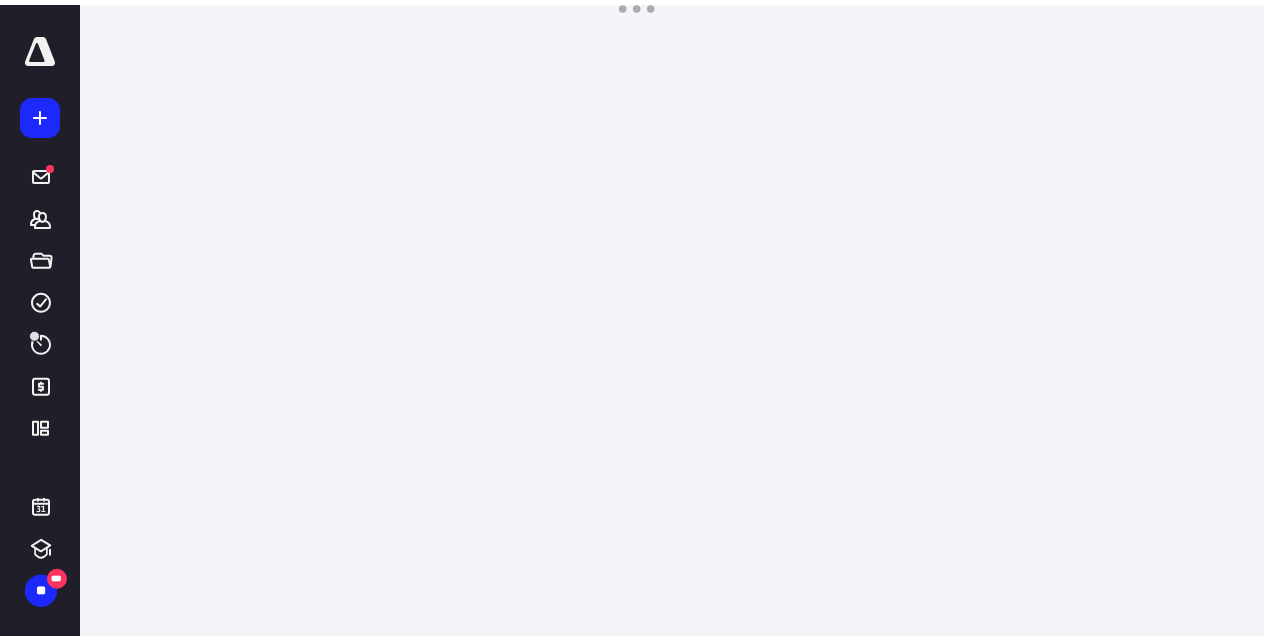 scroll, scrollTop: 0, scrollLeft: 0, axis: both 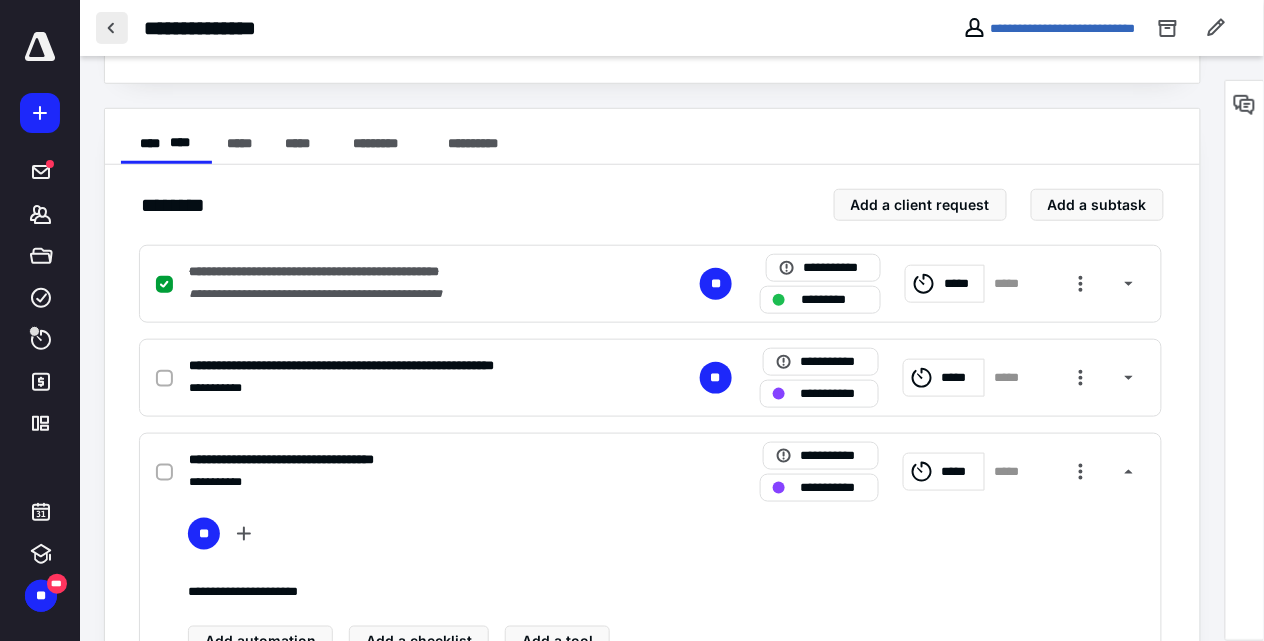 click at bounding box center (112, 28) 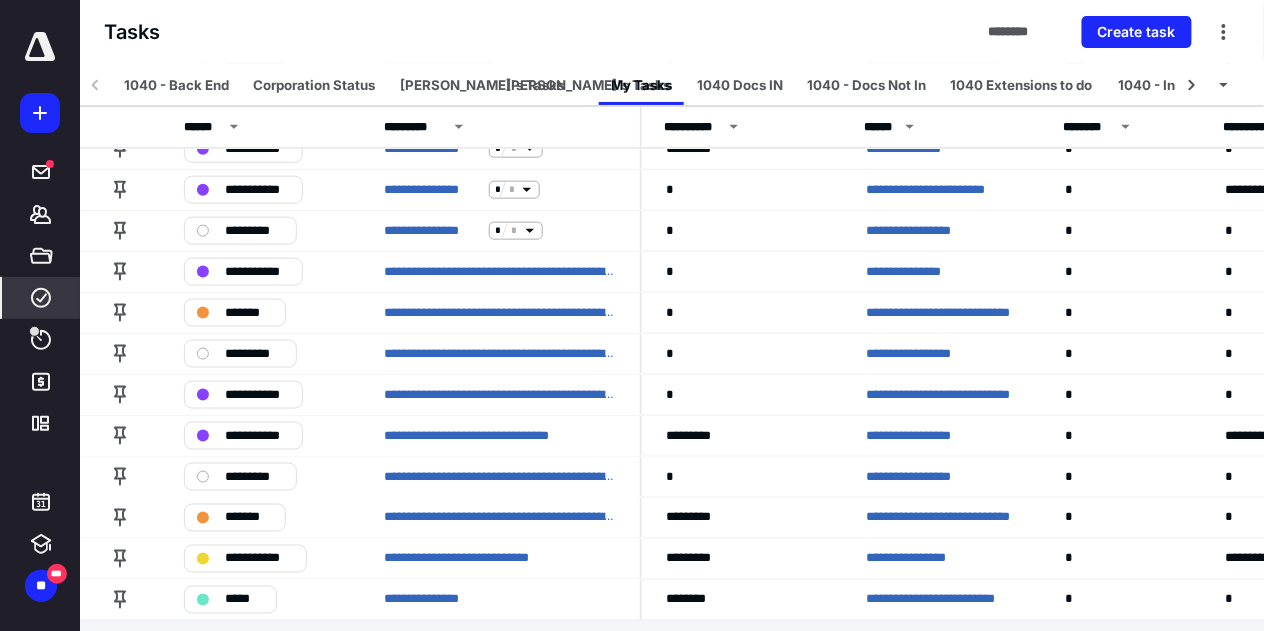 scroll, scrollTop: 2370, scrollLeft: 0, axis: vertical 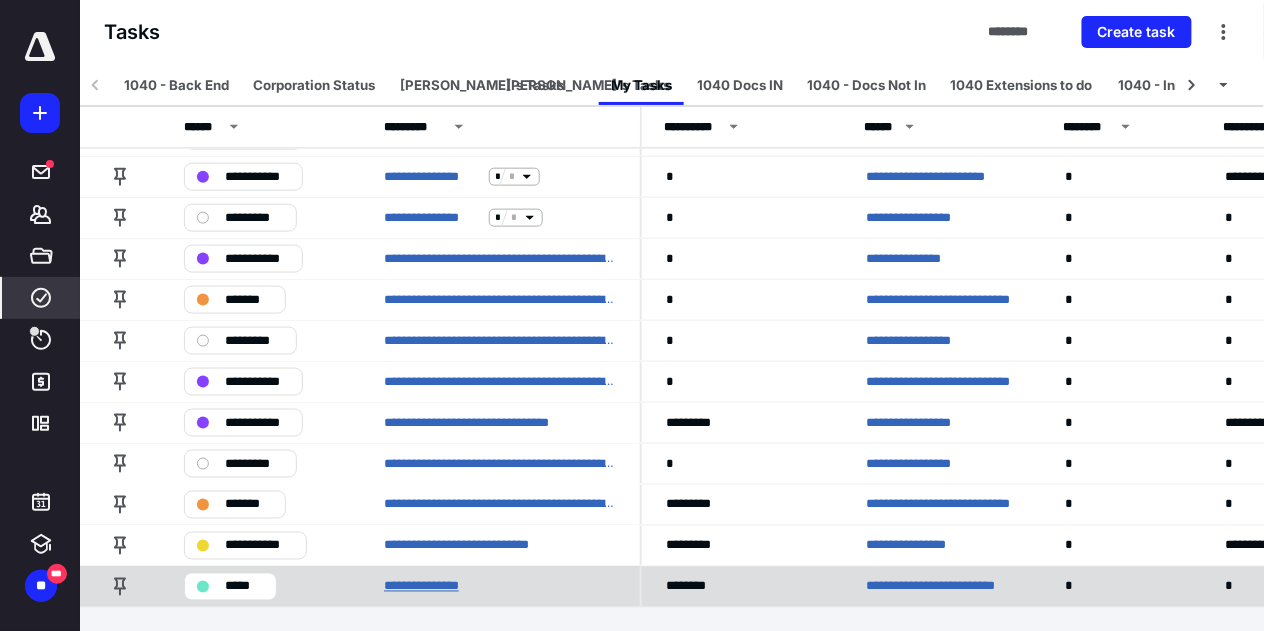 click on "**********" at bounding box center (435, 587) 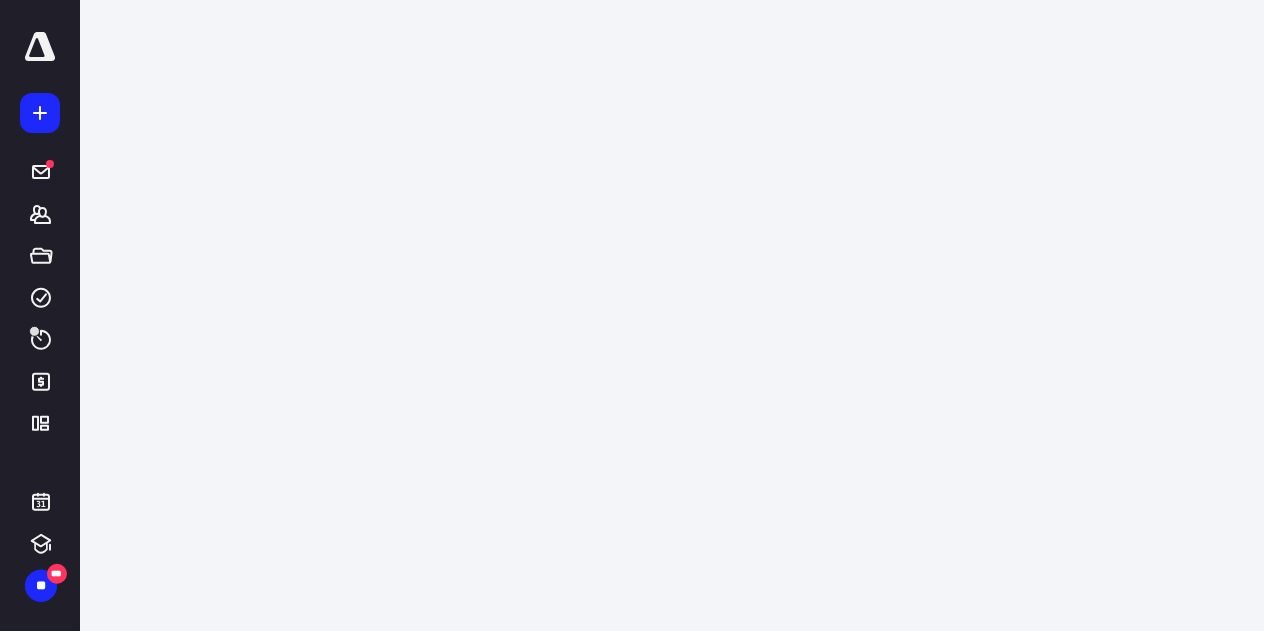 scroll, scrollTop: 0, scrollLeft: 0, axis: both 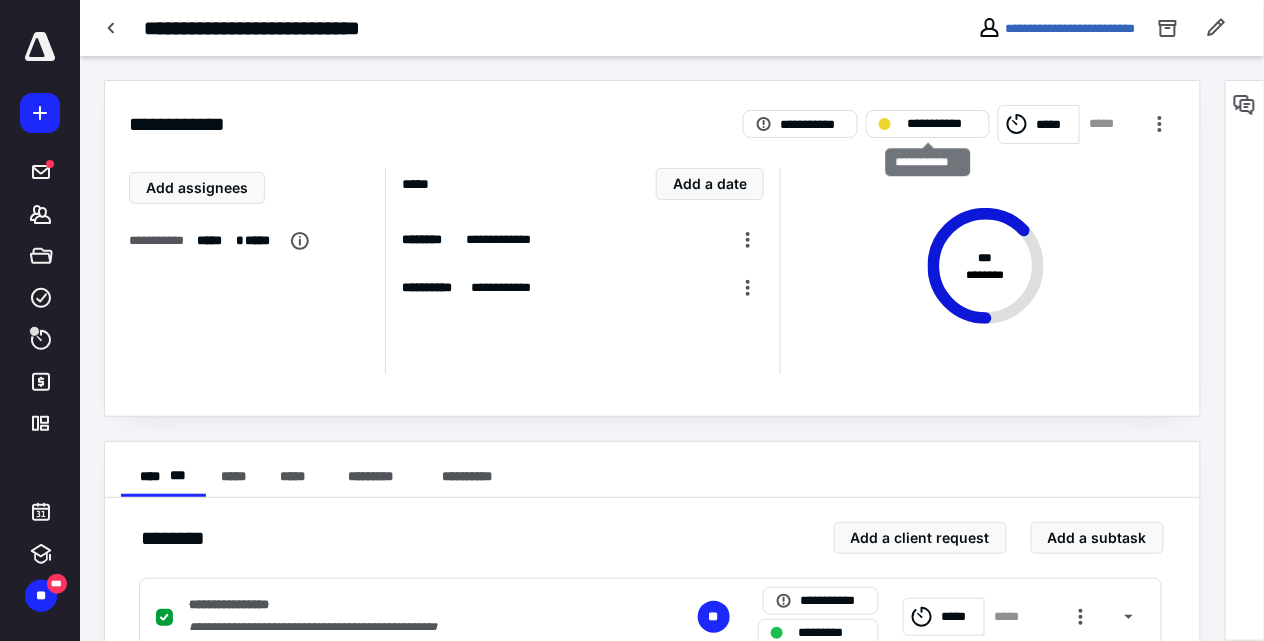 click on "**********" at bounding box center (941, 124) 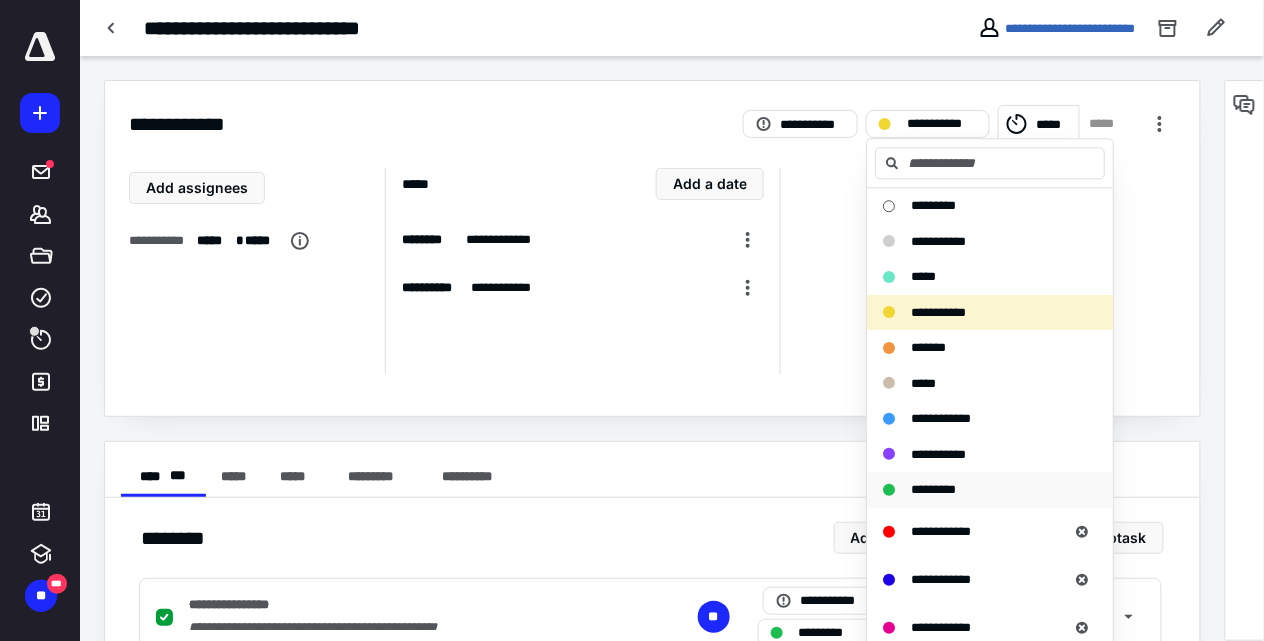 click on "*********" at bounding box center (933, 490) 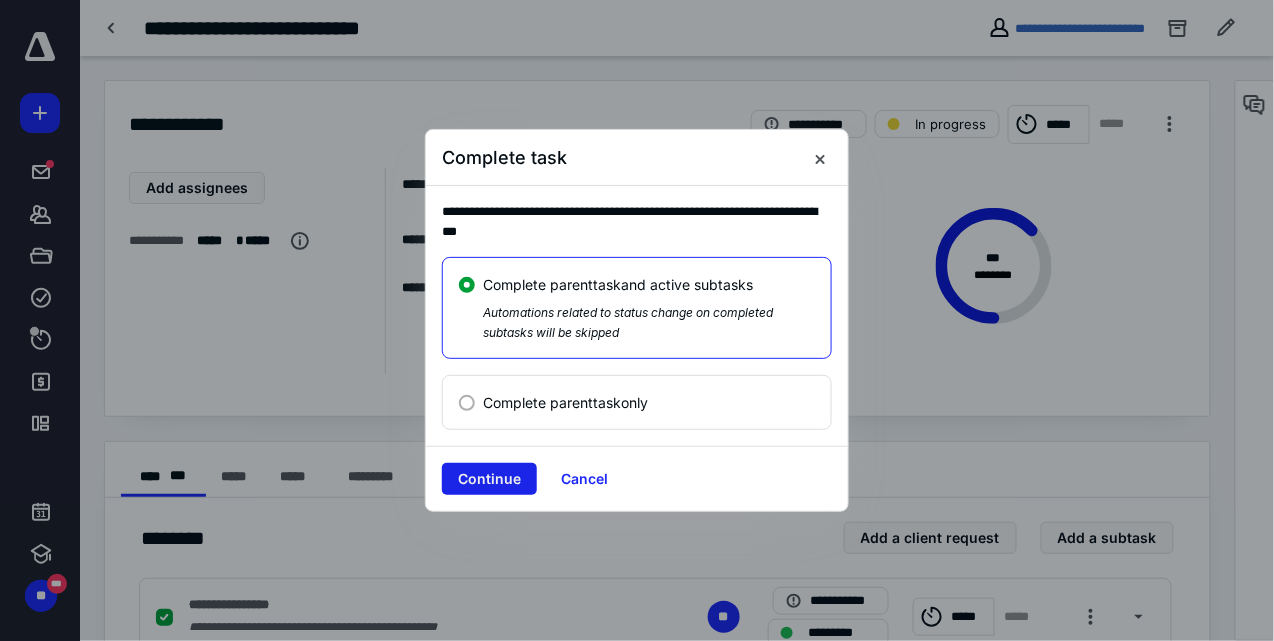 click on "Continue" at bounding box center [489, 479] 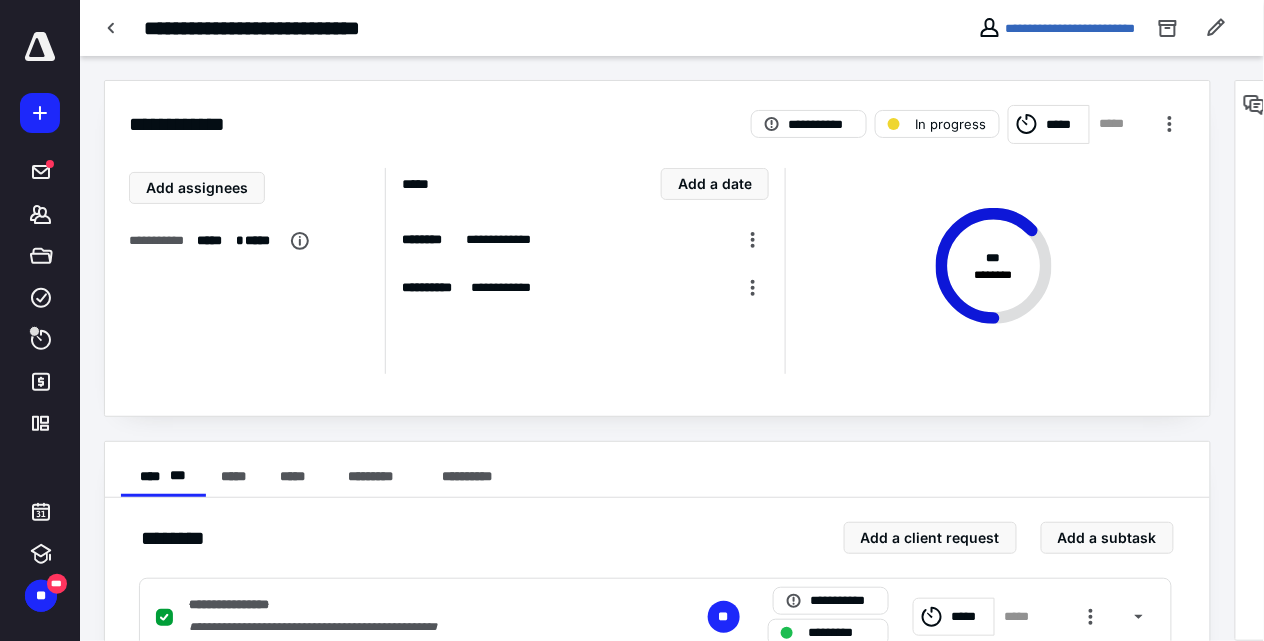 checkbox on "true" 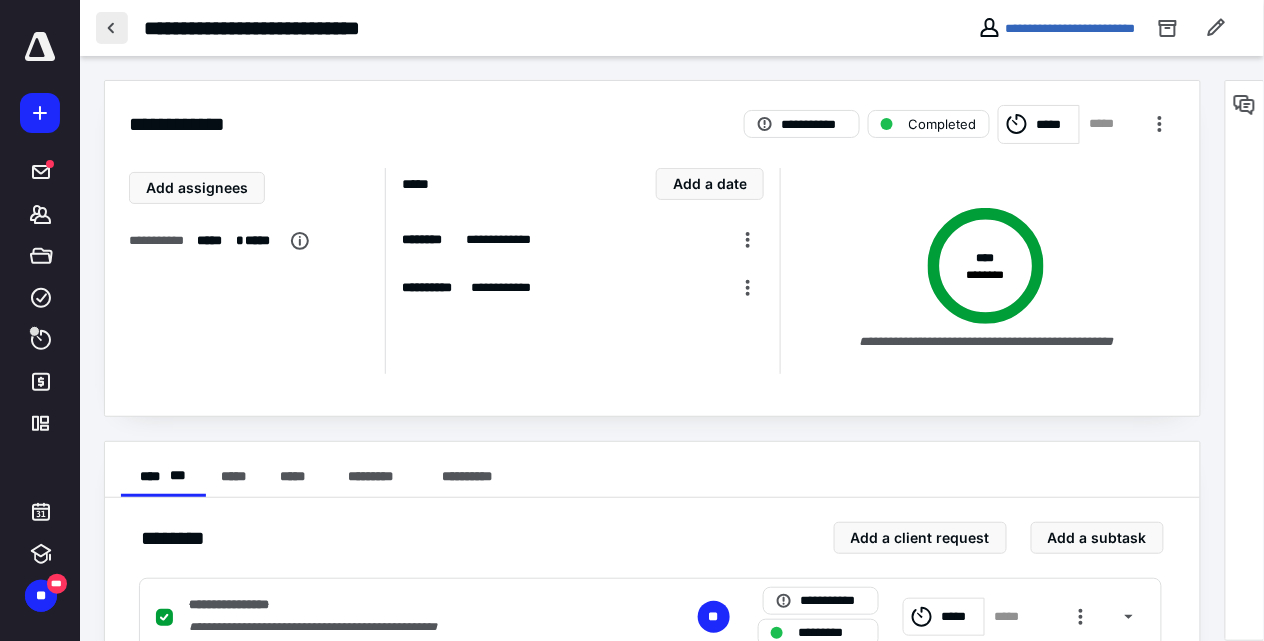 click at bounding box center (112, 28) 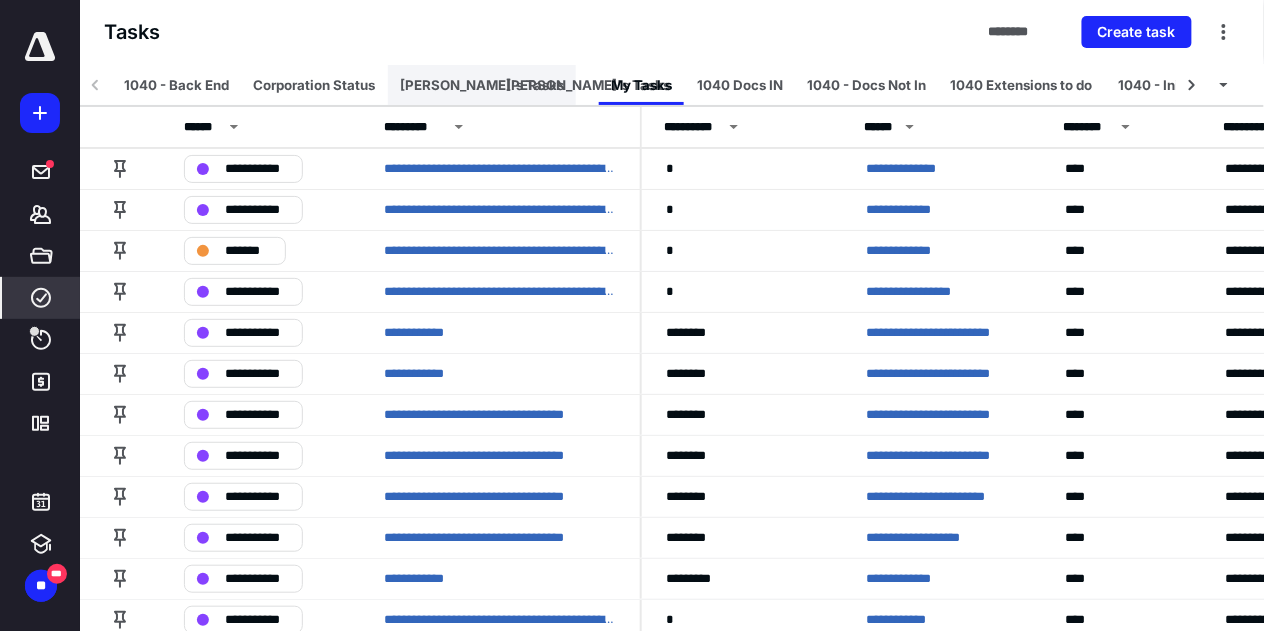 click on "[PERSON_NAME]'s Tasks" at bounding box center [482, 85] 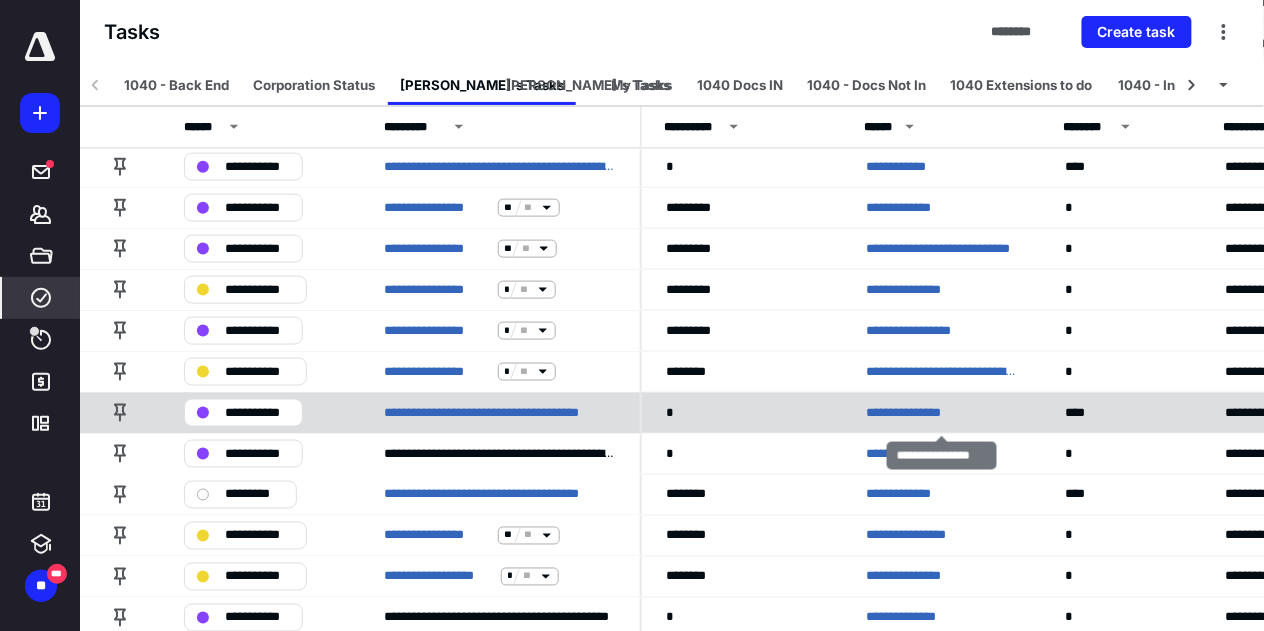 scroll, scrollTop: 2452, scrollLeft: 0, axis: vertical 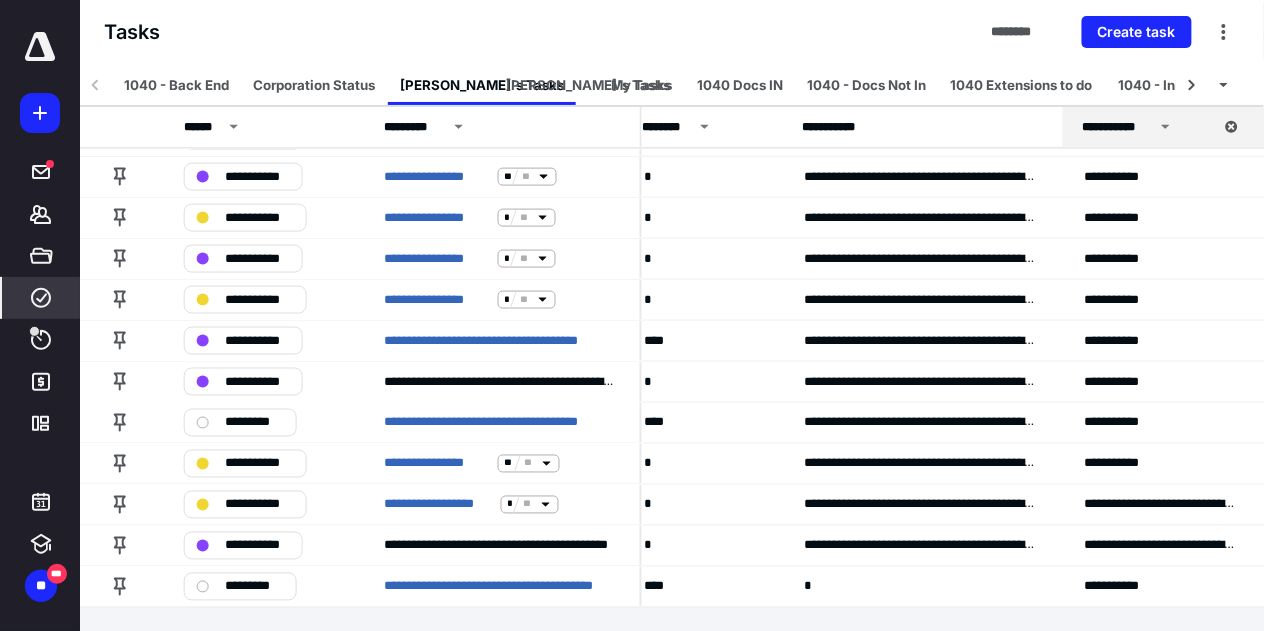 click 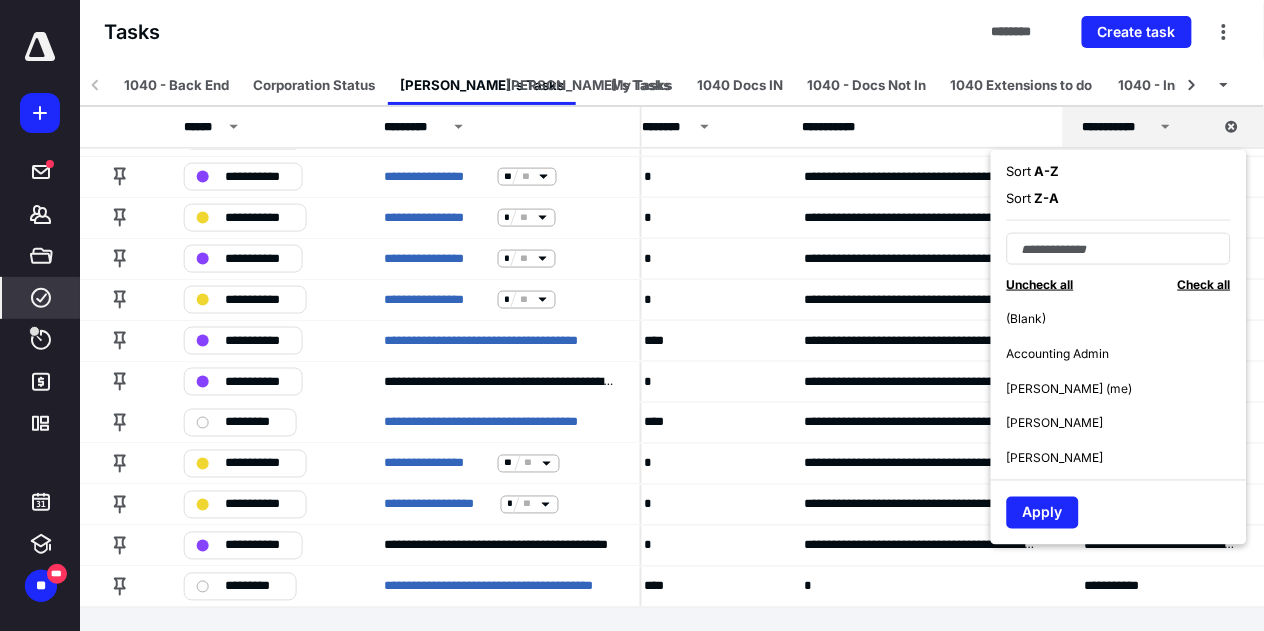 click on "Cindy Nguyen" at bounding box center [1127, 423] 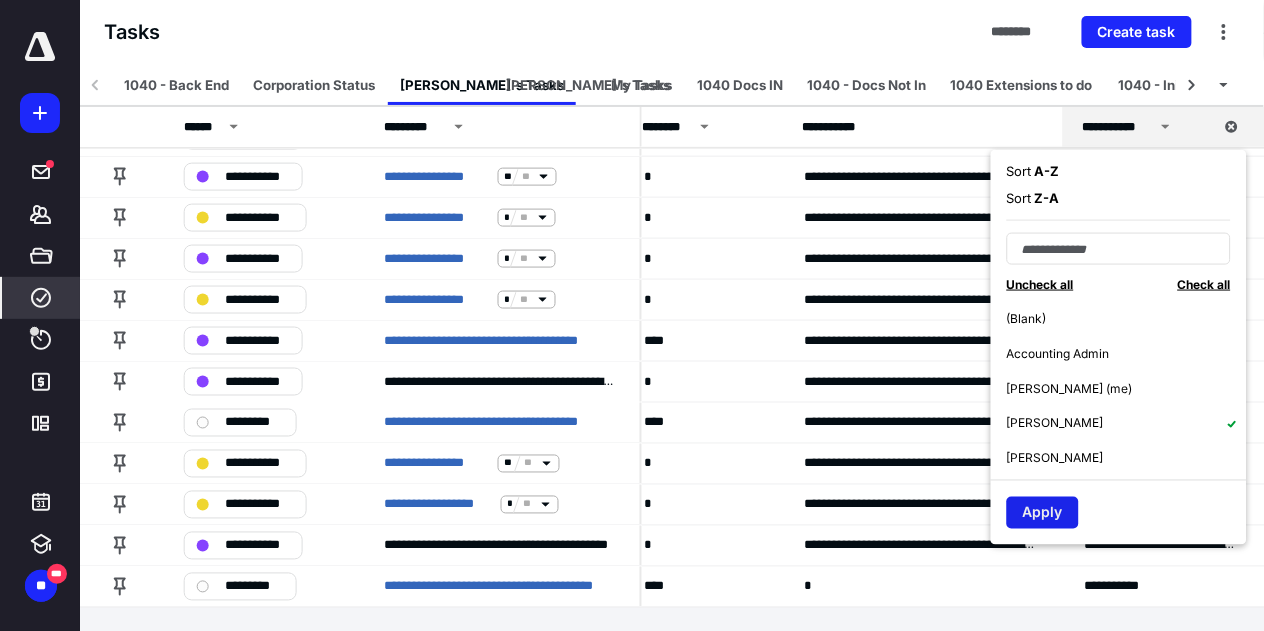 click on "Apply" at bounding box center (1043, 513) 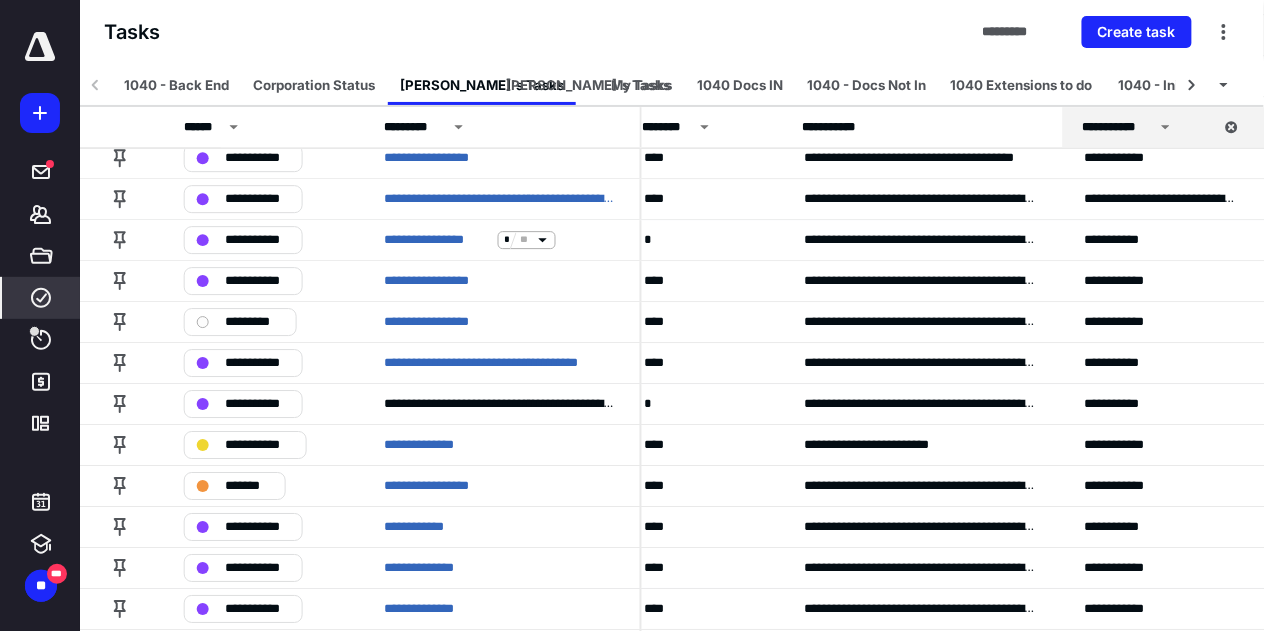 scroll, scrollTop: 1386, scrollLeft: 421, axis: both 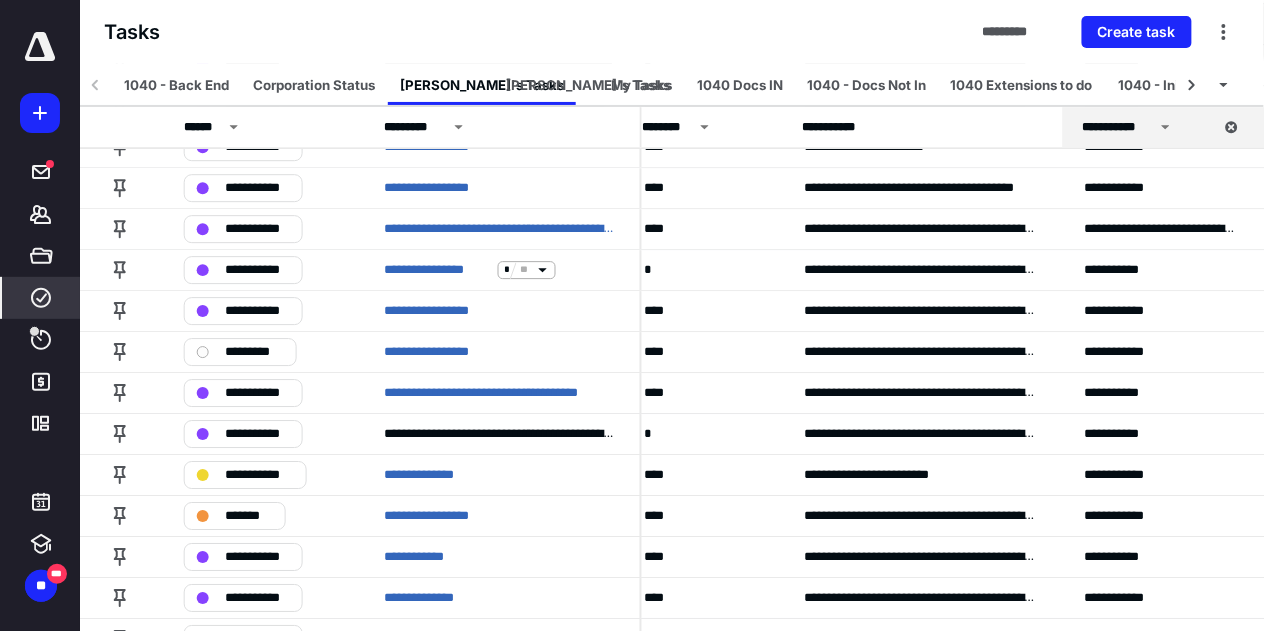click 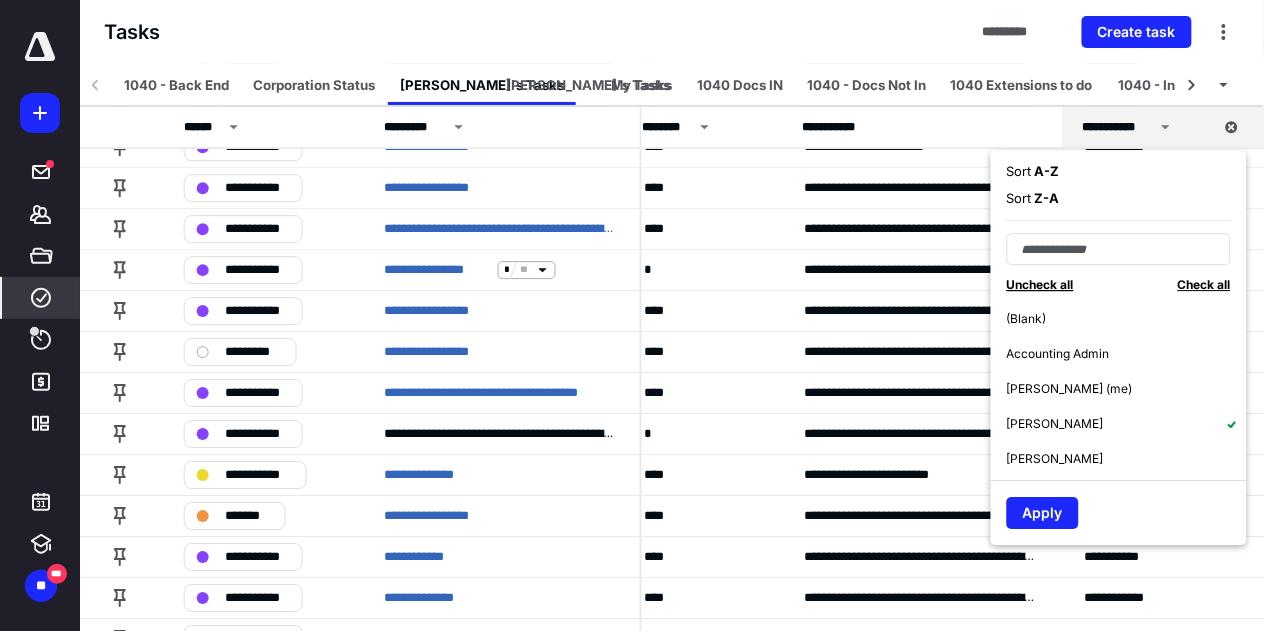 click on "Uncheck all" at bounding box center (1040, 284) 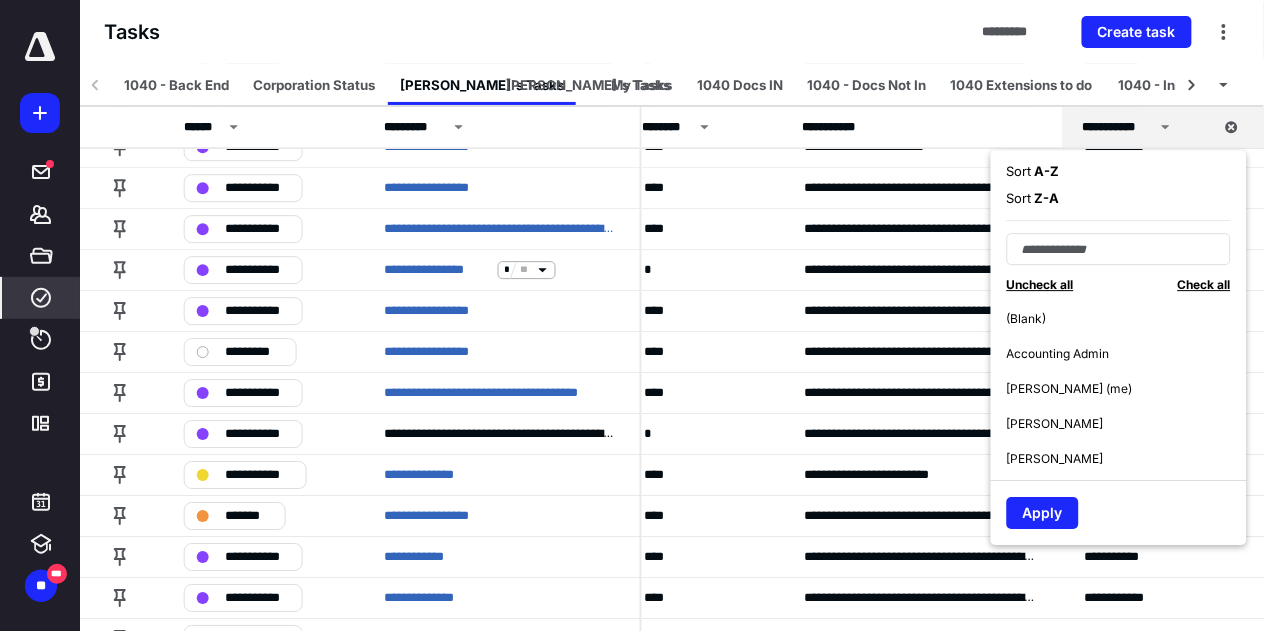 click on "Cindy Nguyen" at bounding box center [1127, 423] 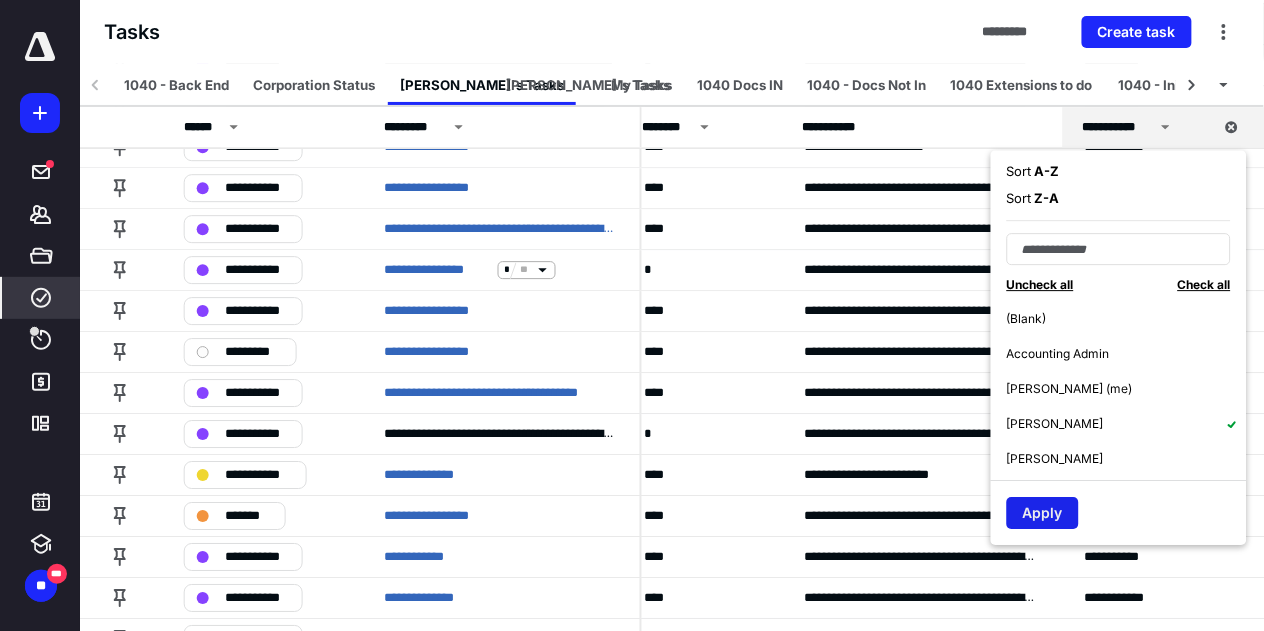 click on "Apply" at bounding box center (1043, 513) 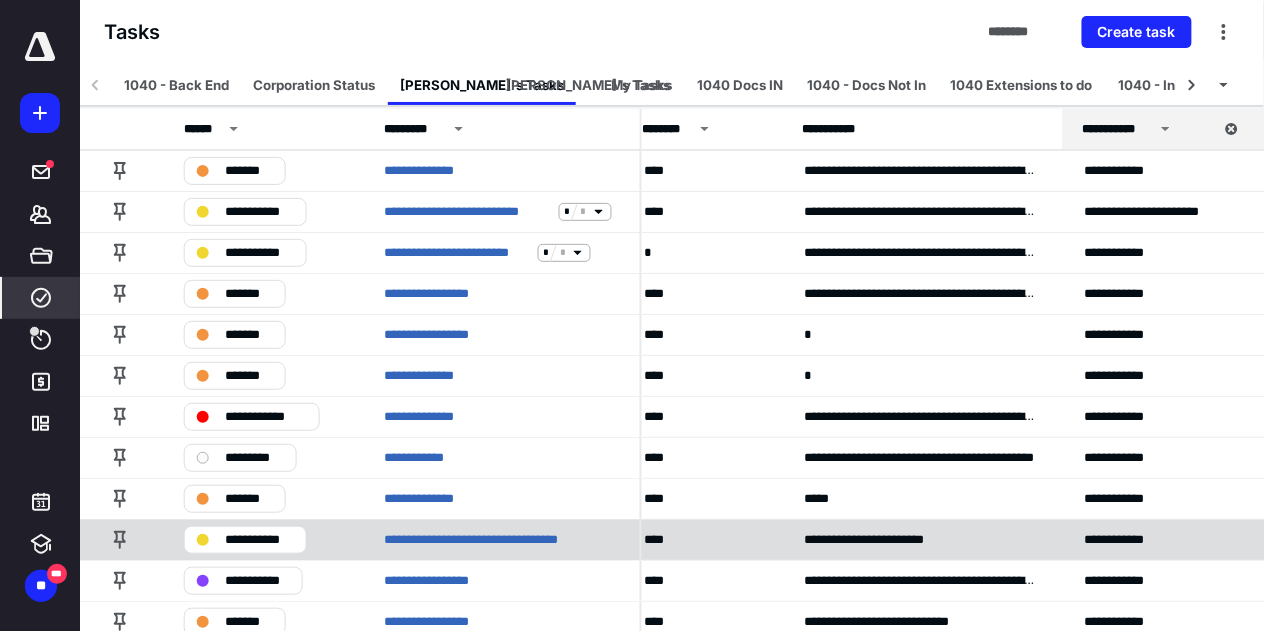 scroll, scrollTop: 0, scrollLeft: 421, axis: horizontal 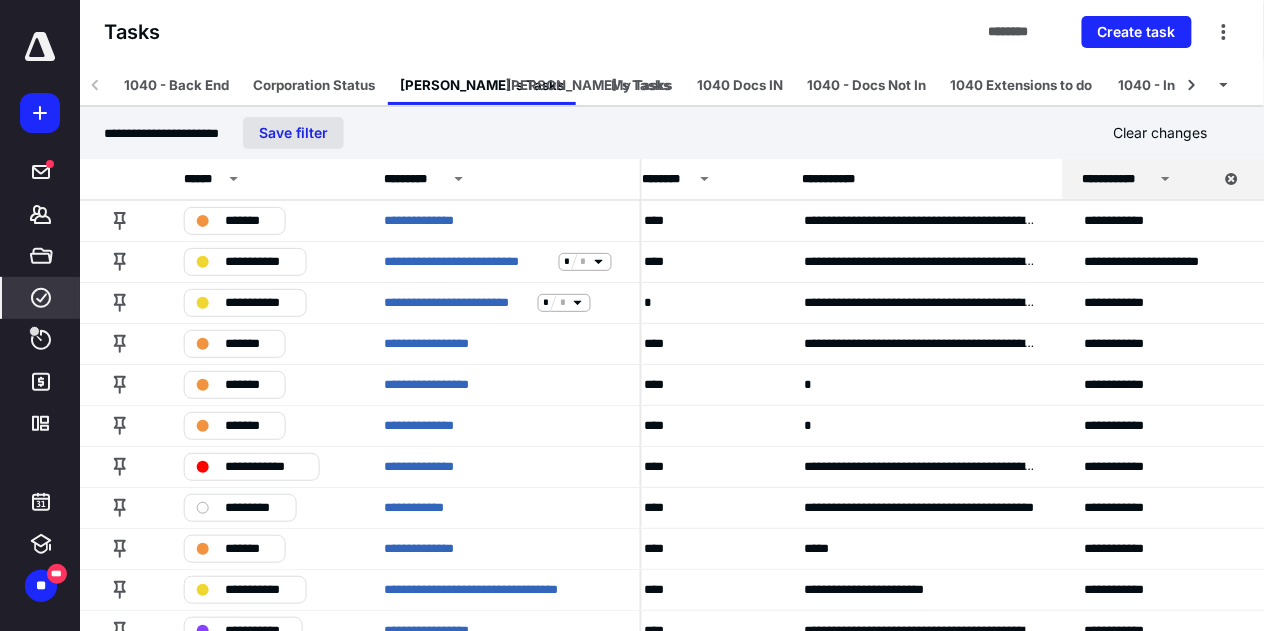 click on "Save filter" at bounding box center [293, 133] 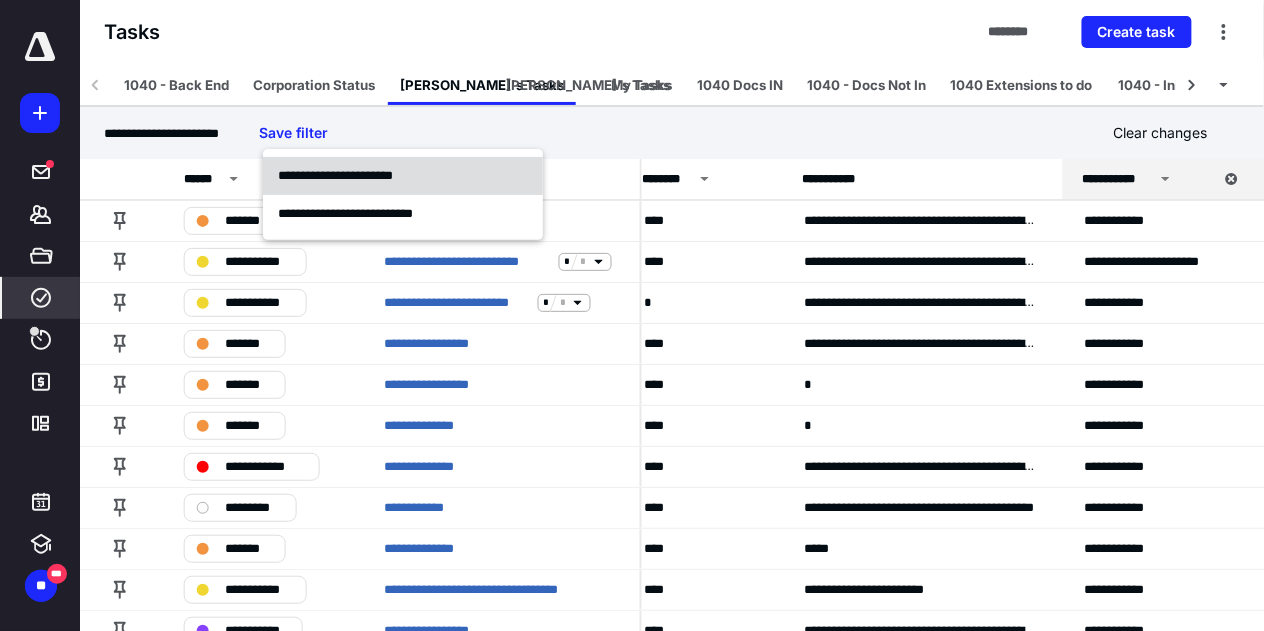 click on "**********" at bounding box center (335, 175) 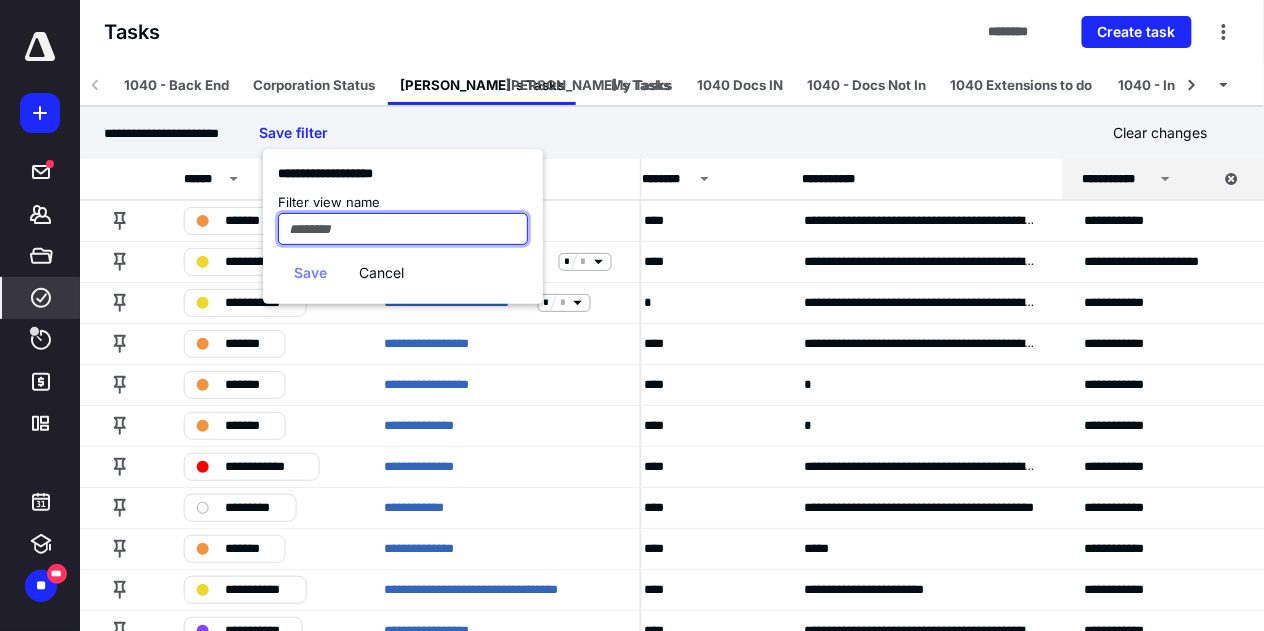 click at bounding box center [403, 229] 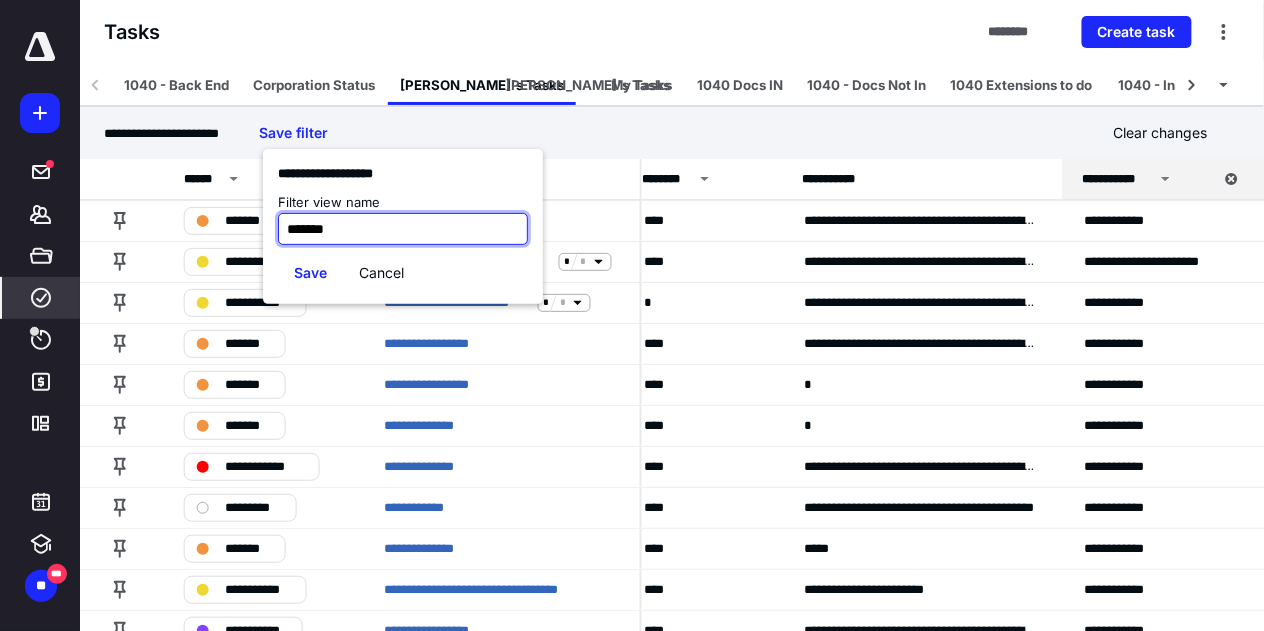 type on "*******" 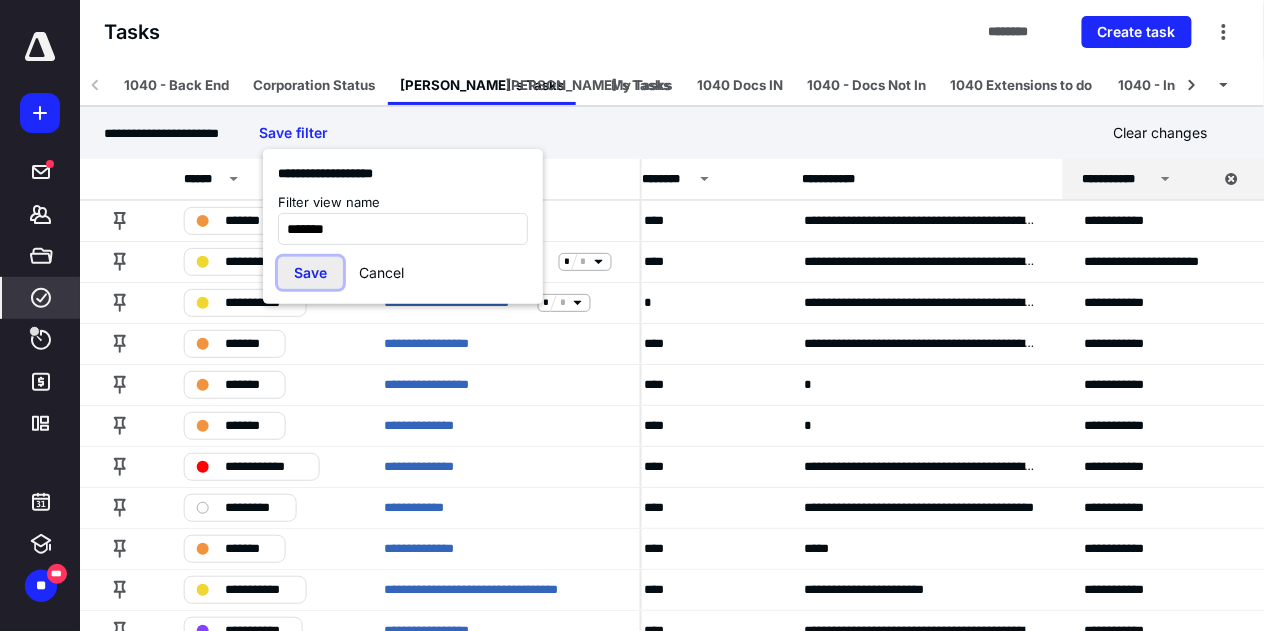click on "Save" at bounding box center (310, 273) 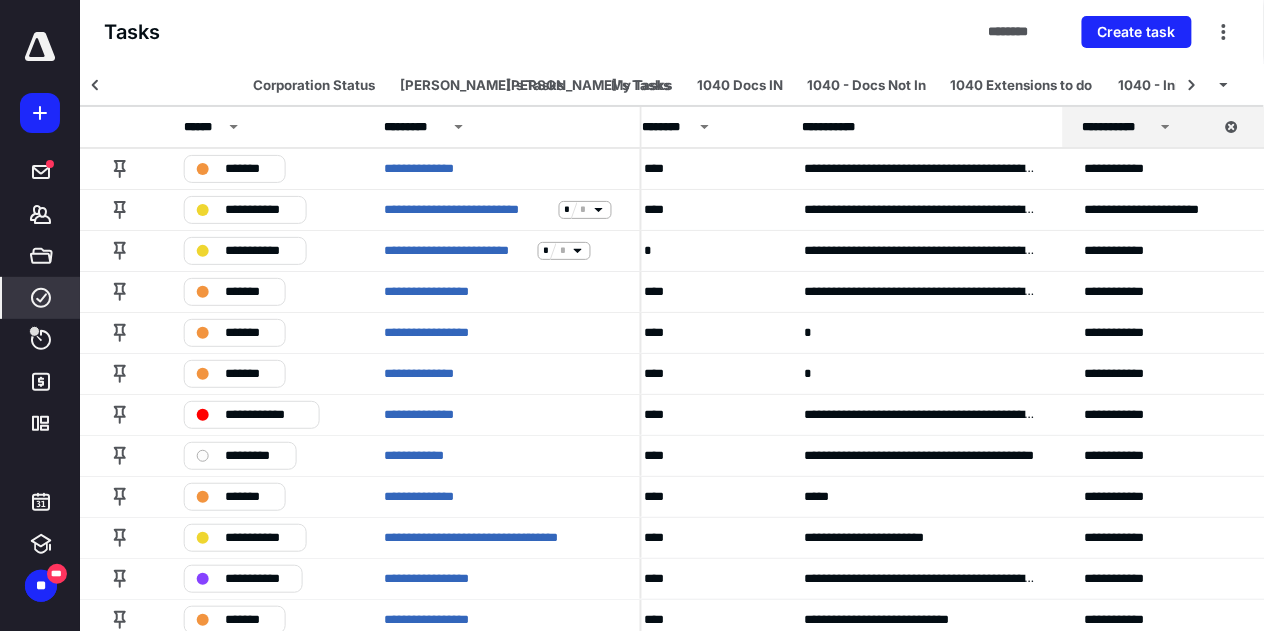 scroll, scrollTop: 0, scrollLeft: 2681, axis: horizontal 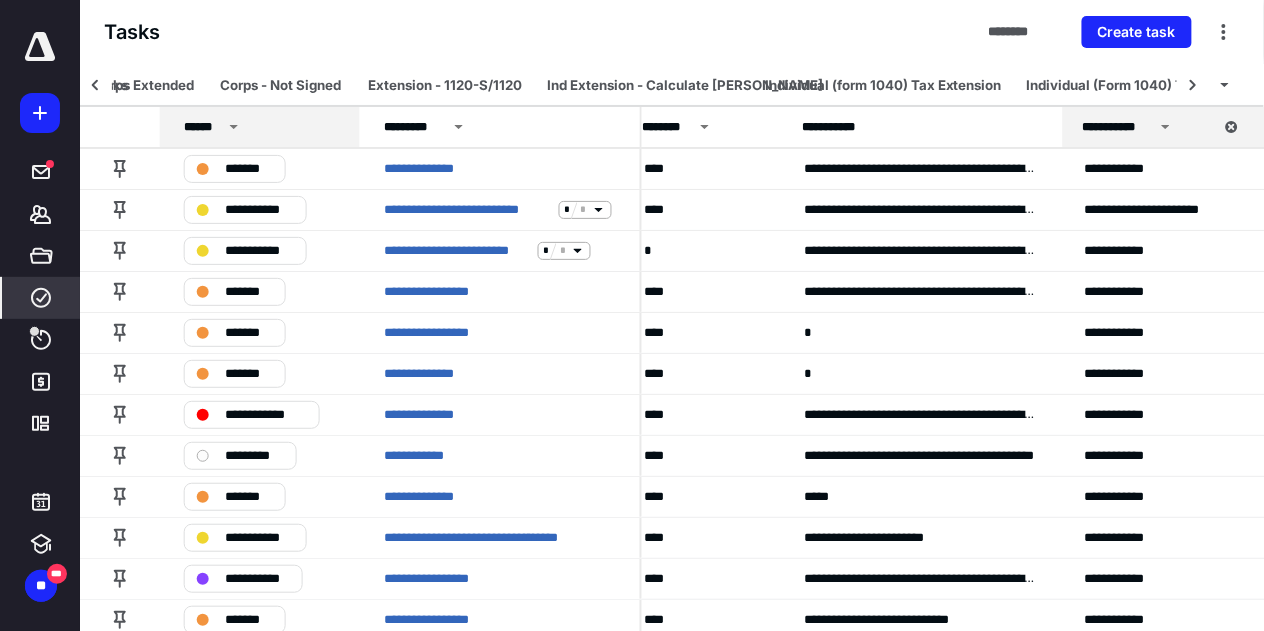 click 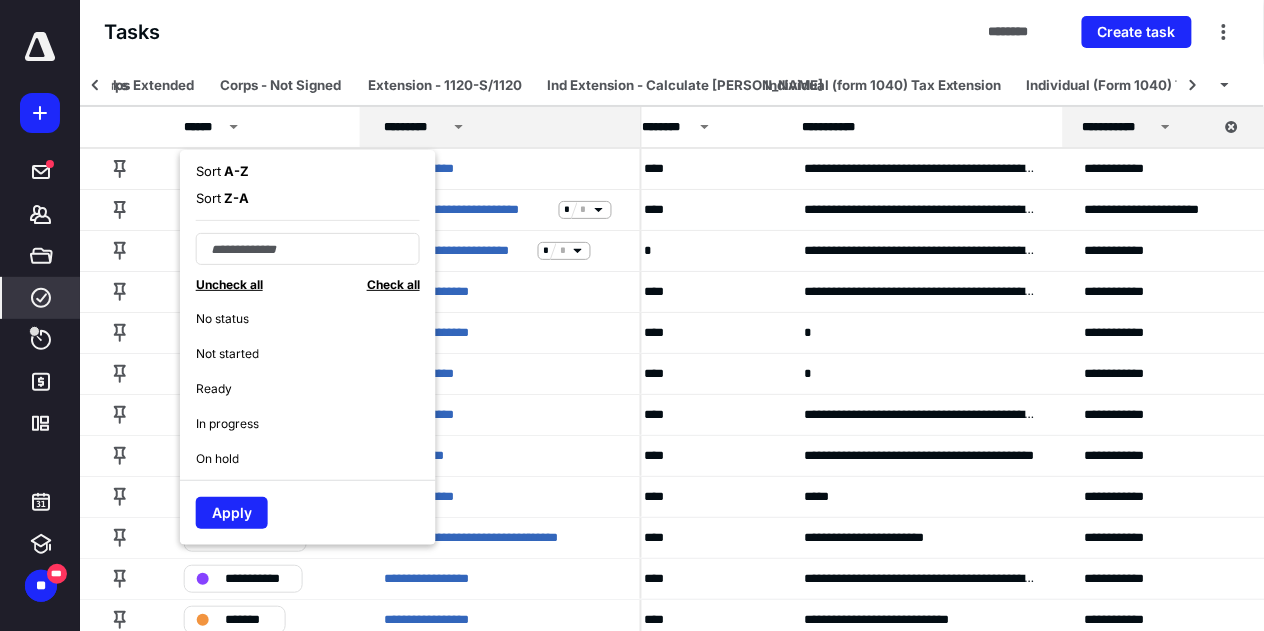 click on "*********" at bounding box center [503, 127] 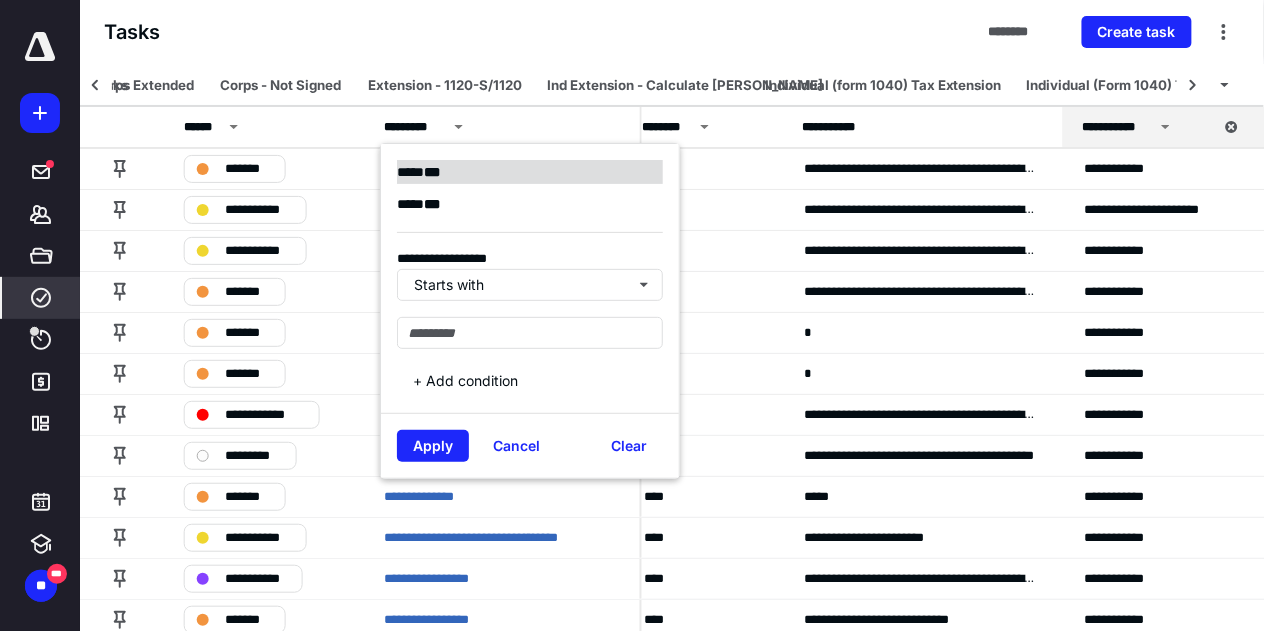 click on "* * *" at bounding box center (432, 172) 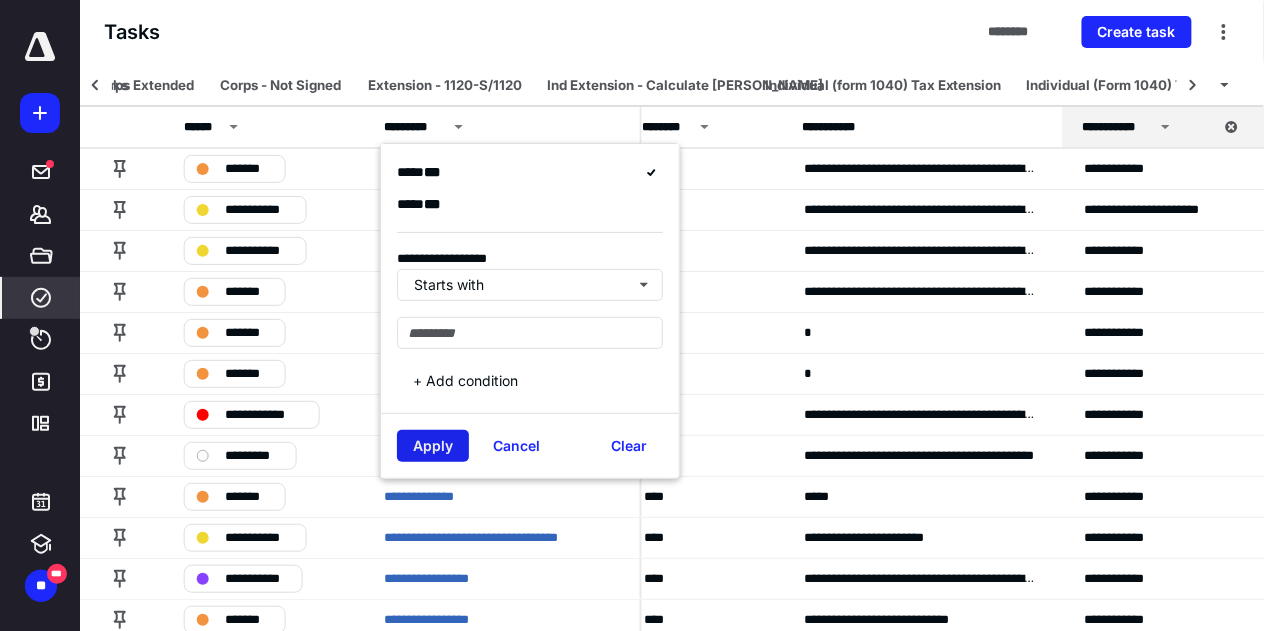 click on "Apply" at bounding box center (433, 446) 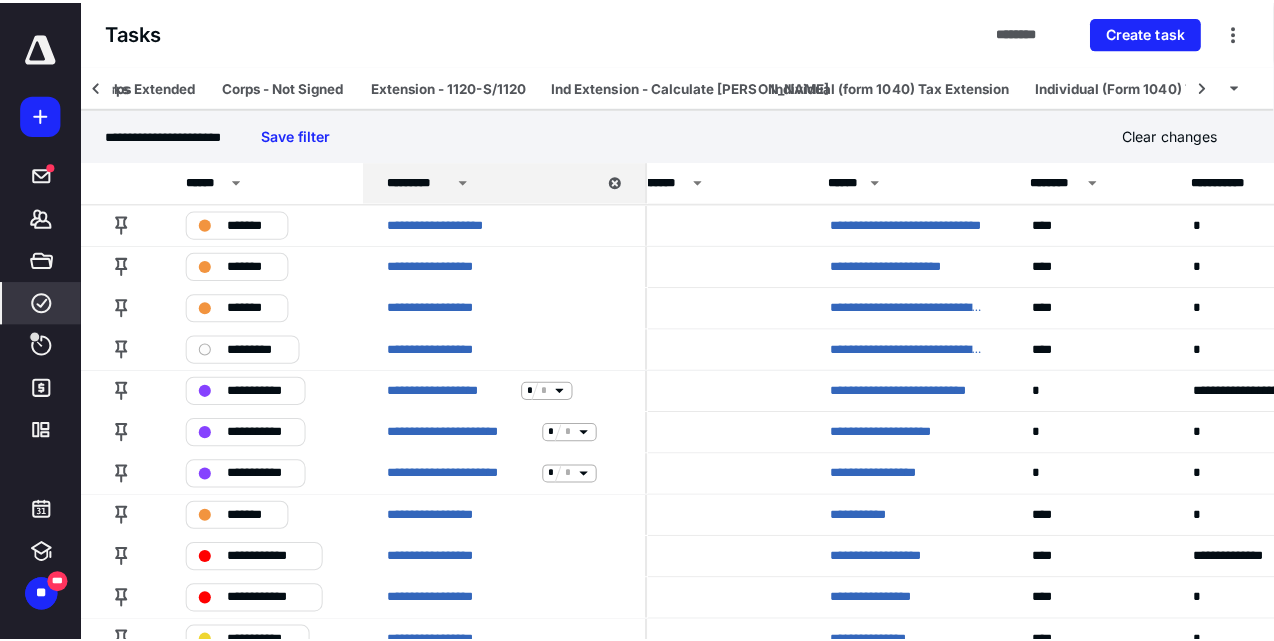 scroll, scrollTop: 0, scrollLeft: 0, axis: both 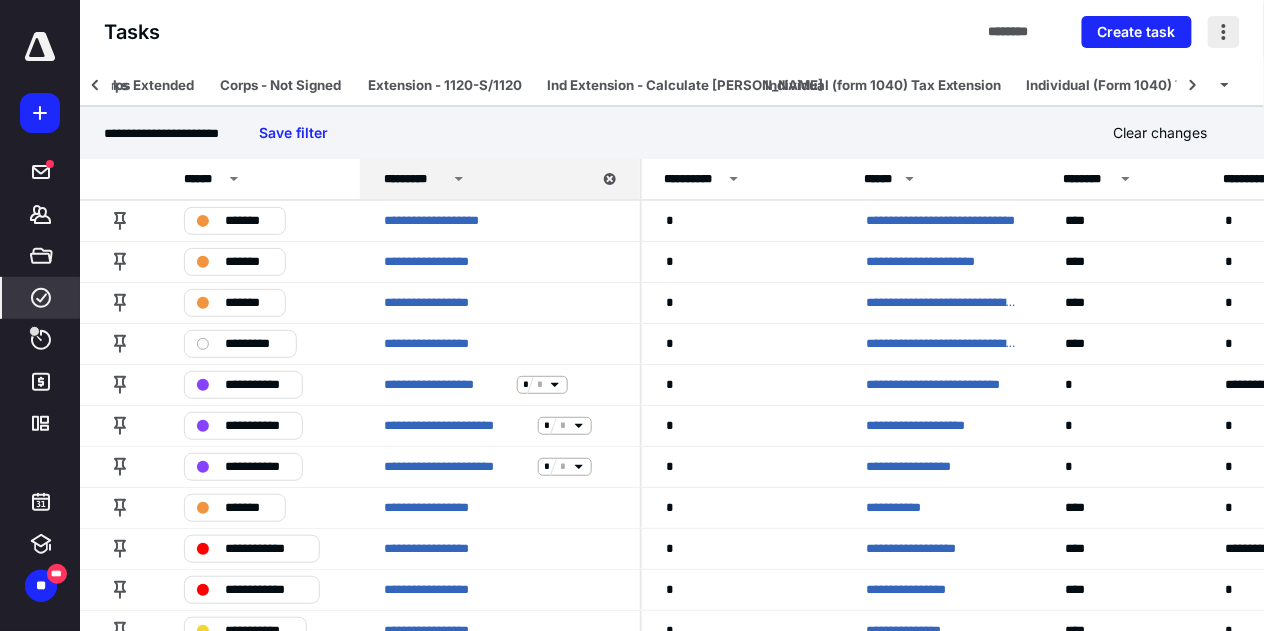 click at bounding box center [1224, 32] 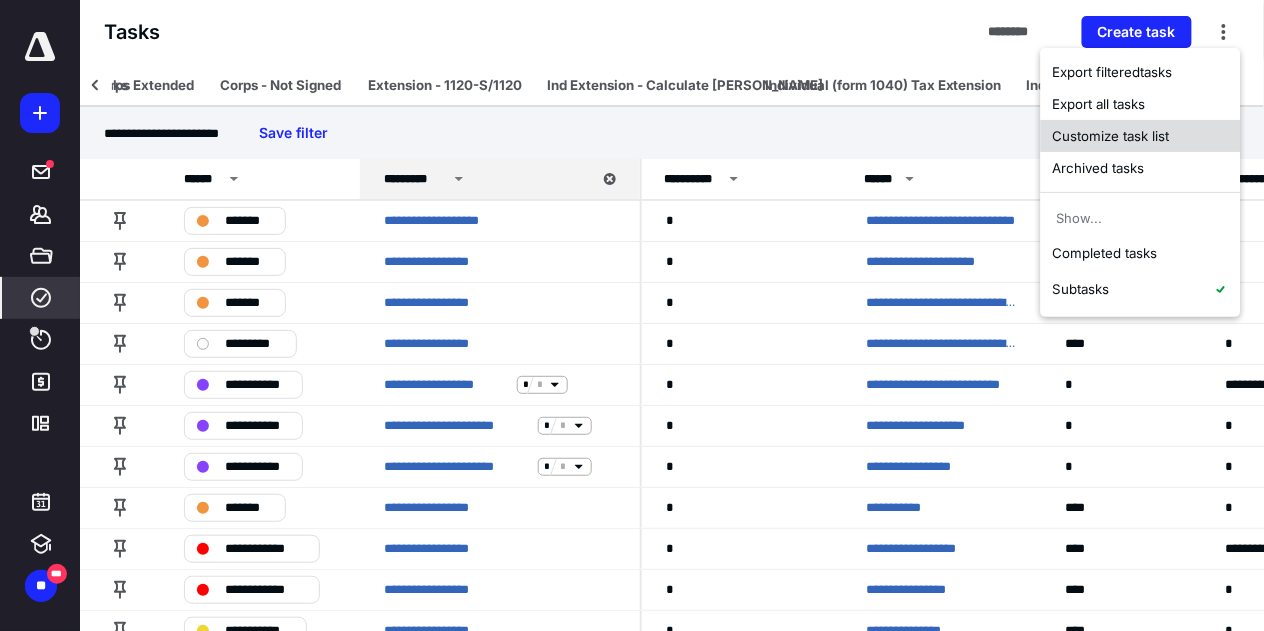 click on "Customize task list" at bounding box center [1140, 136] 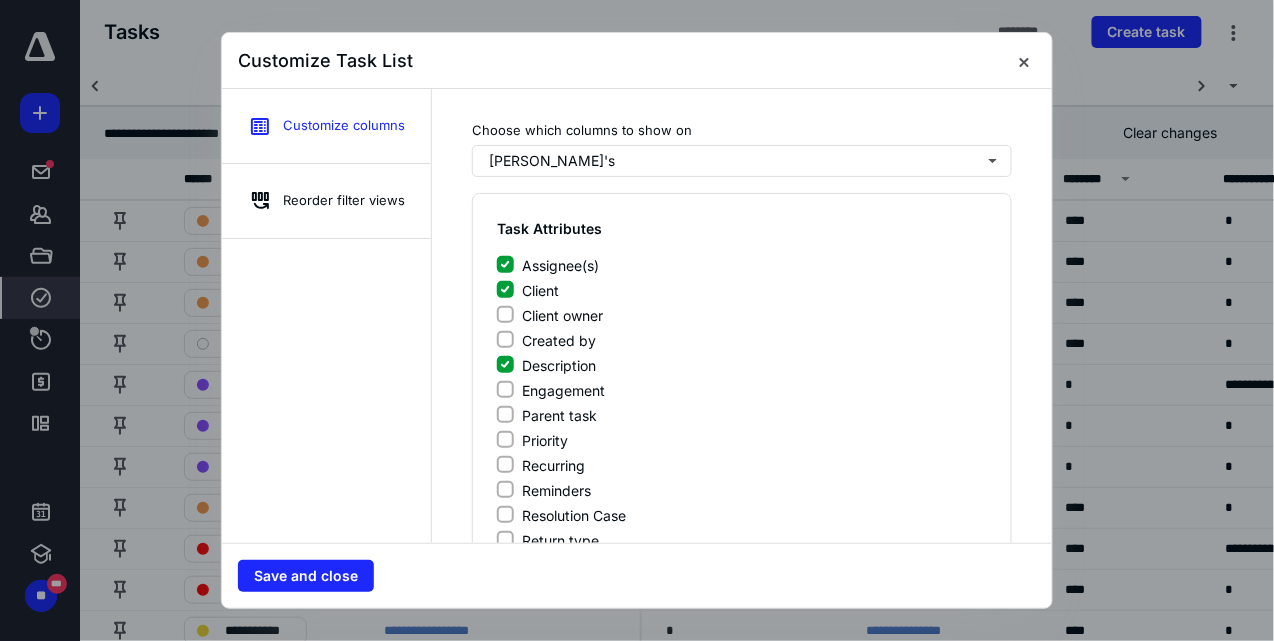 scroll, scrollTop: 0, scrollLeft: 2681, axis: horizontal 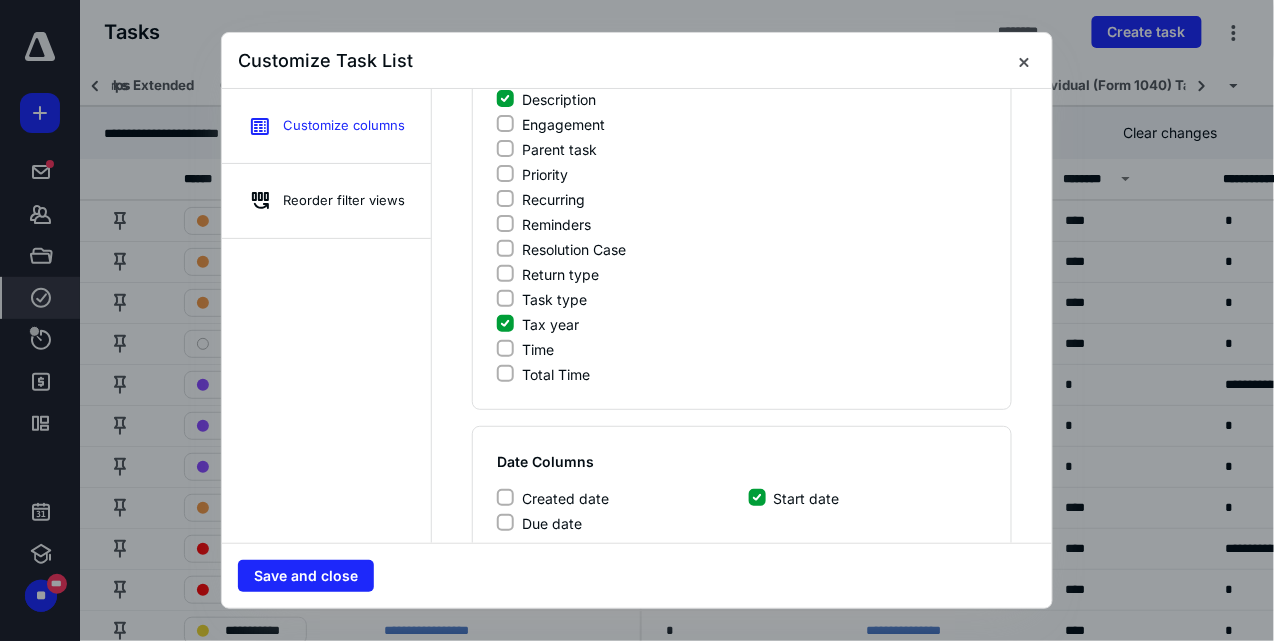 click on "Start date" at bounding box center (868, 496) 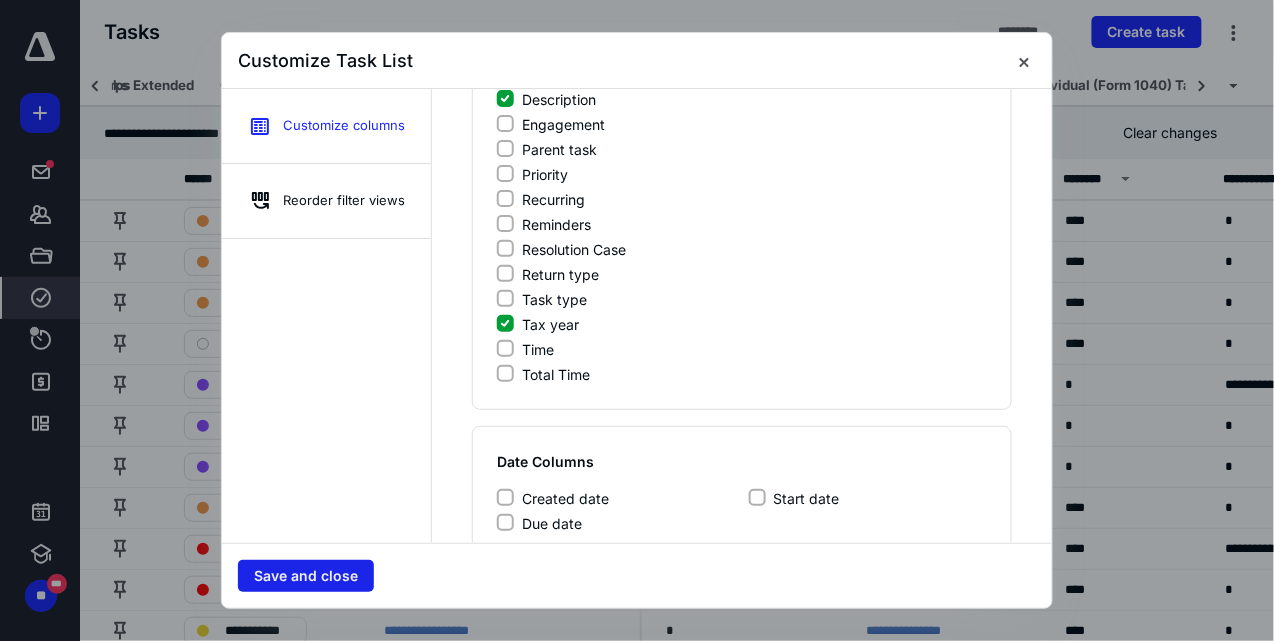 click on "Save and close" at bounding box center [306, 576] 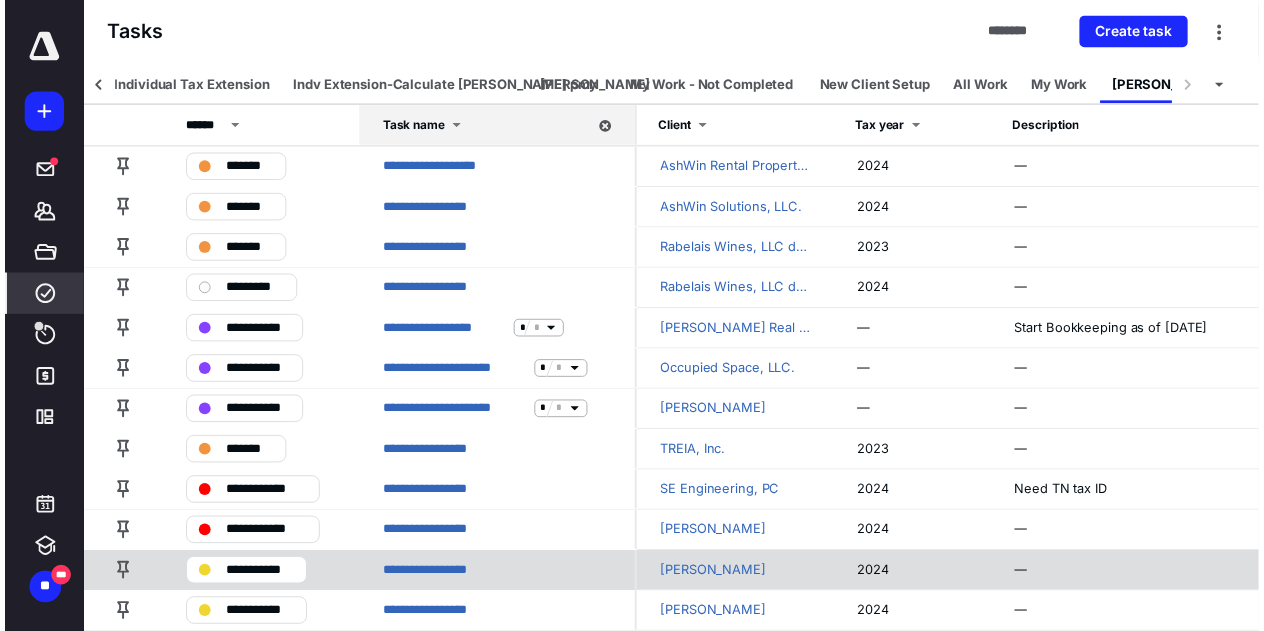 scroll, scrollTop: 0, scrollLeft: 3861, axis: horizontal 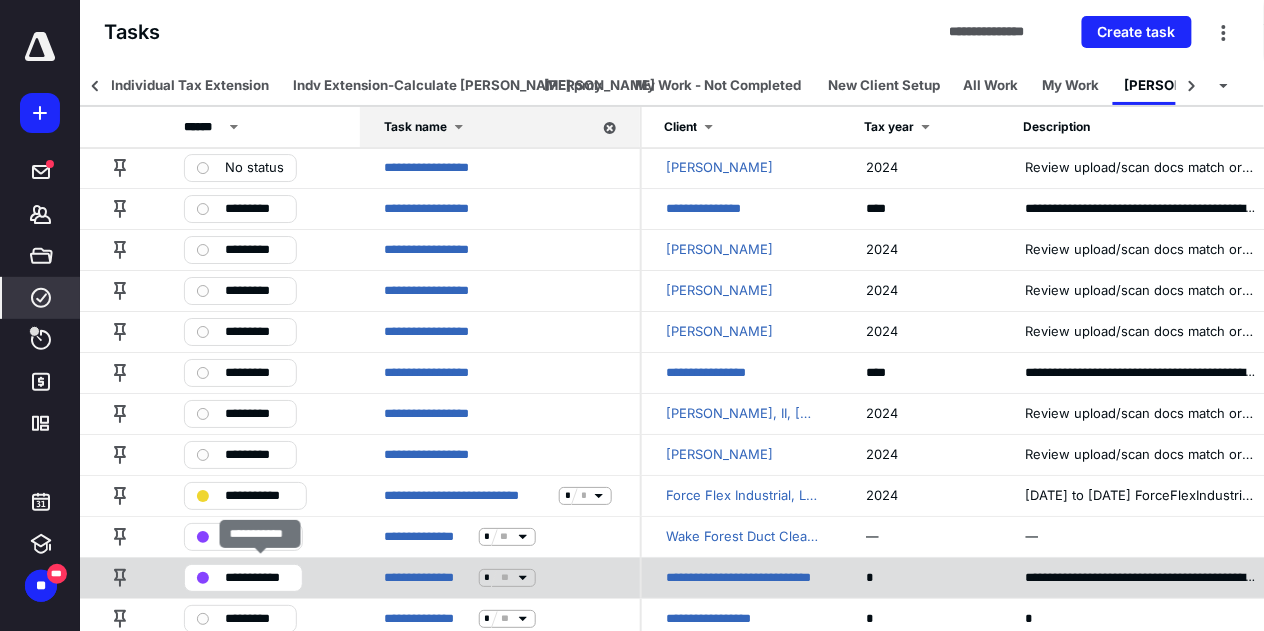 click on "**********" at bounding box center [257, 578] 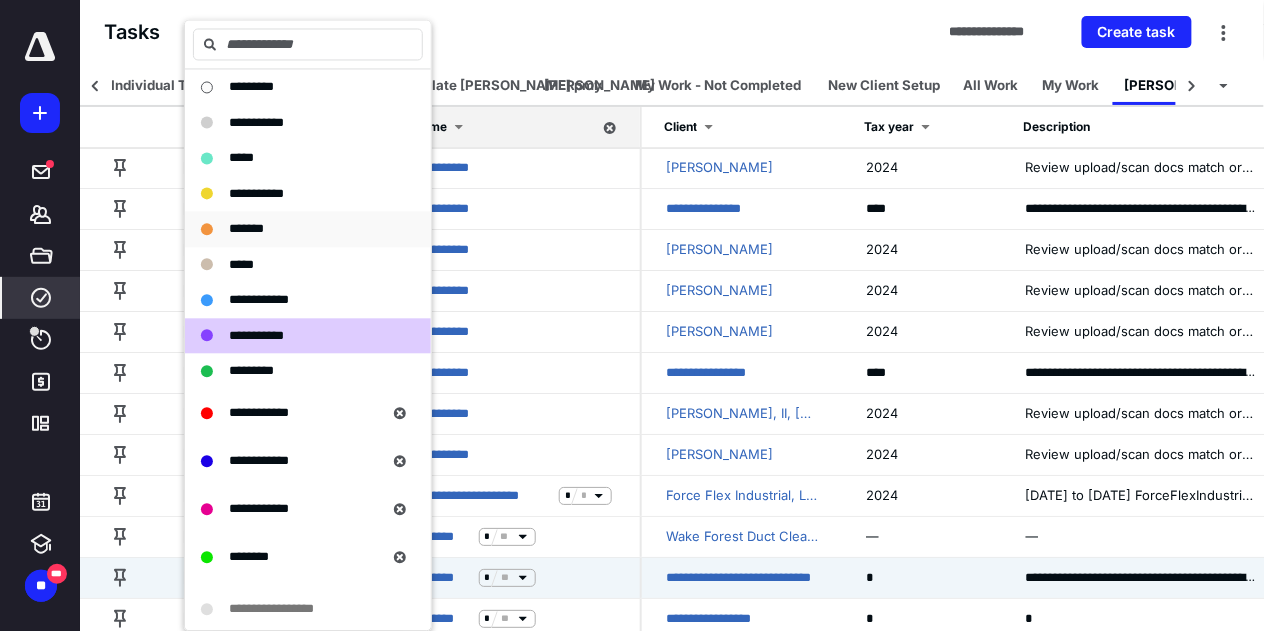 click on "*******" at bounding box center [296, 229] 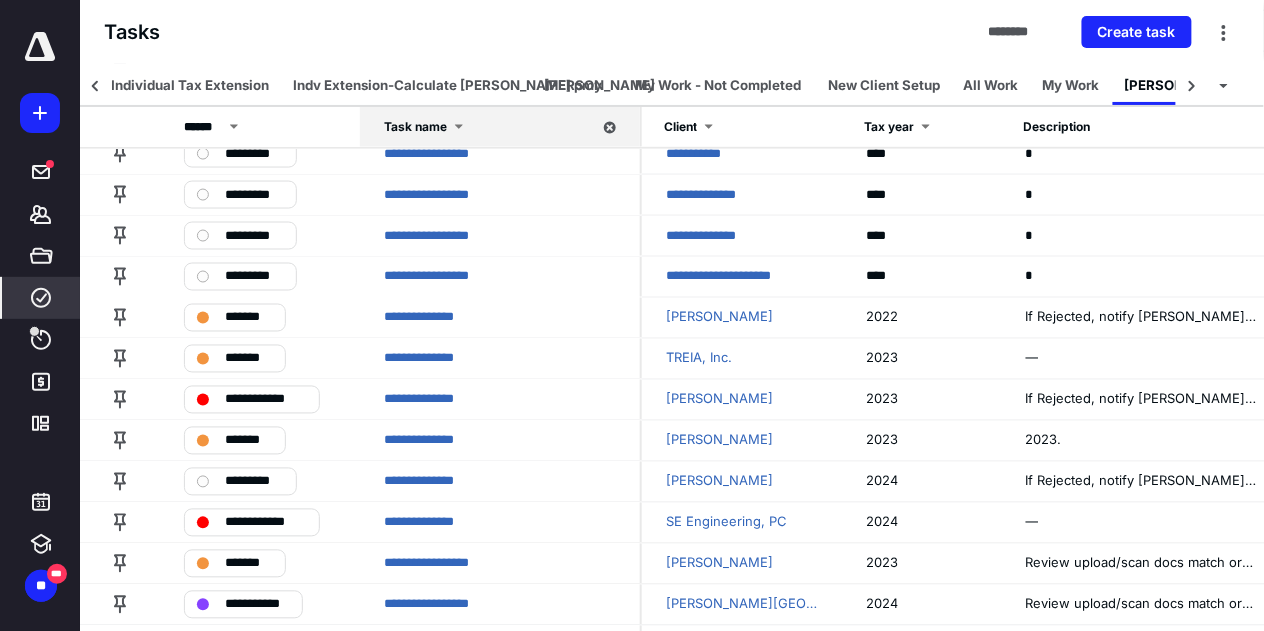 scroll, scrollTop: 800, scrollLeft: 0, axis: vertical 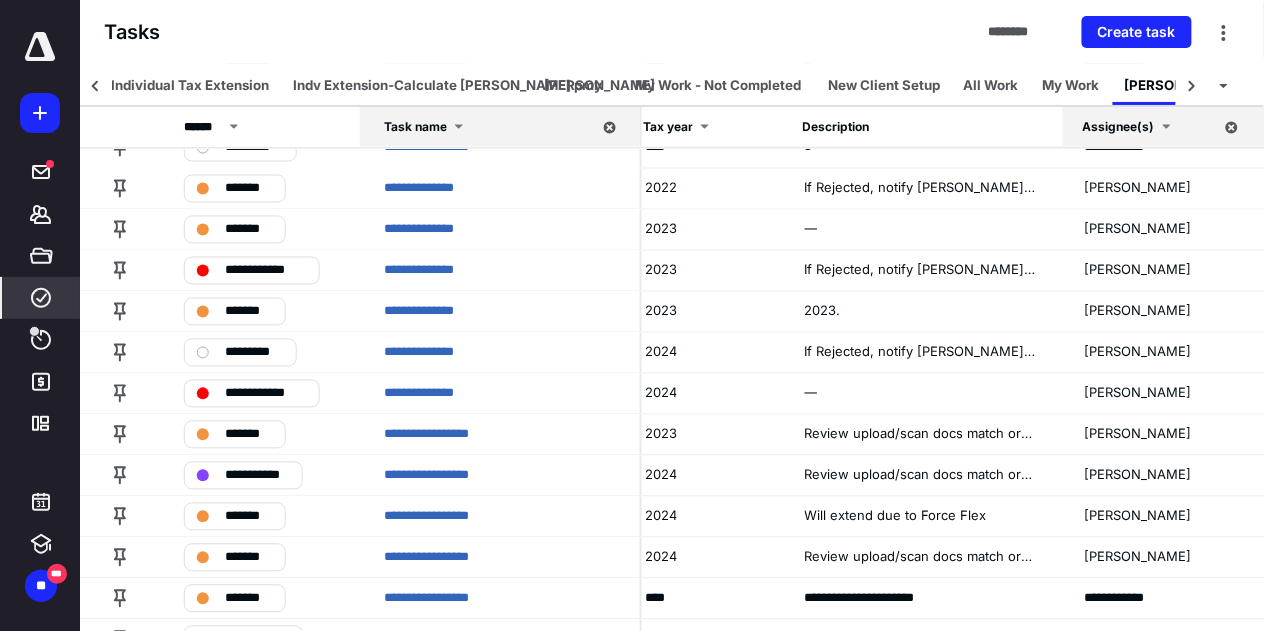 click 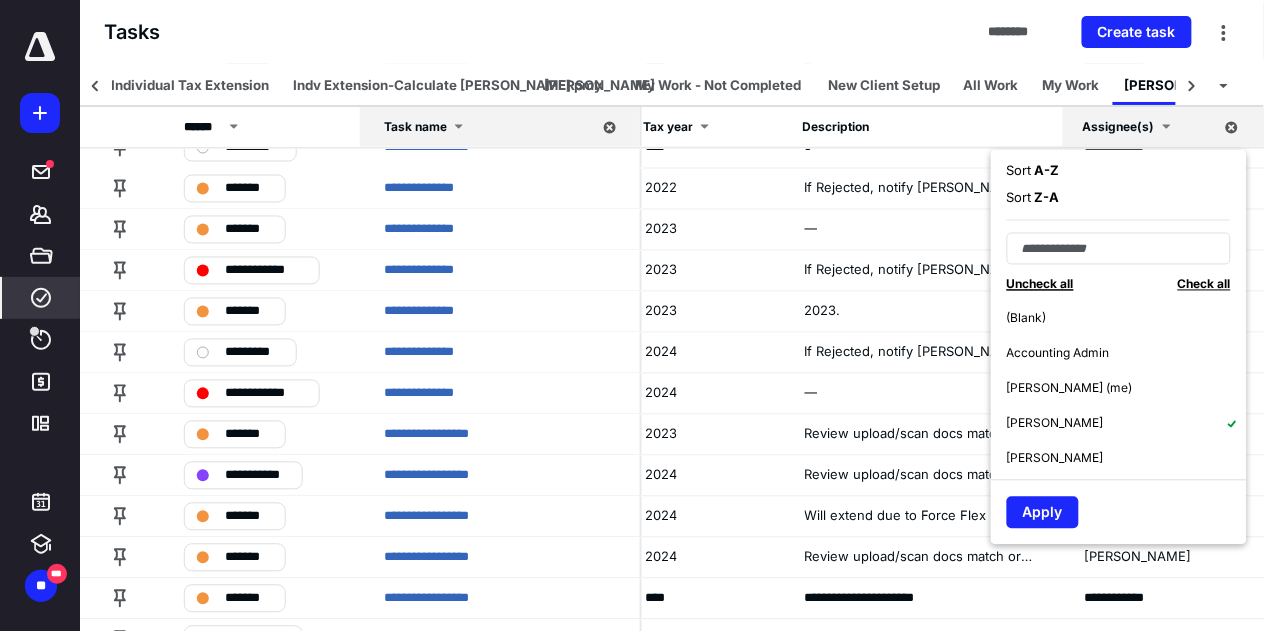 click on "Uncheck all" at bounding box center (1040, 284) 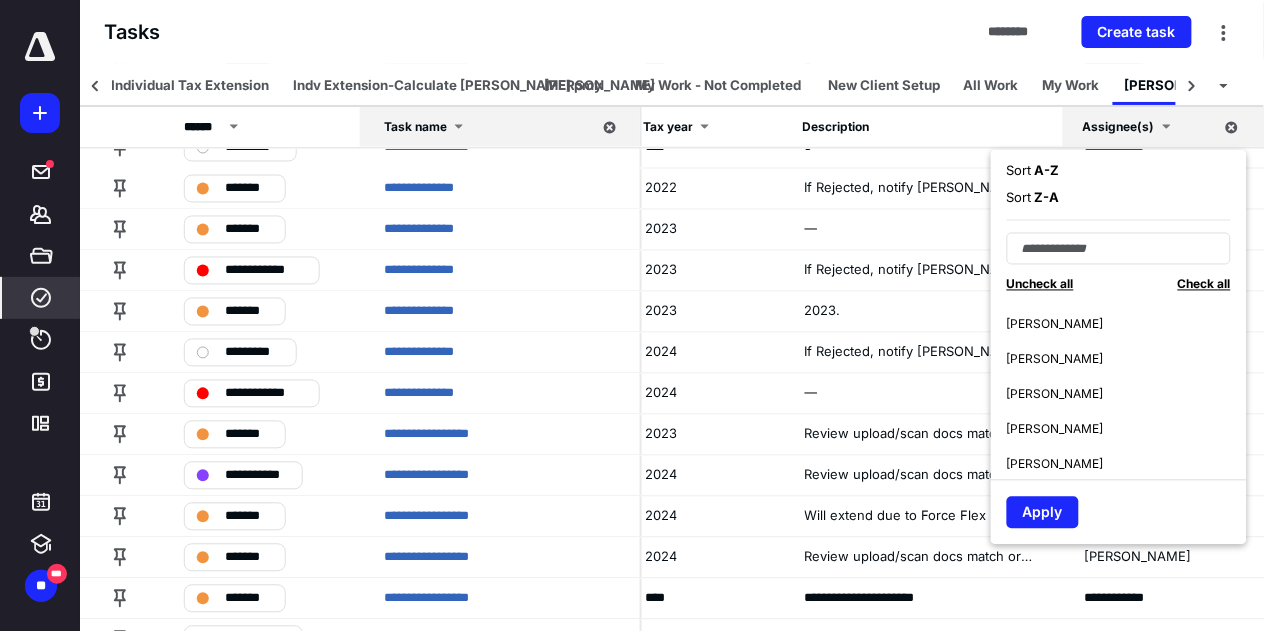 scroll, scrollTop: 210, scrollLeft: 0, axis: vertical 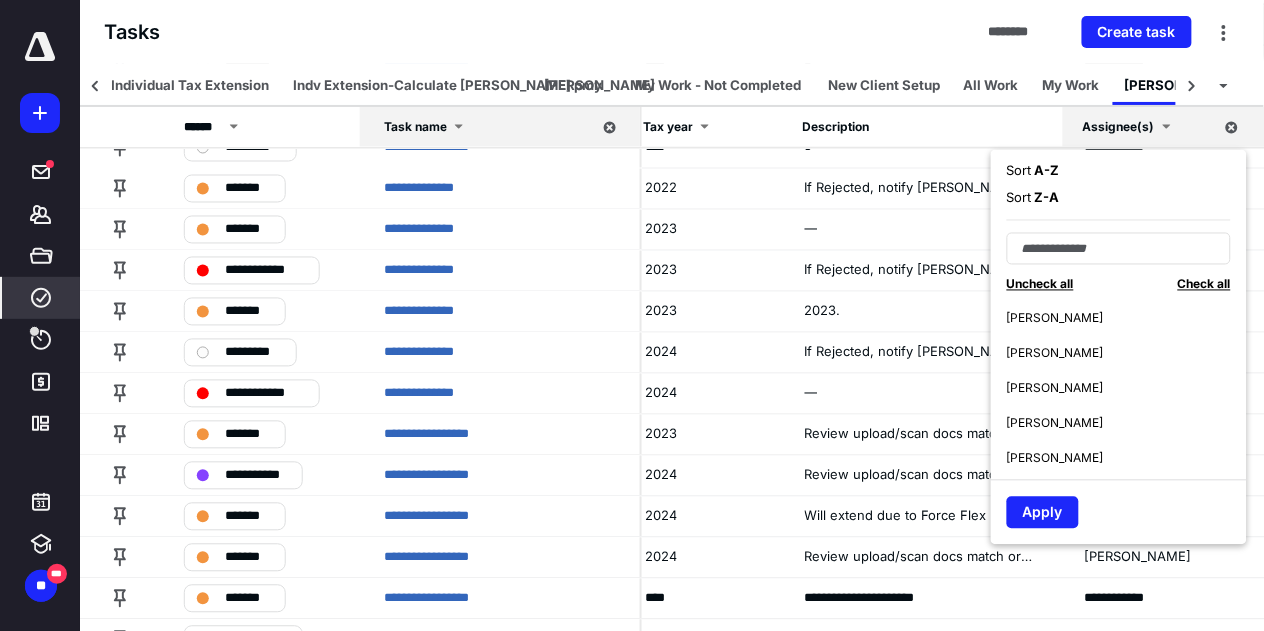 click on "Tom Smith" at bounding box center (1127, 458) 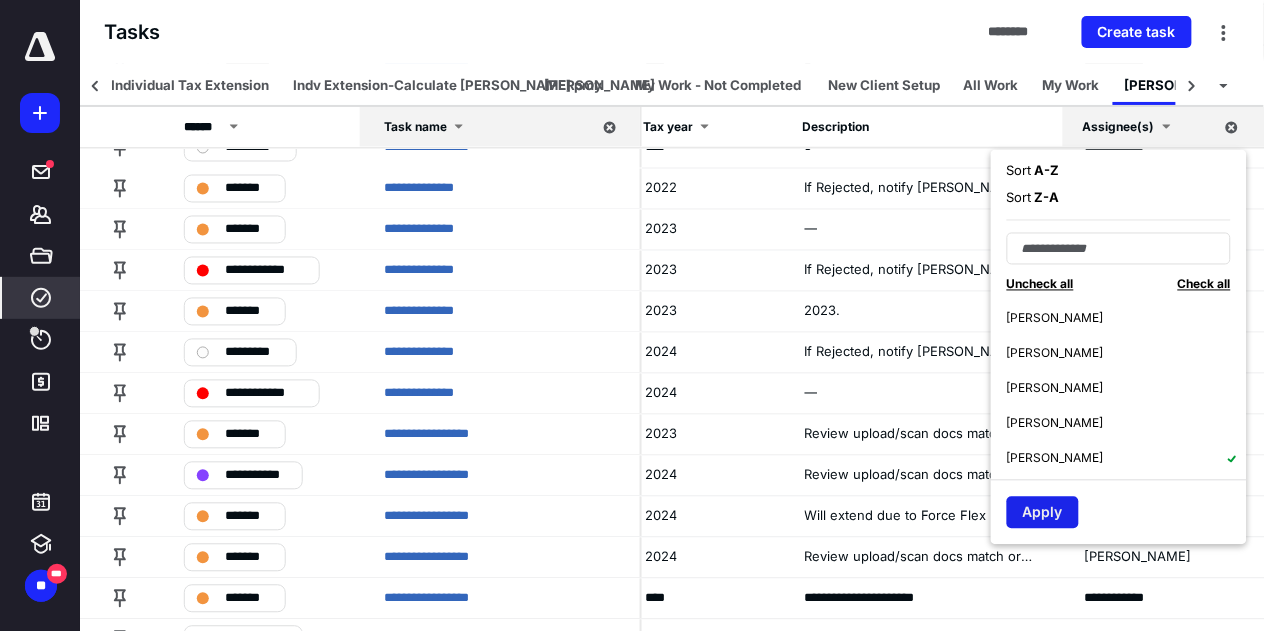 click on "Apply" at bounding box center (1043, 513) 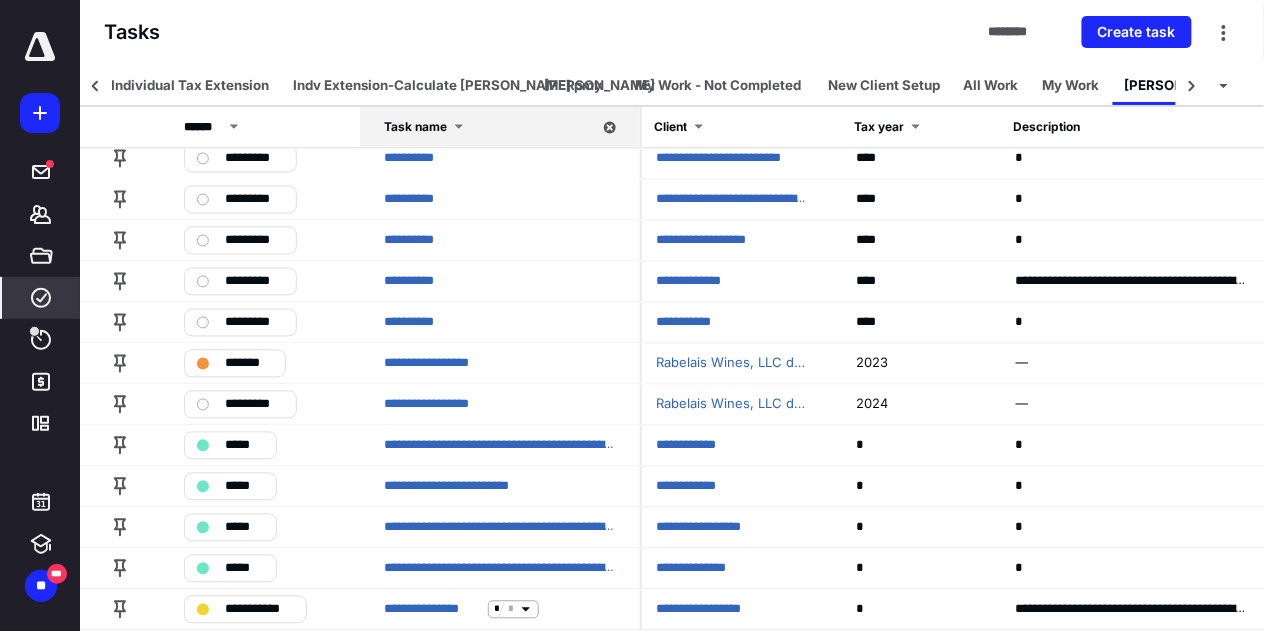 scroll, scrollTop: 800, scrollLeft: 0, axis: vertical 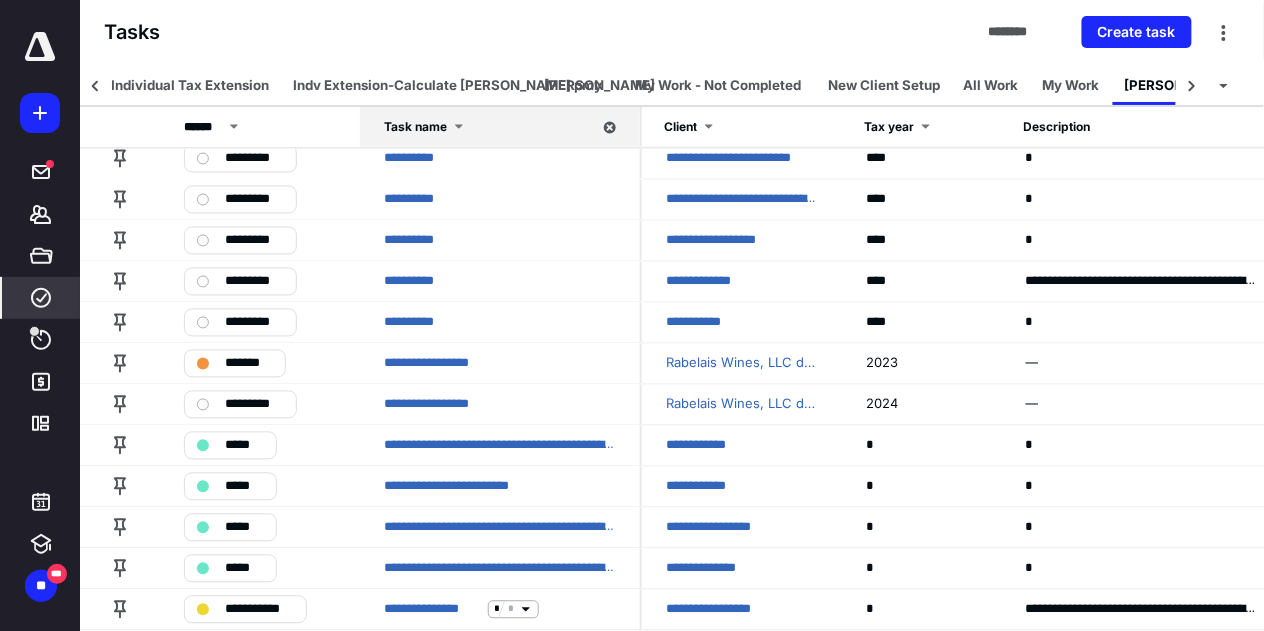 click on "Task name" at bounding box center (486, 127) 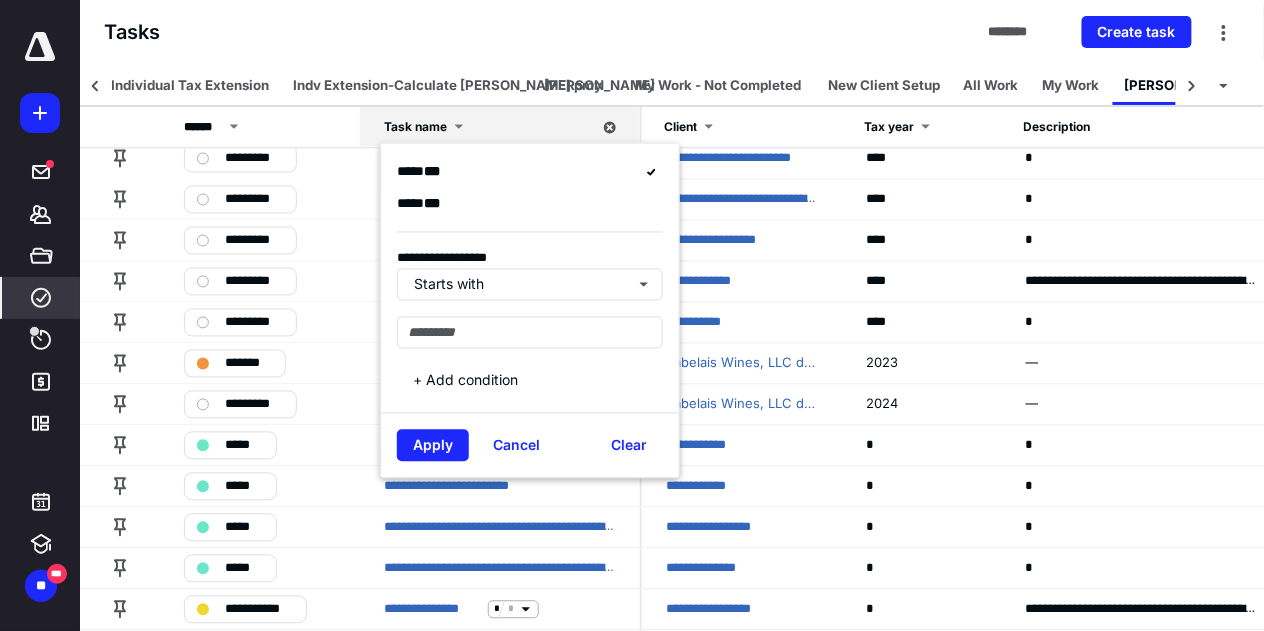 click on "Apply Cancel Clear" at bounding box center [530, 445] 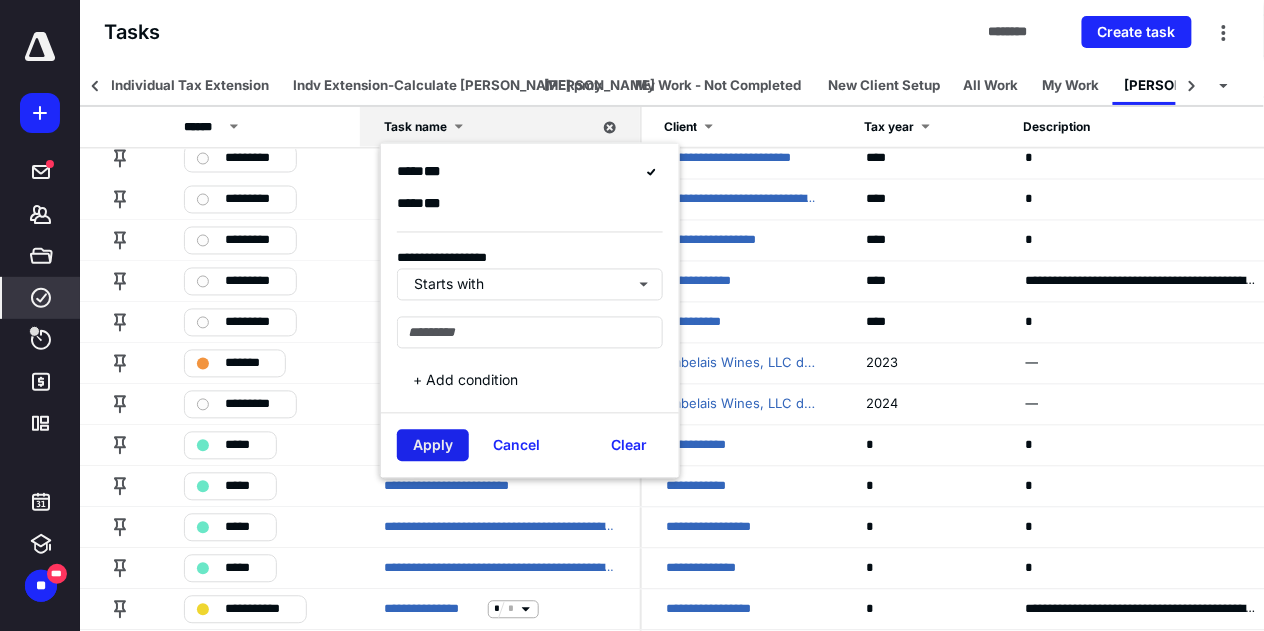 click on "Apply" at bounding box center [433, 446] 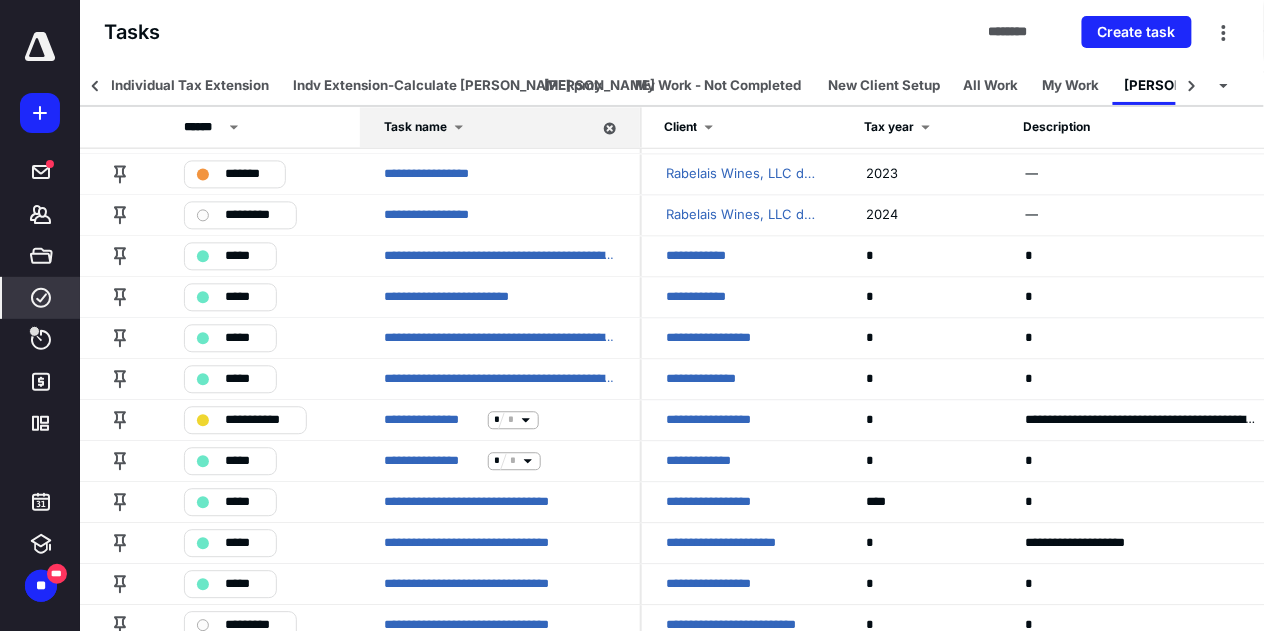 scroll, scrollTop: 1000, scrollLeft: 0, axis: vertical 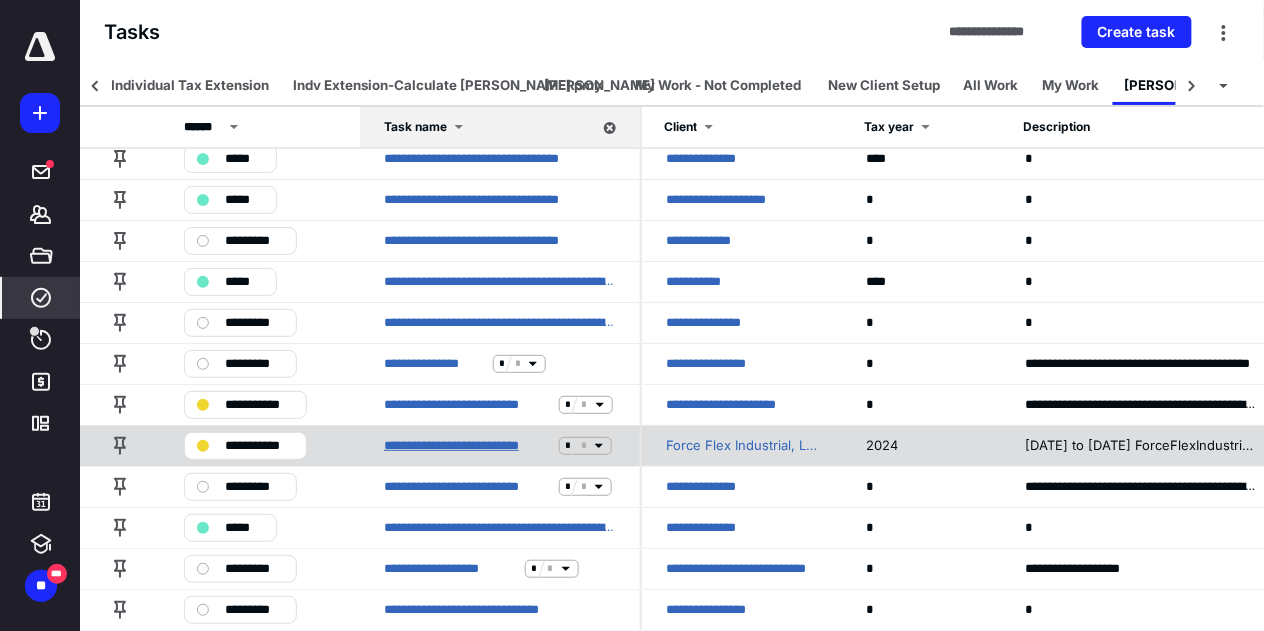click on "**********" at bounding box center (467, 446) 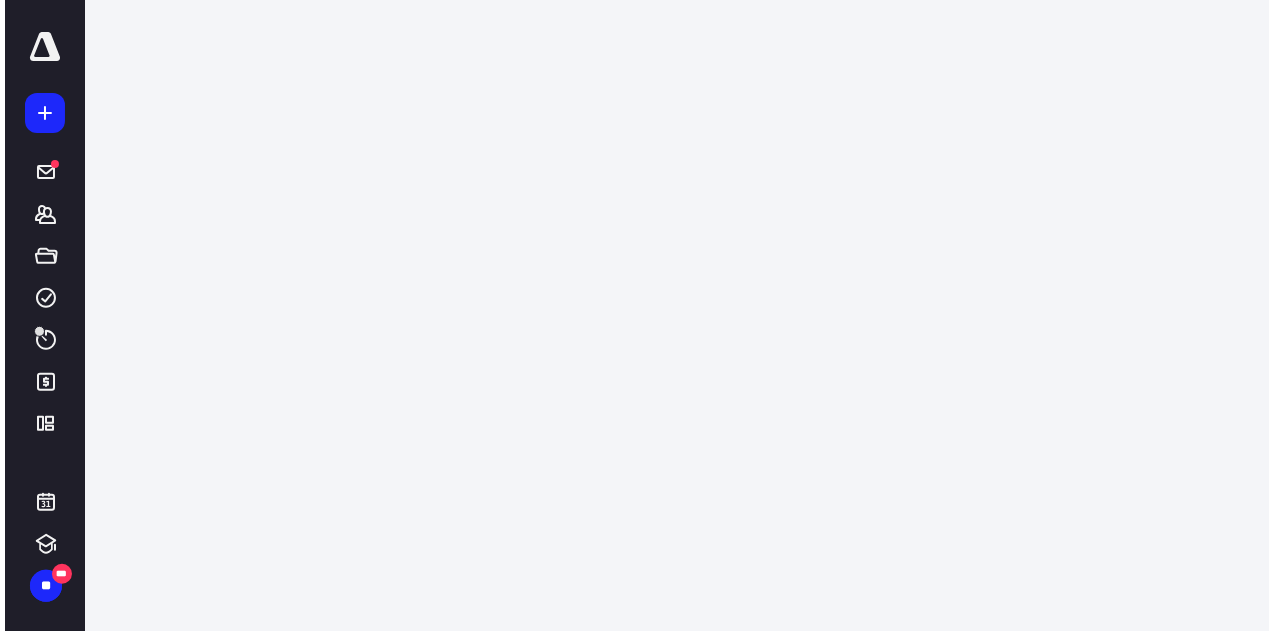 scroll, scrollTop: 0, scrollLeft: 0, axis: both 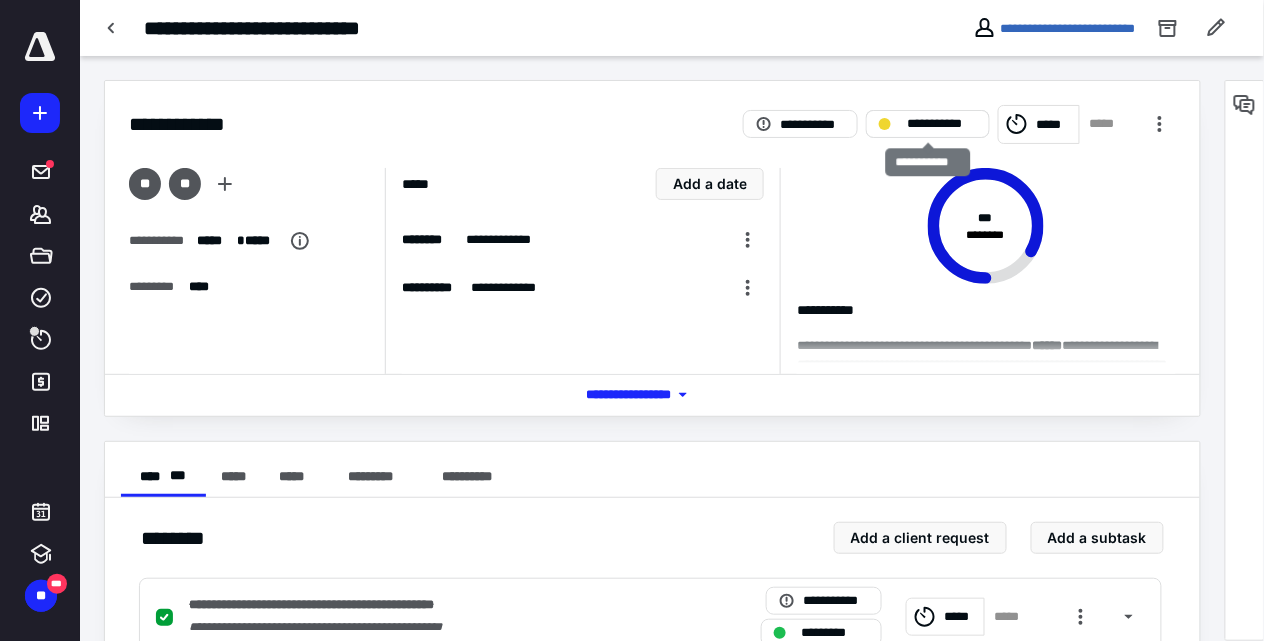 click on "**********" at bounding box center [941, 124] 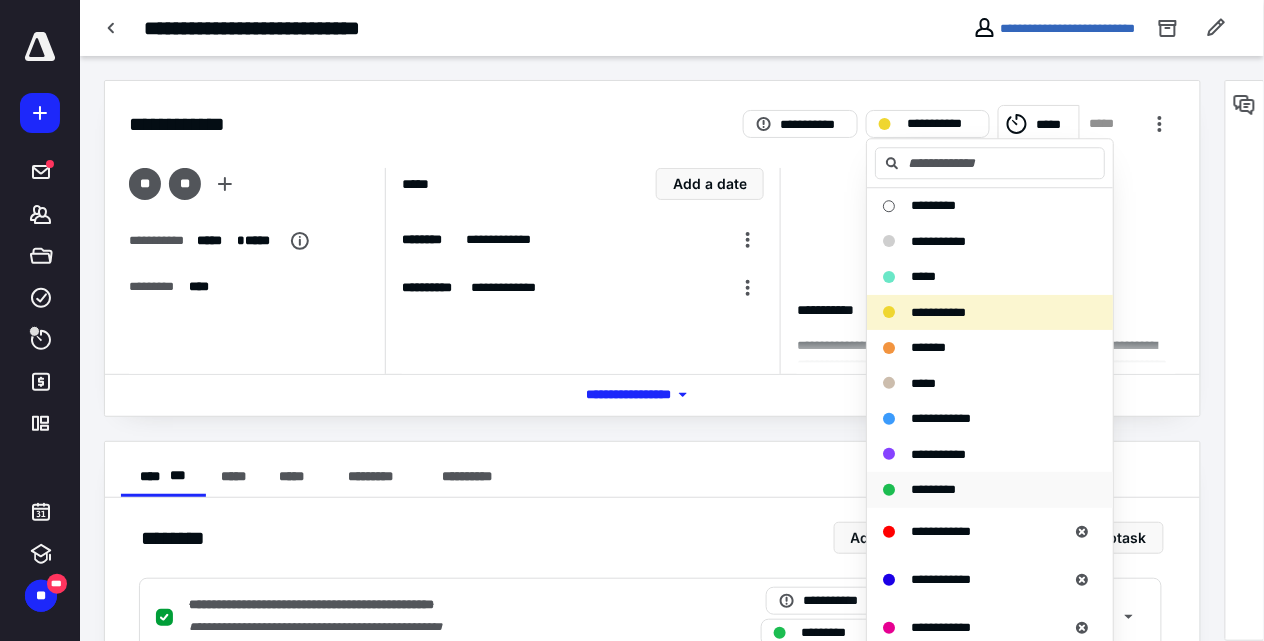 click on "*********" at bounding box center [933, 489] 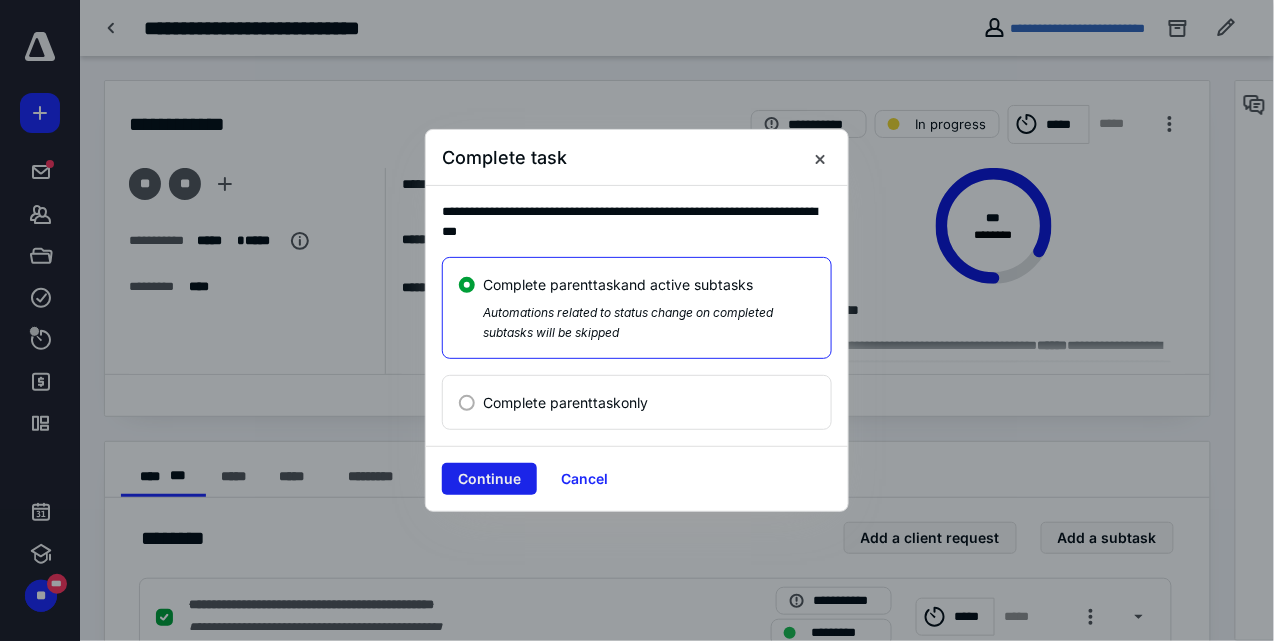 click on "Continue" at bounding box center (489, 479) 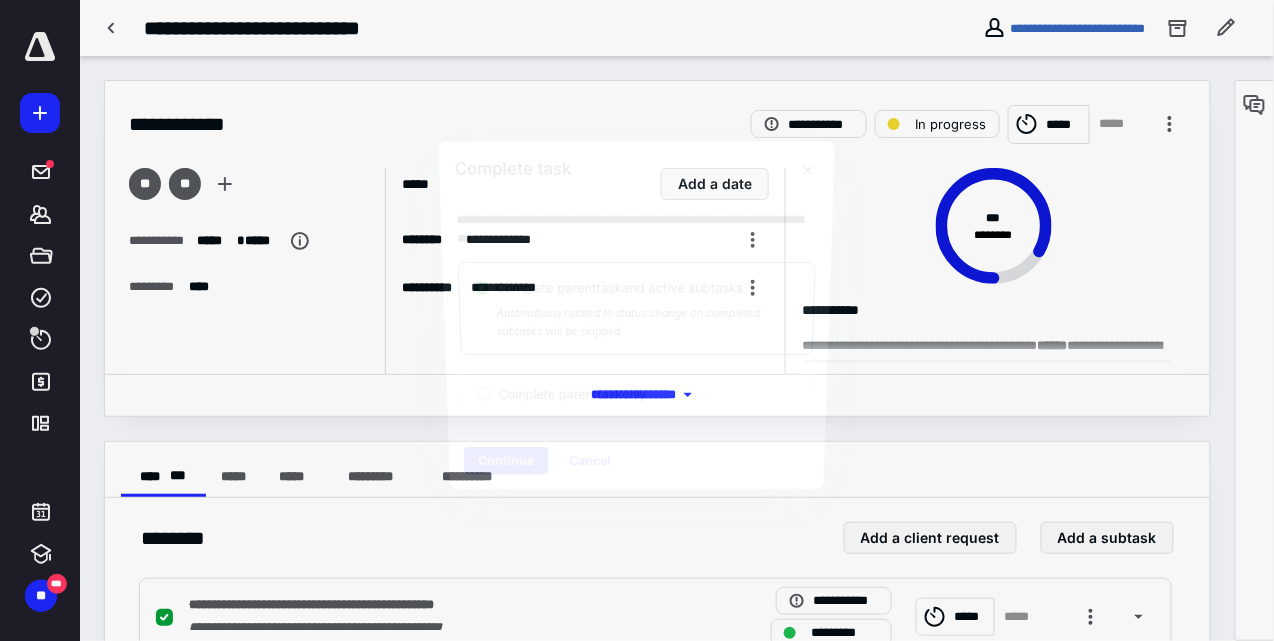checkbox on "true" 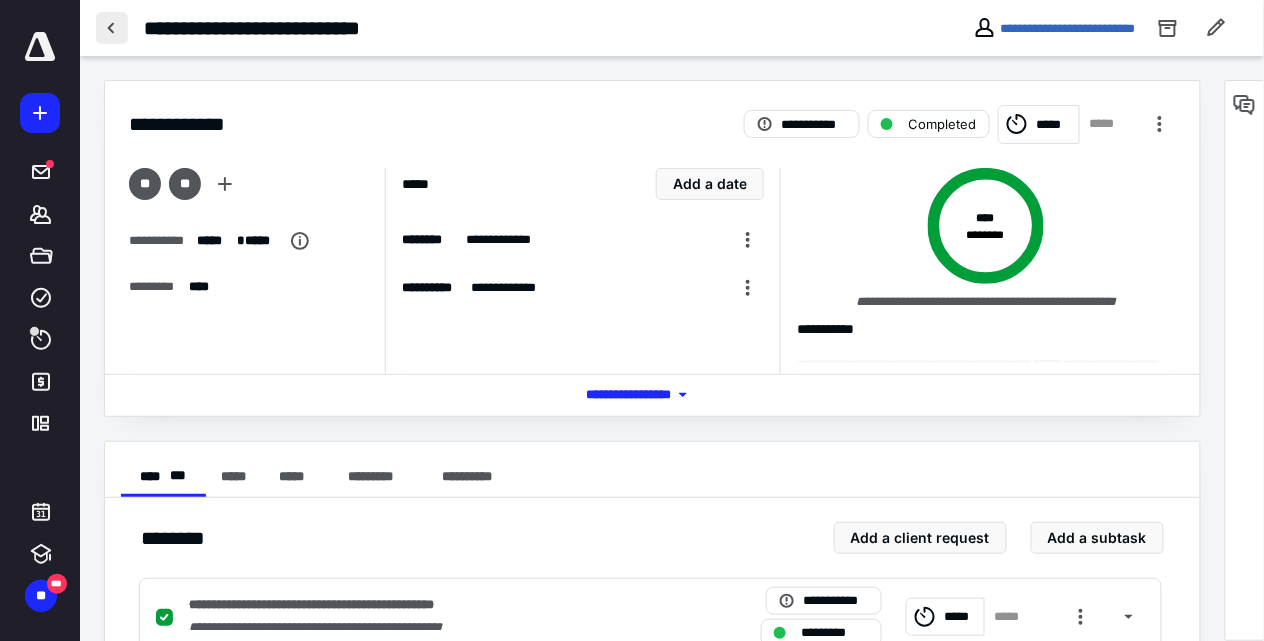 click at bounding box center (112, 28) 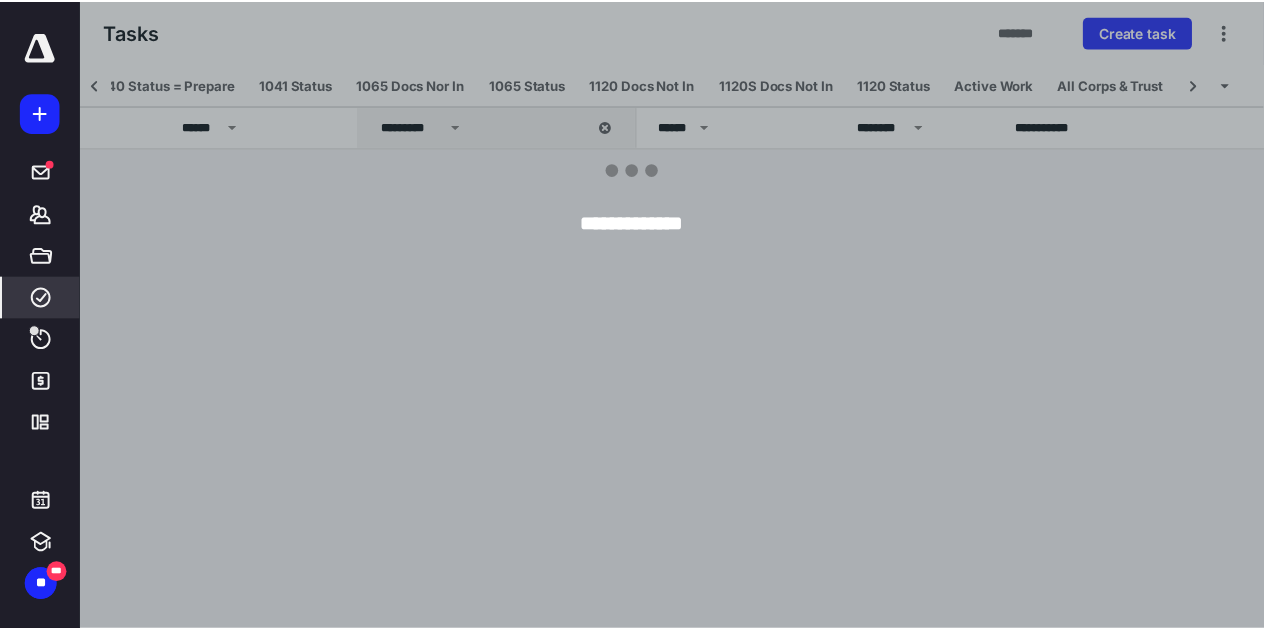 scroll, scrollTop: 0, scrollLeft: 2509, axis: horizontal 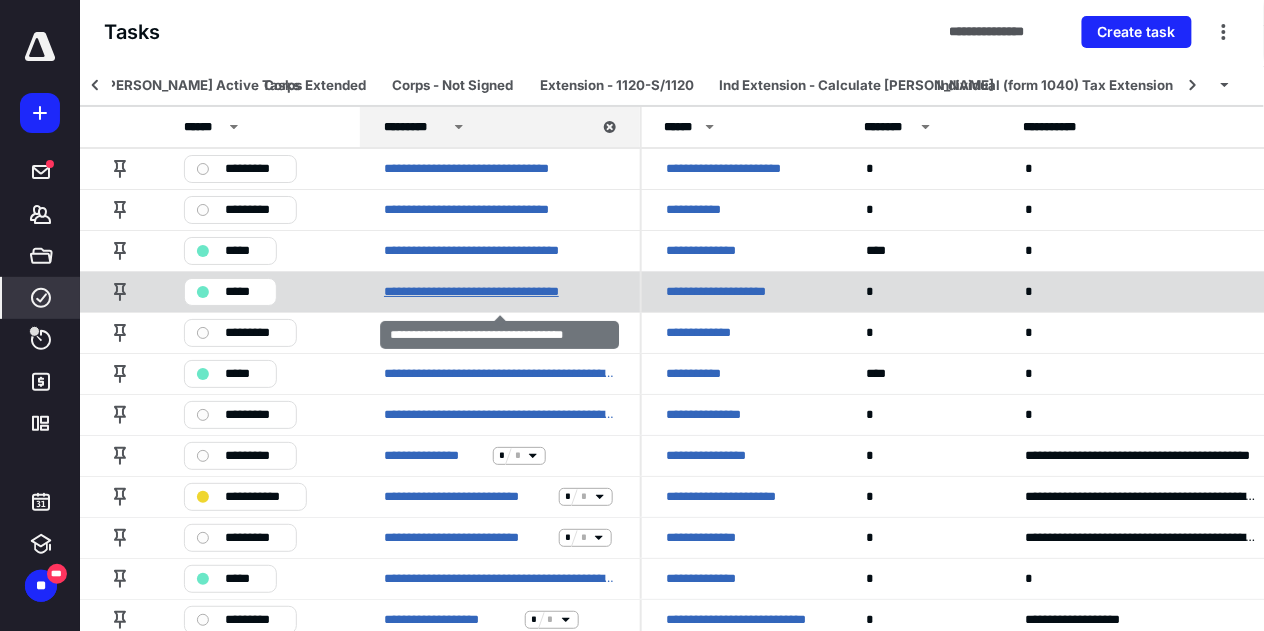 click on "**********" at bounding box center (500, 292) 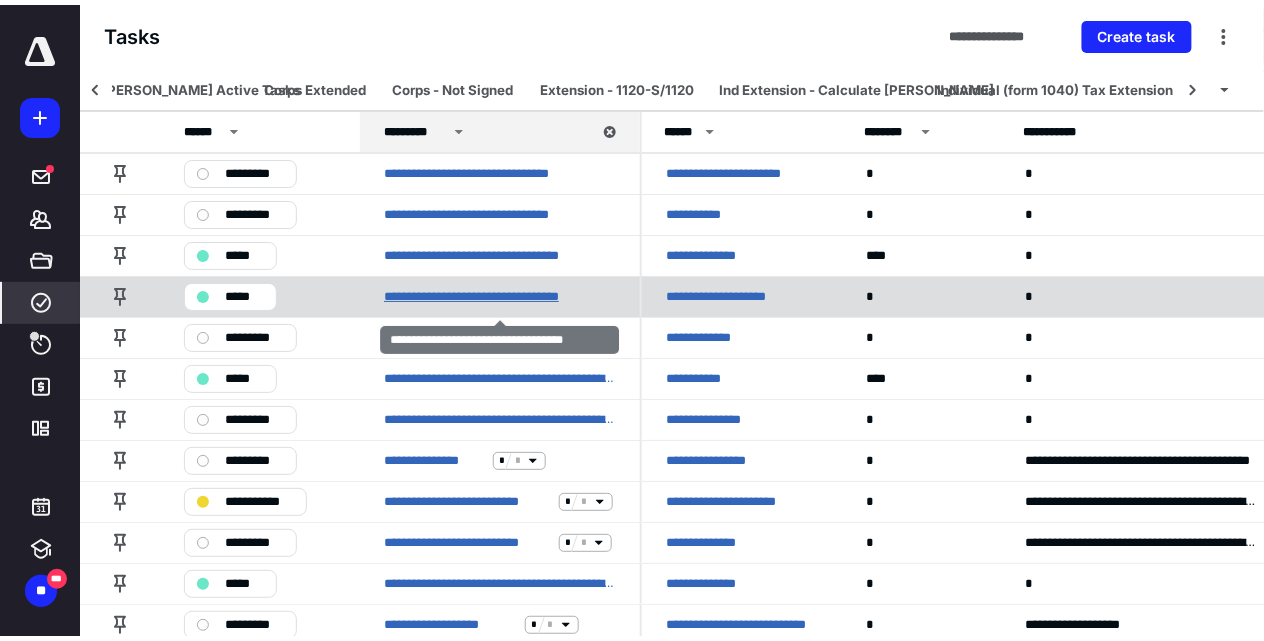 scroll, scrollTop: 0, scrollLeft: 0, axis: both 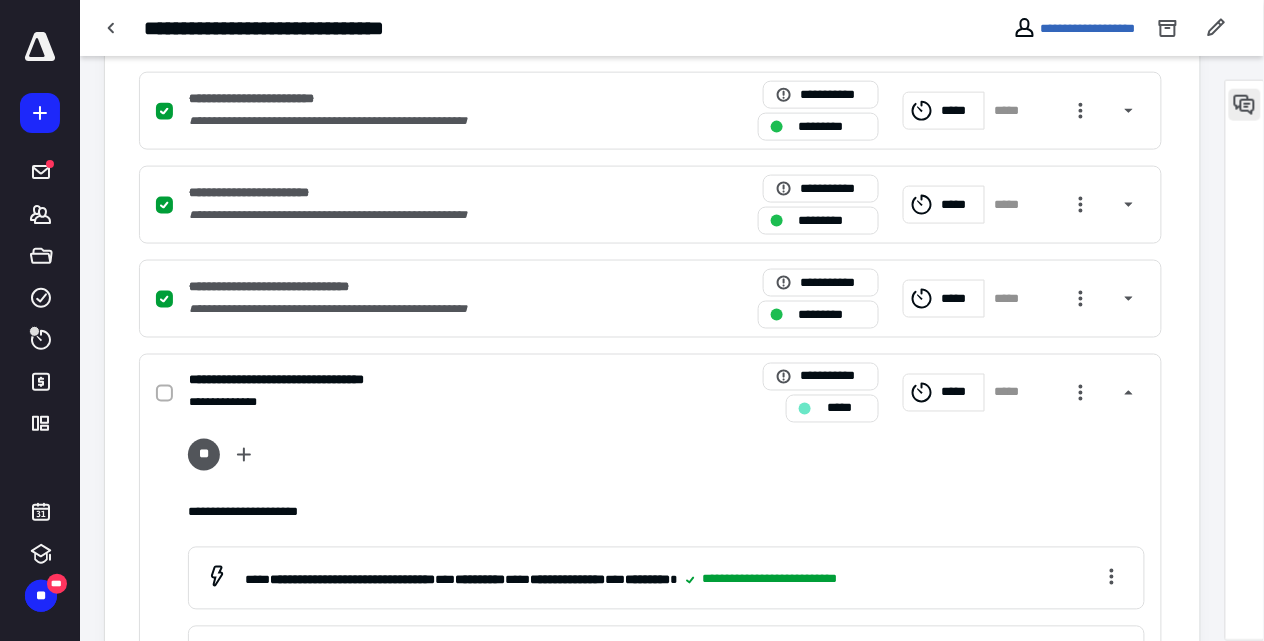 click at bounding box center [1245, 105] 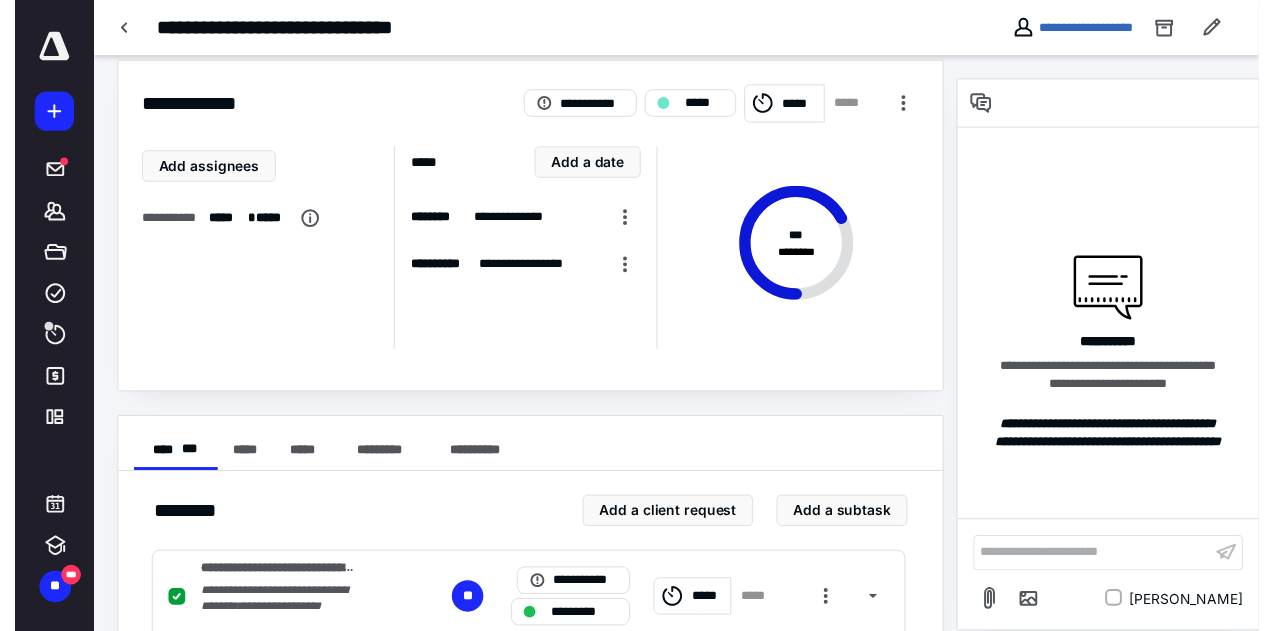 scroll, scrollTop: 0, scrollLeft: 0, axis: both 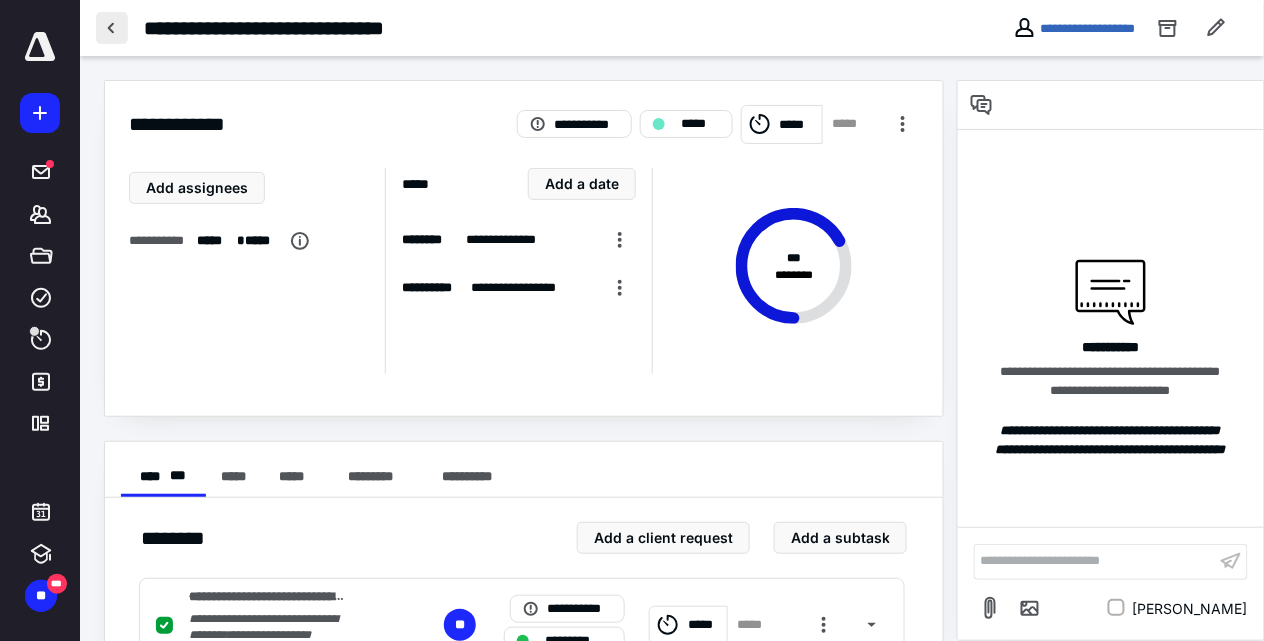 click at bounding box center [112, 28] 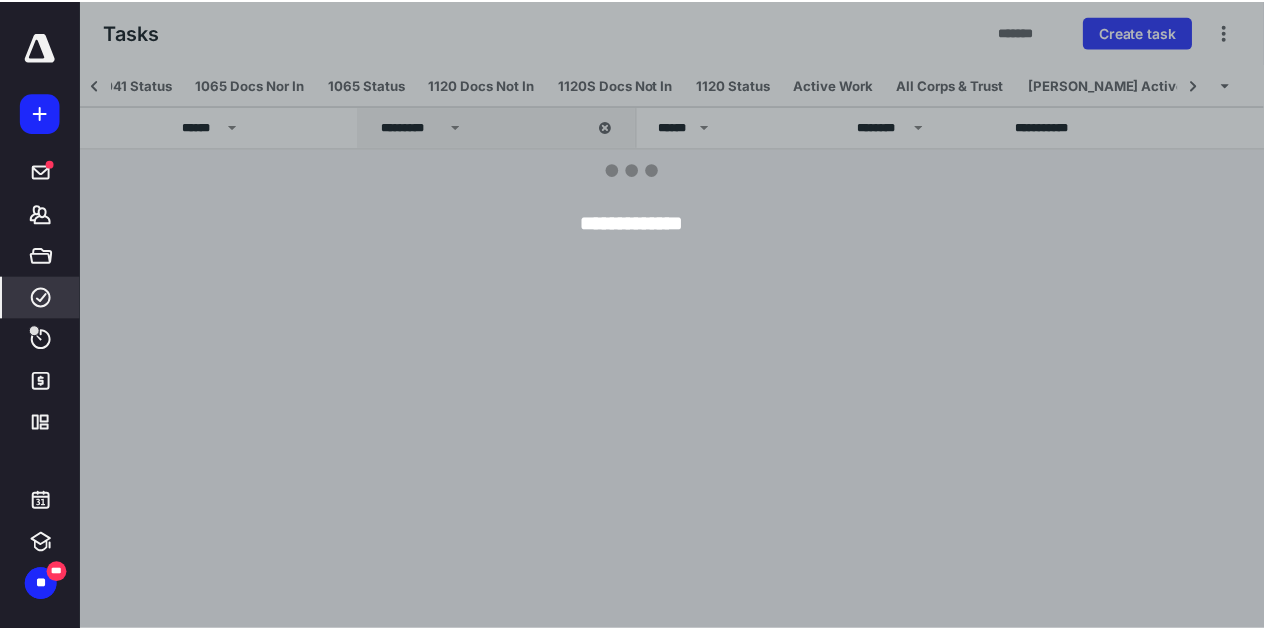 scroll, scrollTop: 0, scrollLeft: 1702, axis: horizontal 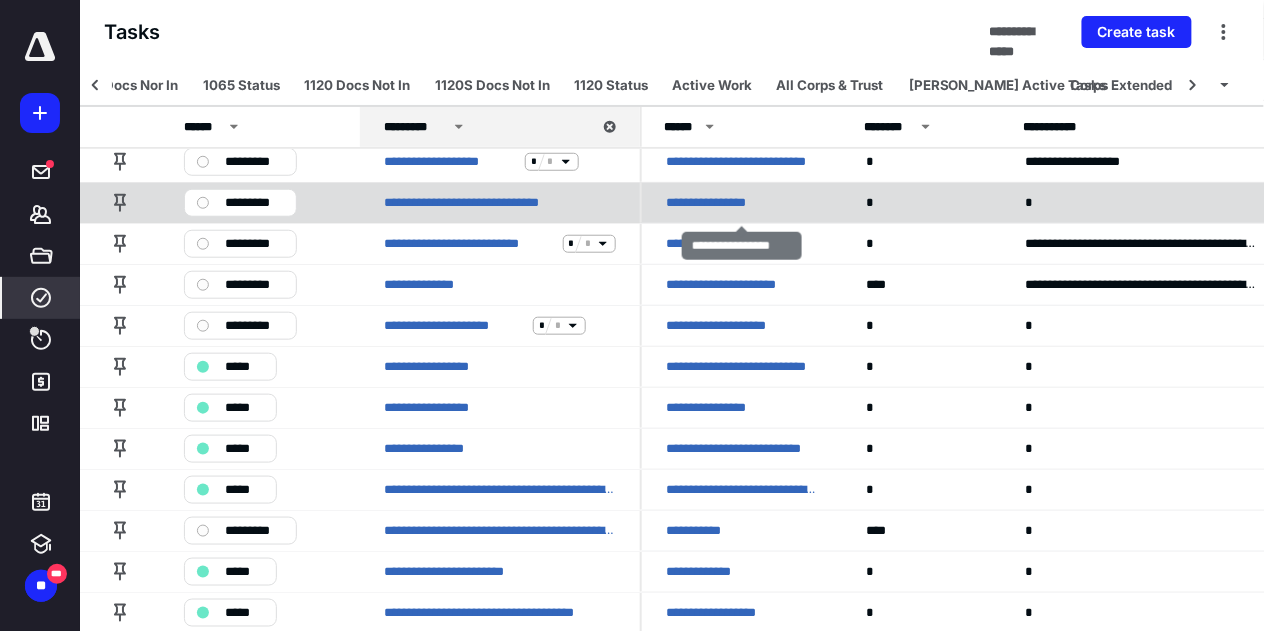 click on "**********" at bounding box center (719, 203) 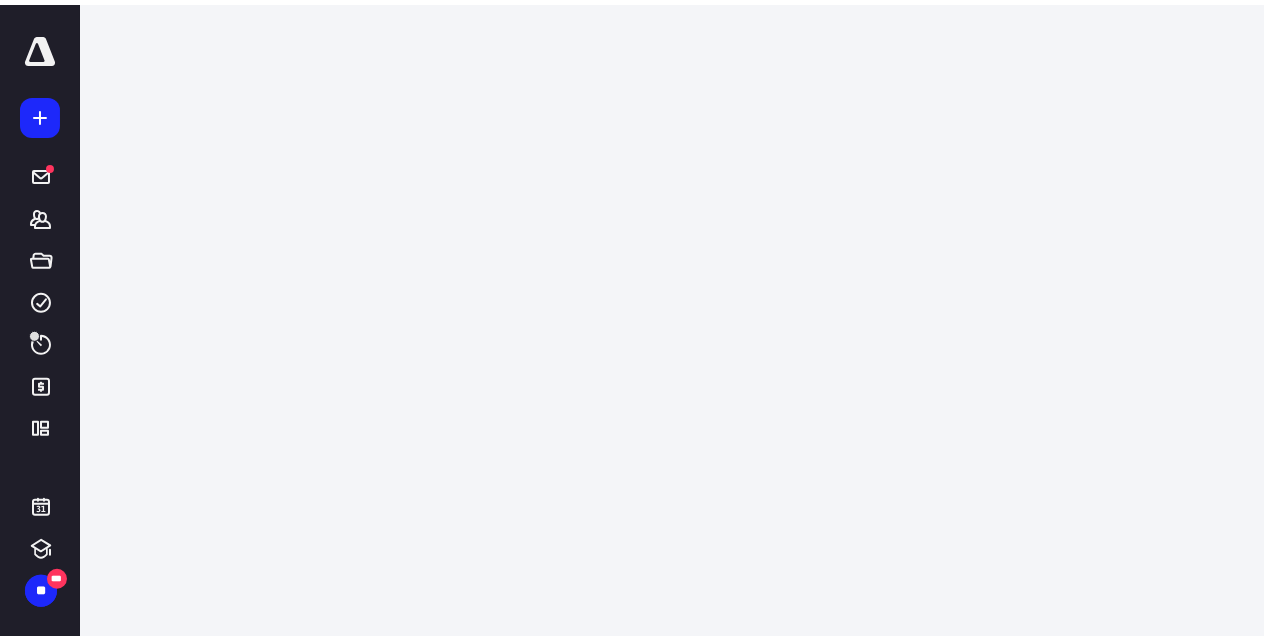 scroll, scrollTop: 0, scrollLeft: 0, axis: both 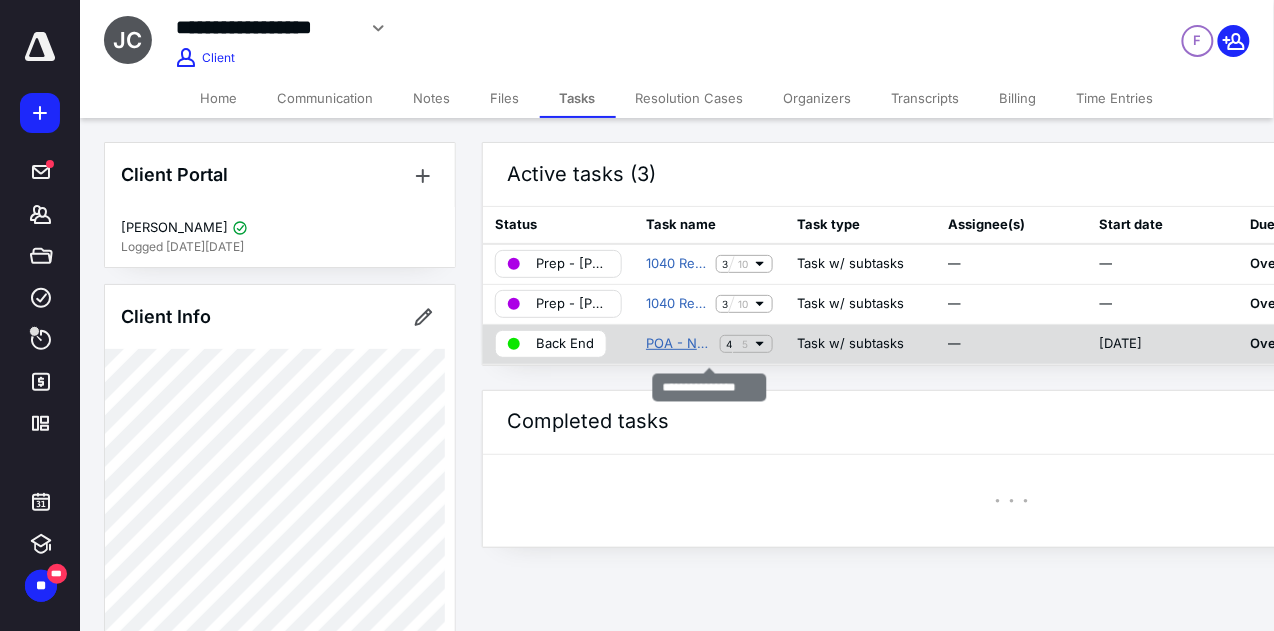 click on "POA - No Notice" at bounding box center (679, 344) 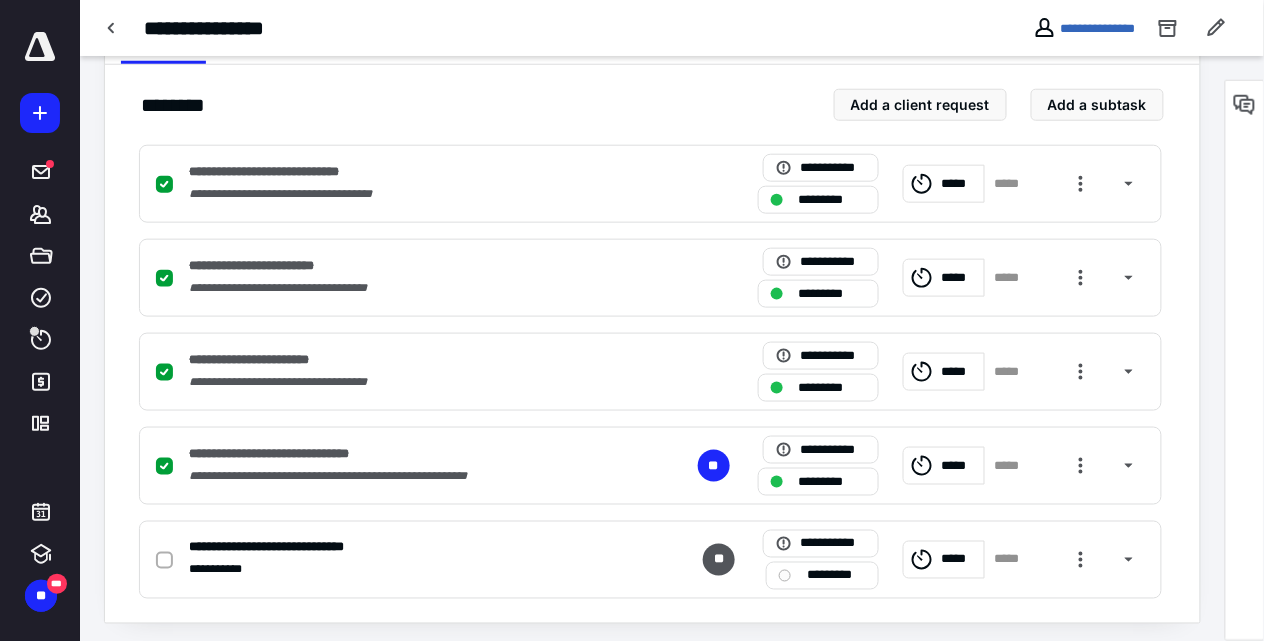 scroll, scrollTop: 439, scrollLeft: 0, axis: vertical 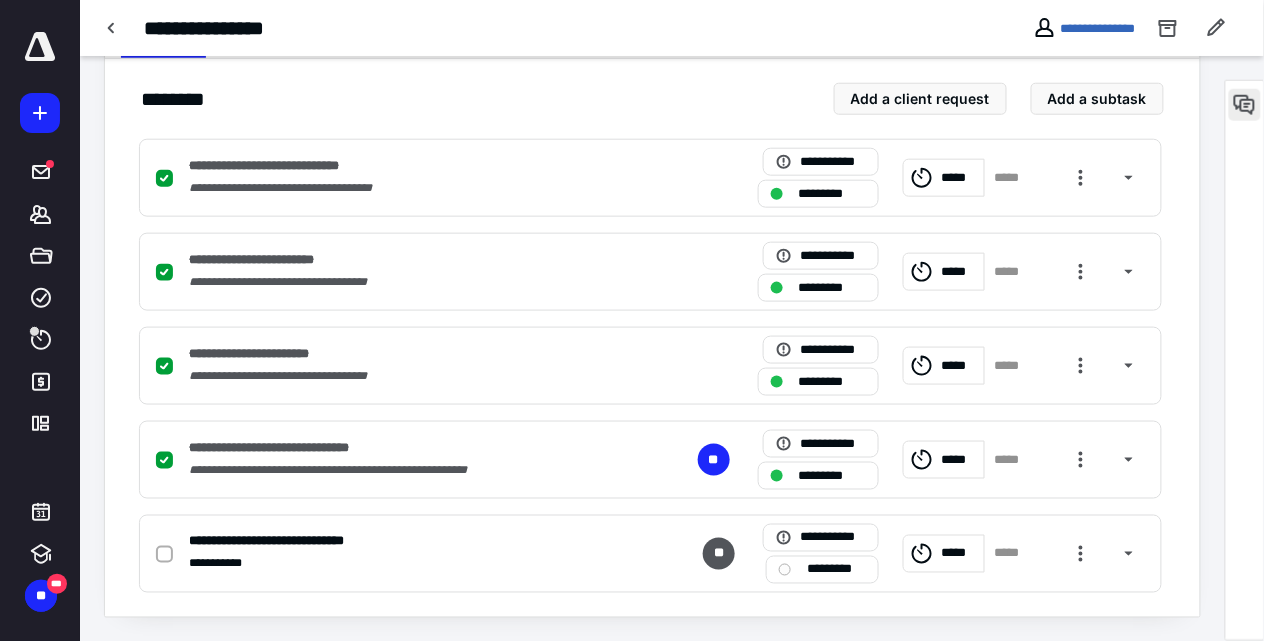 click at bounding box center (1245, 105) 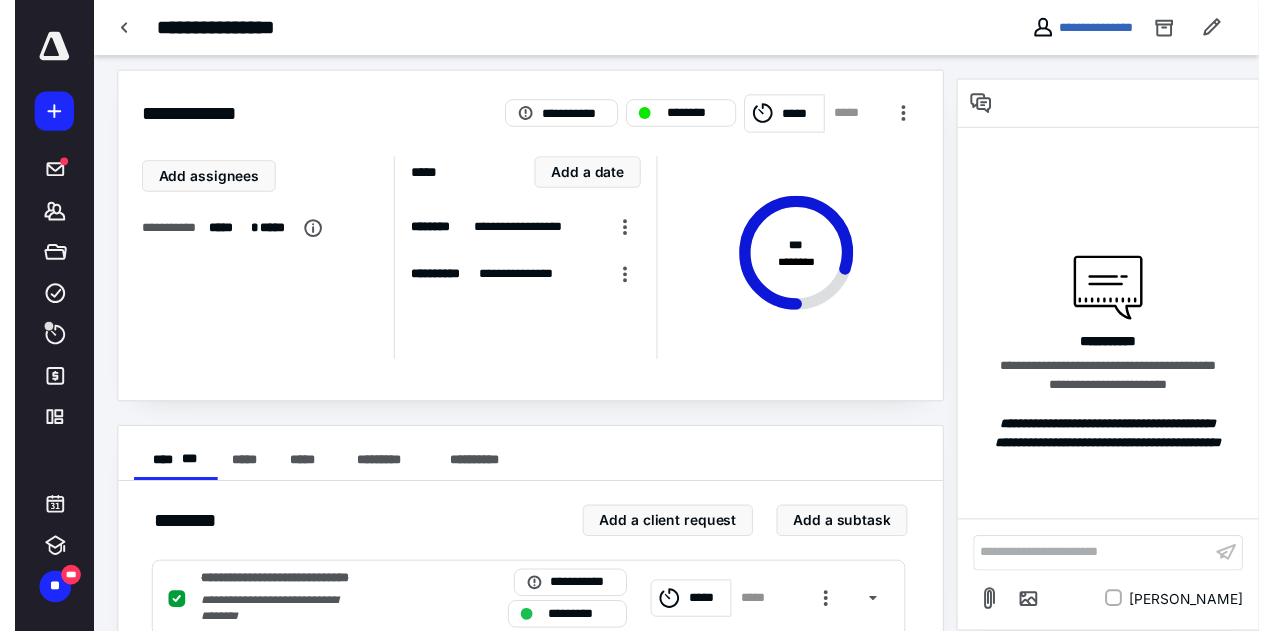 scroll, scrollTop: 0, scrollLeft: 0, axis: both 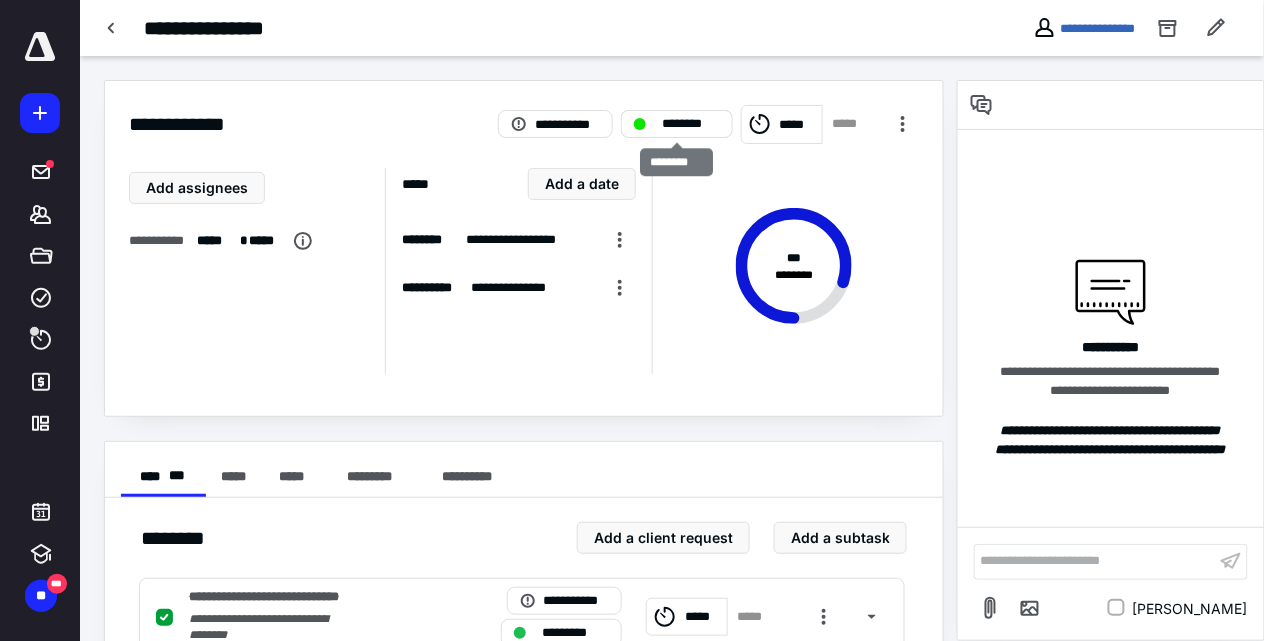 click on "********" at bounding box center [690, 124] 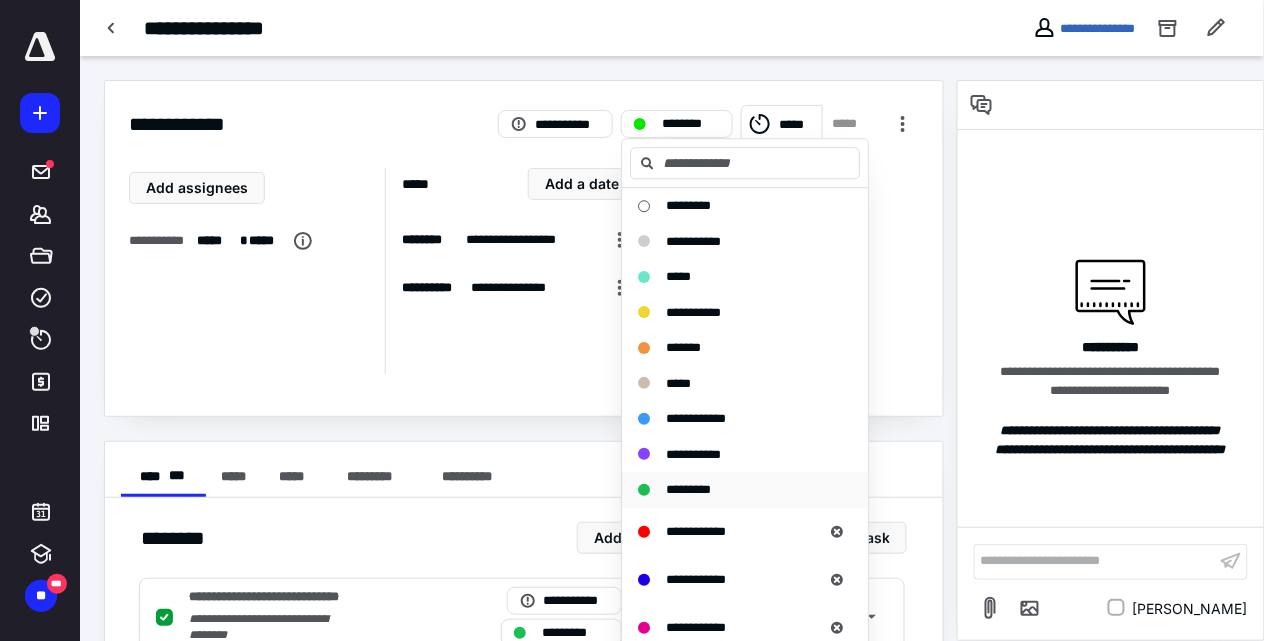 click on "*********" at bounding box center [688, 489] 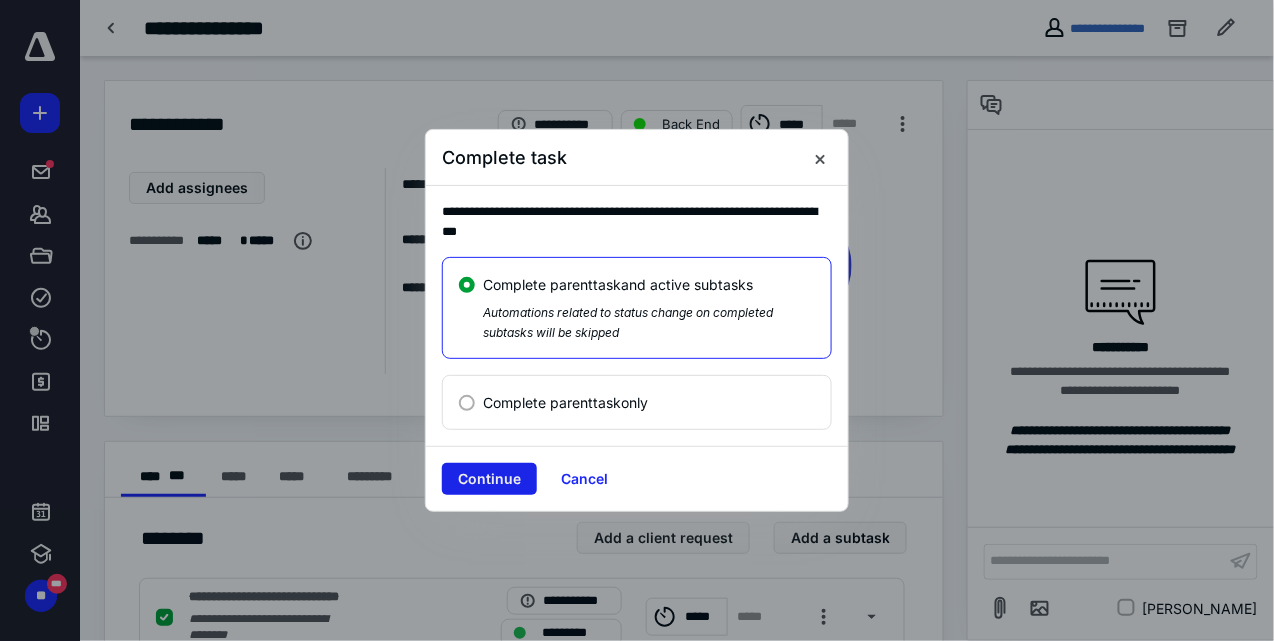 click on "Continue" at bounding box center [489, 479] 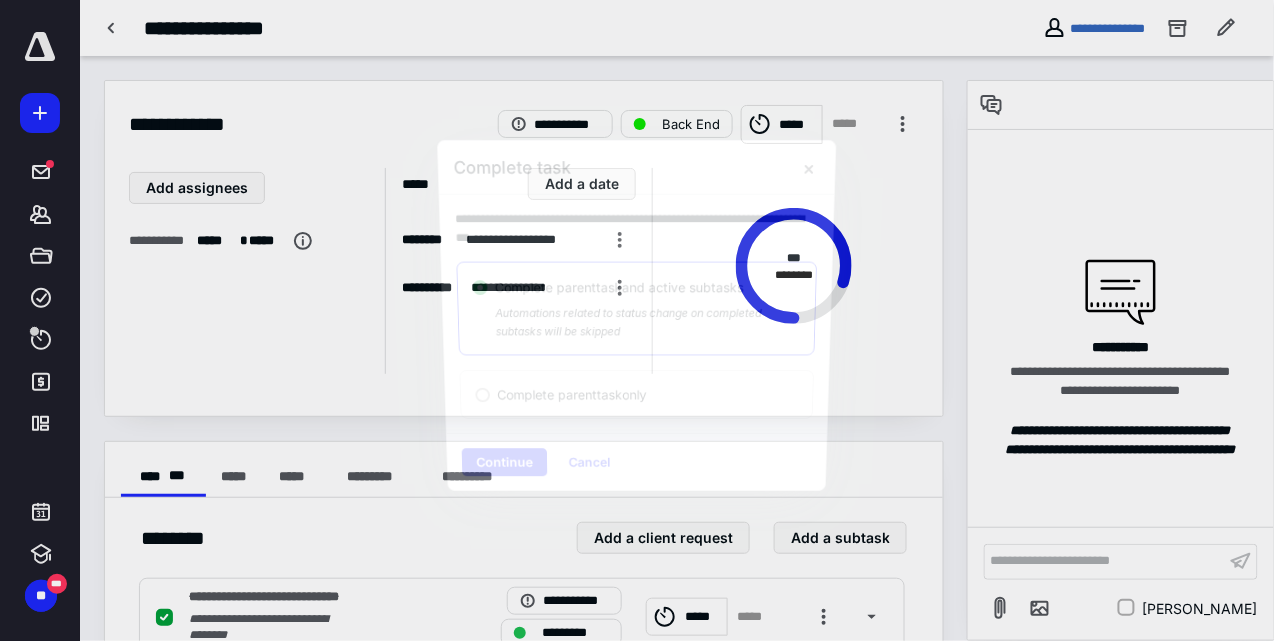 checkbox on "true" 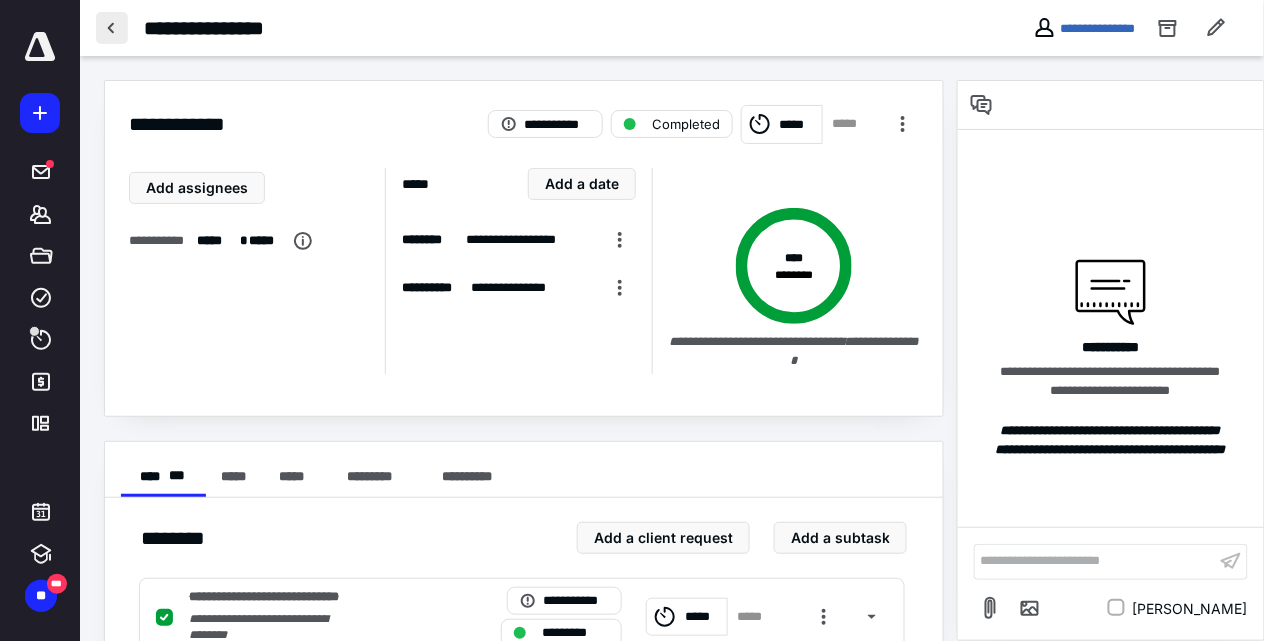 click at bounding box center [112, 28] 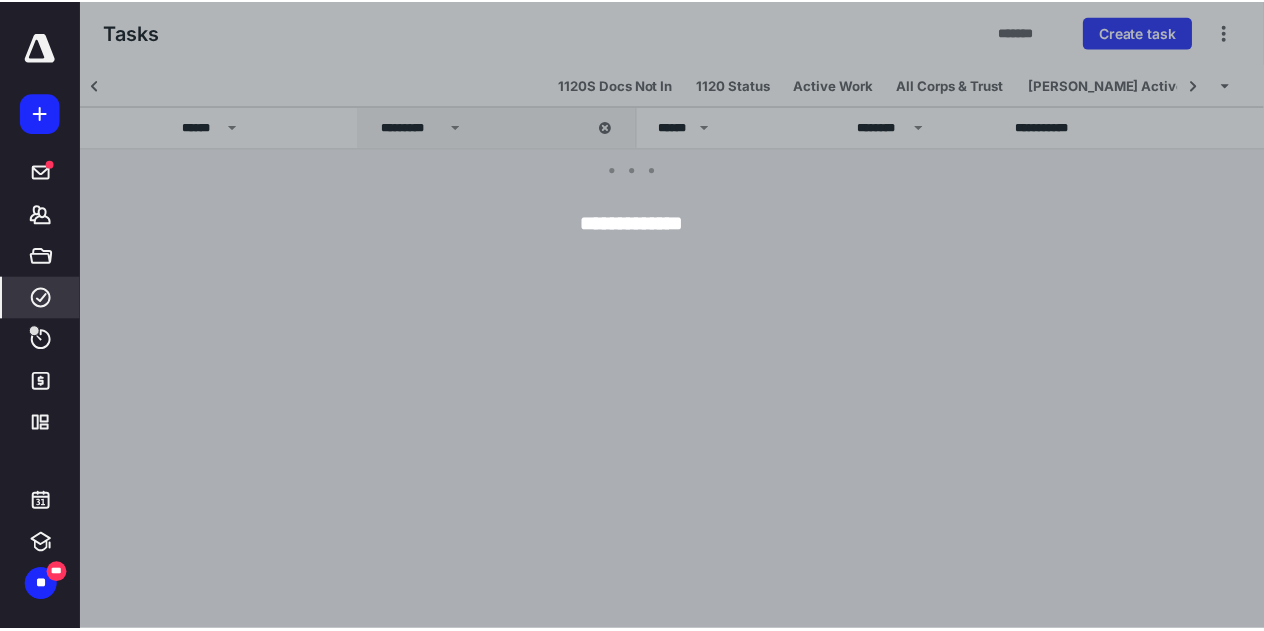 scroll, scrollTop: 0, scrollLeft: 2661, axis: horizontal 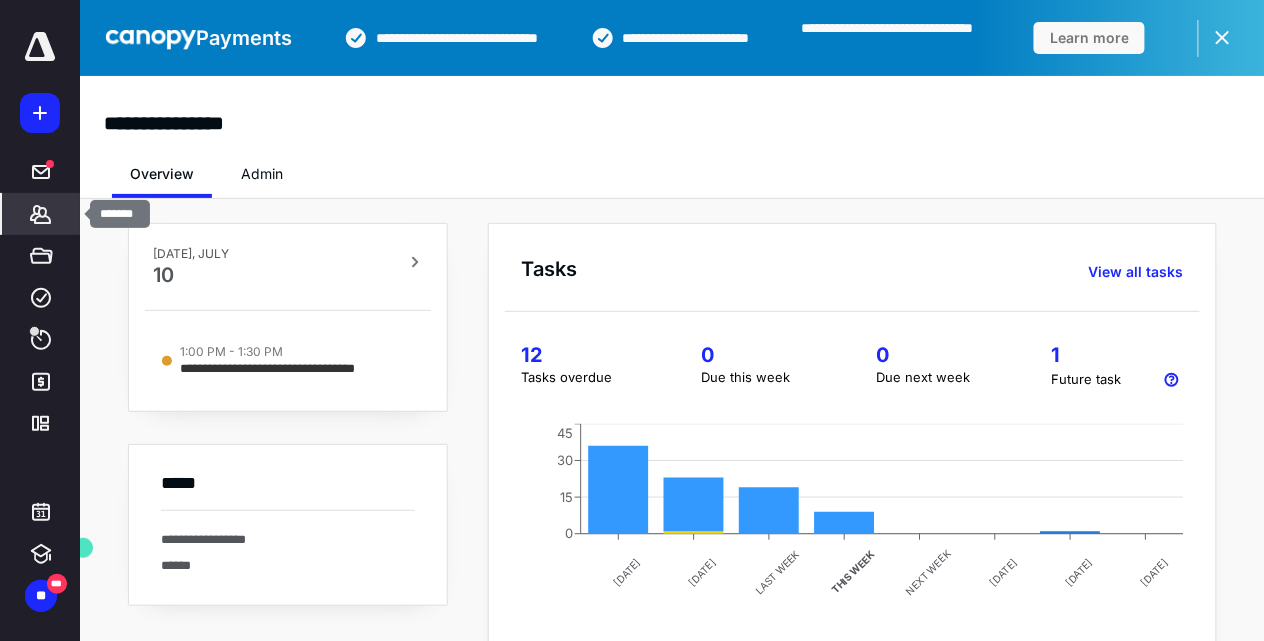 click 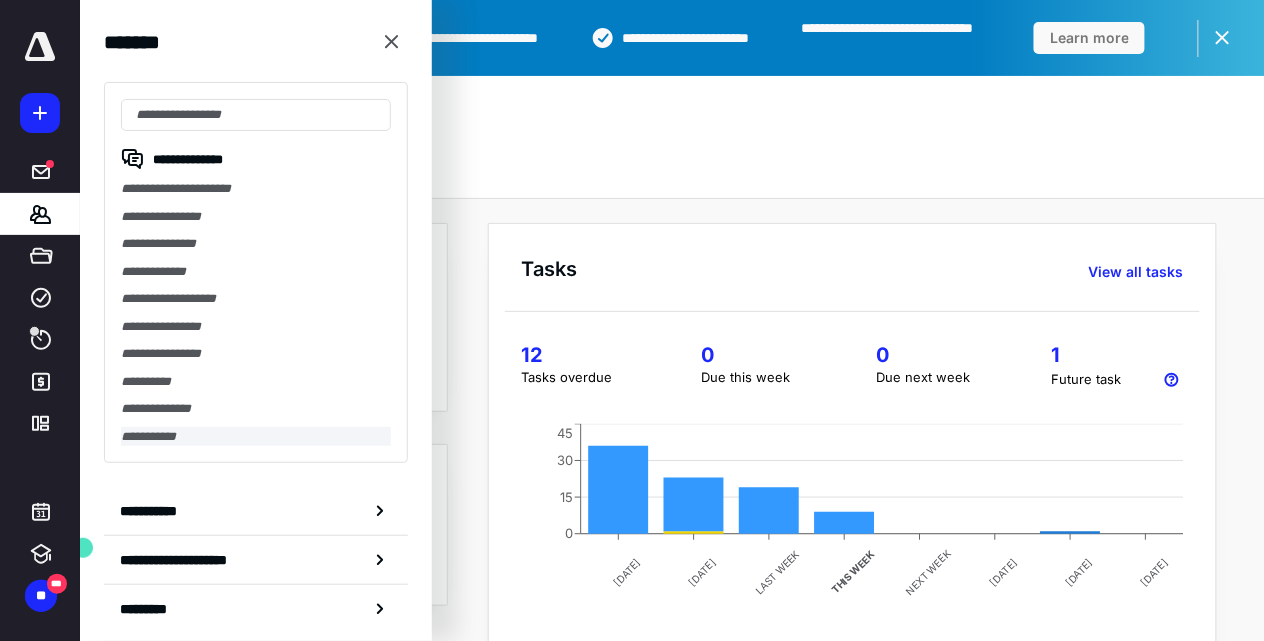 click on "**********" at bounding box center (256, 437) 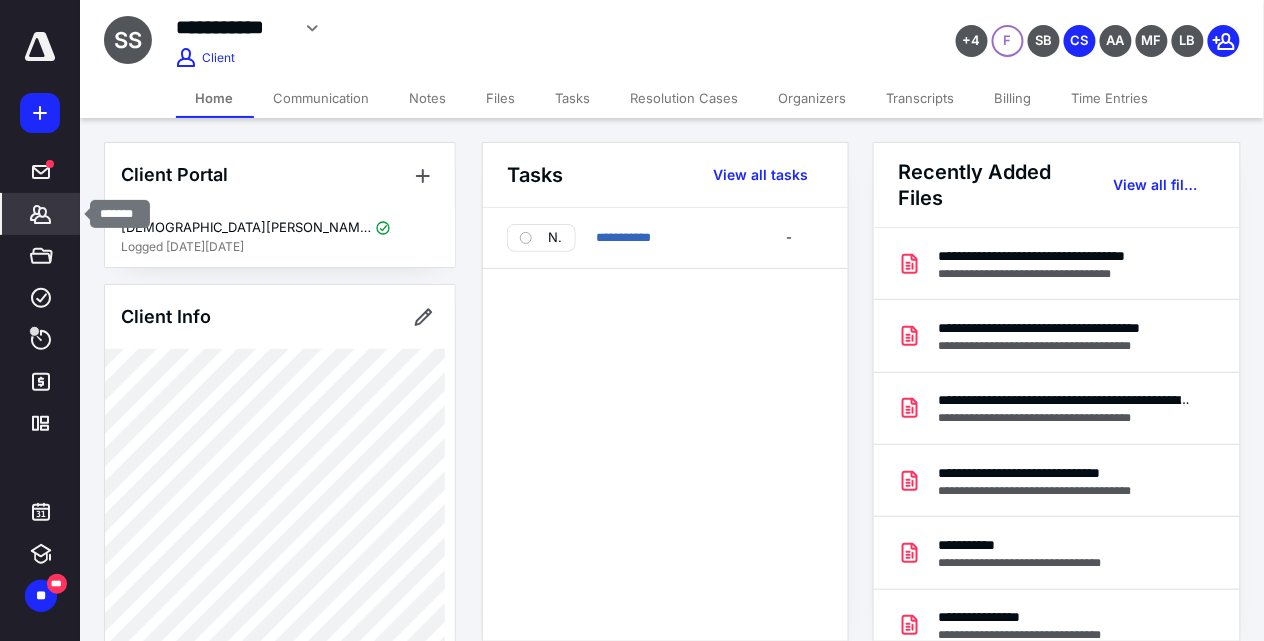click 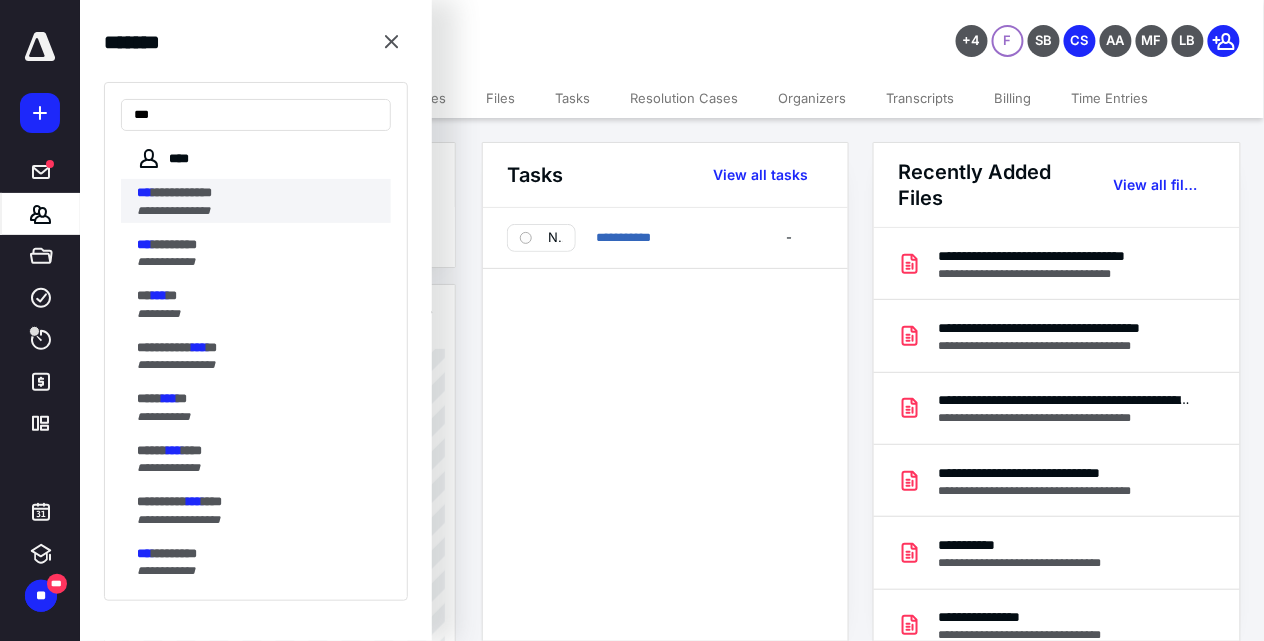 type on "***" 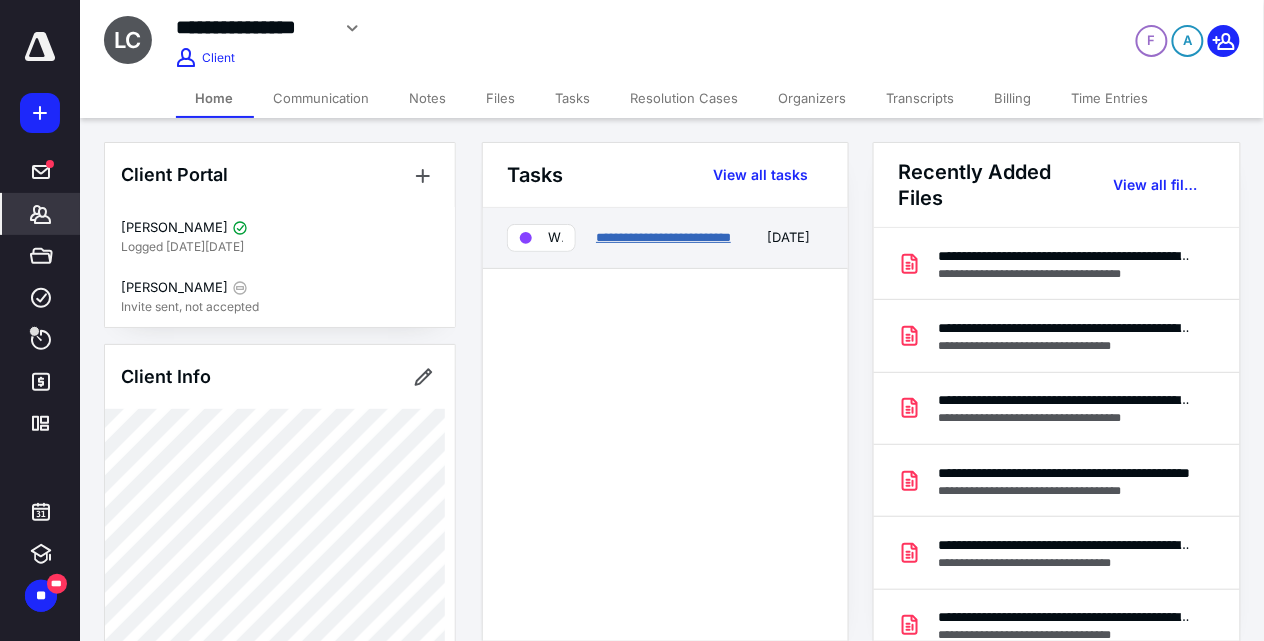 click on "**********" at bounding box center (663, 237) 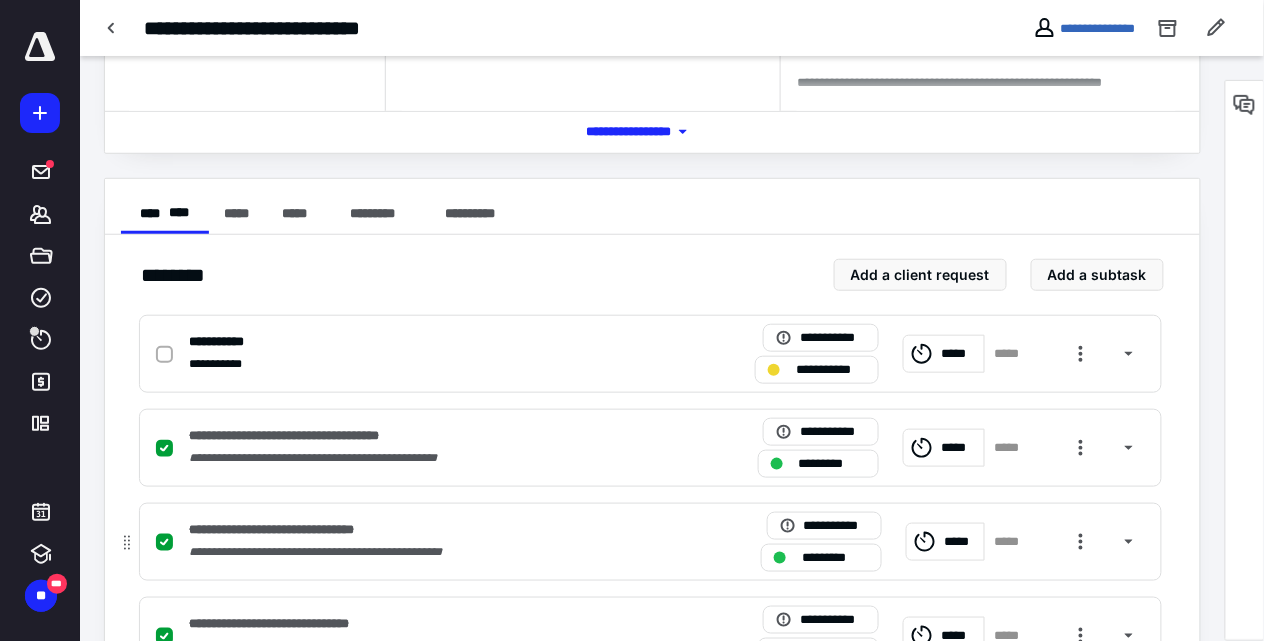 scroll, scrollTop: 266, scrollLeft: 0, axis: vertical 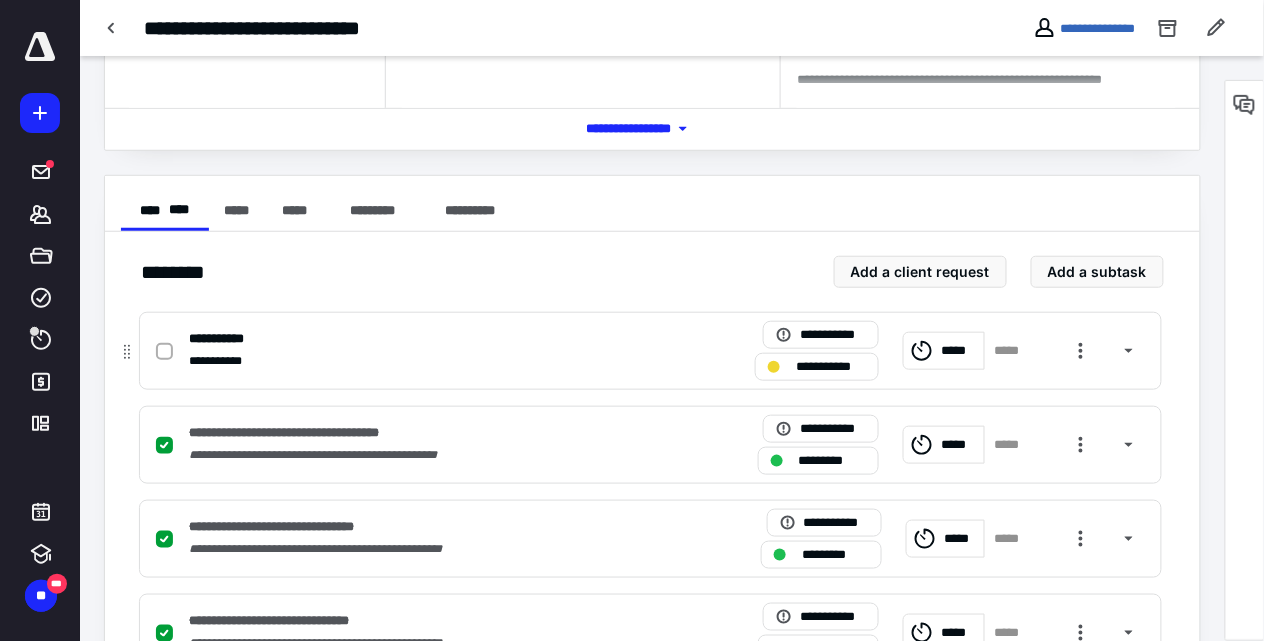 click at bounding box center [164, 352] 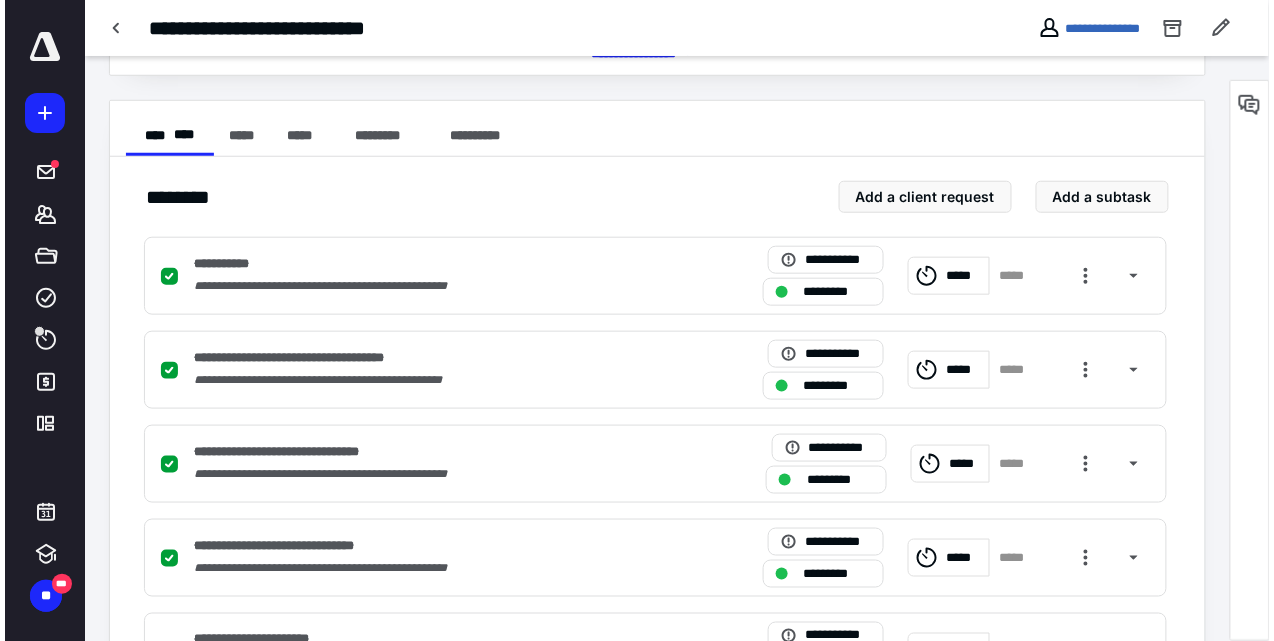 scroll, scrollTop: 333, scrollLeft: 0, axis: vertical 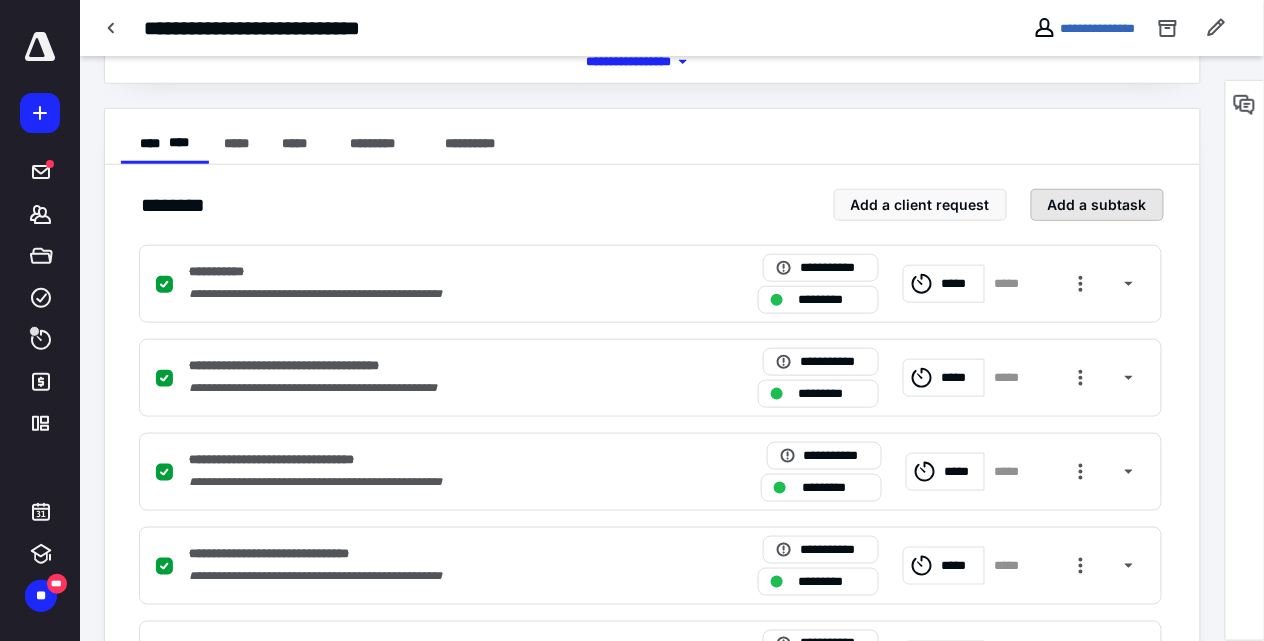 click on "Add a subtask" at bounding box center (1097, 205) 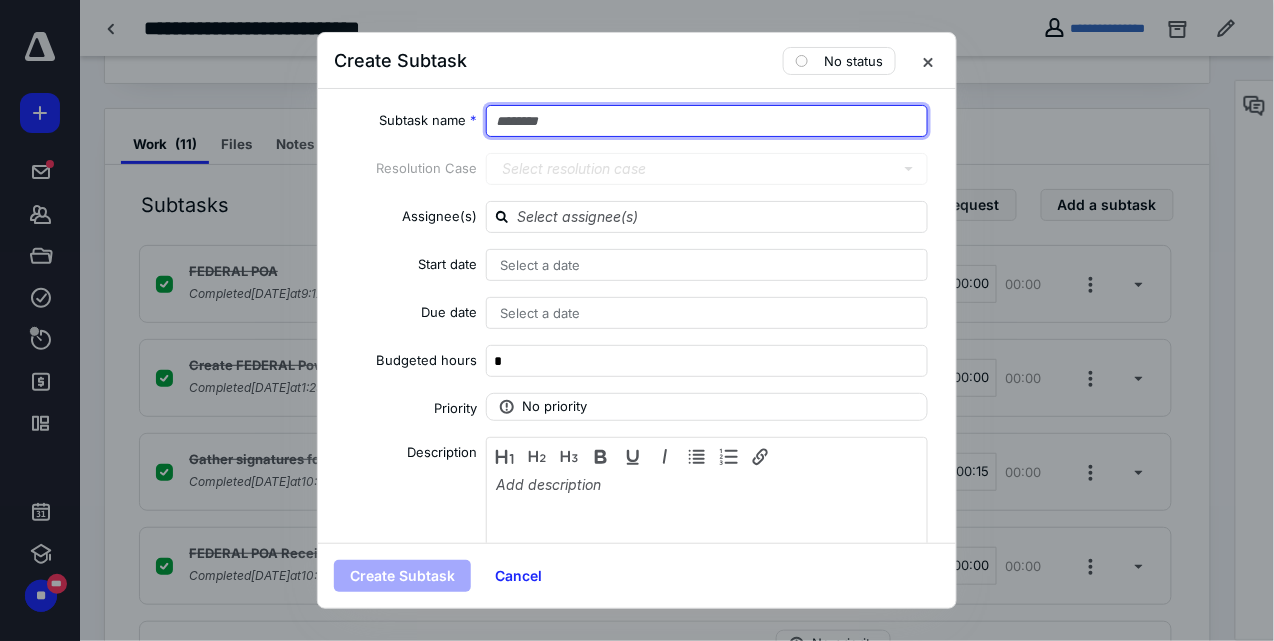 click at bounding box center (707, 121) 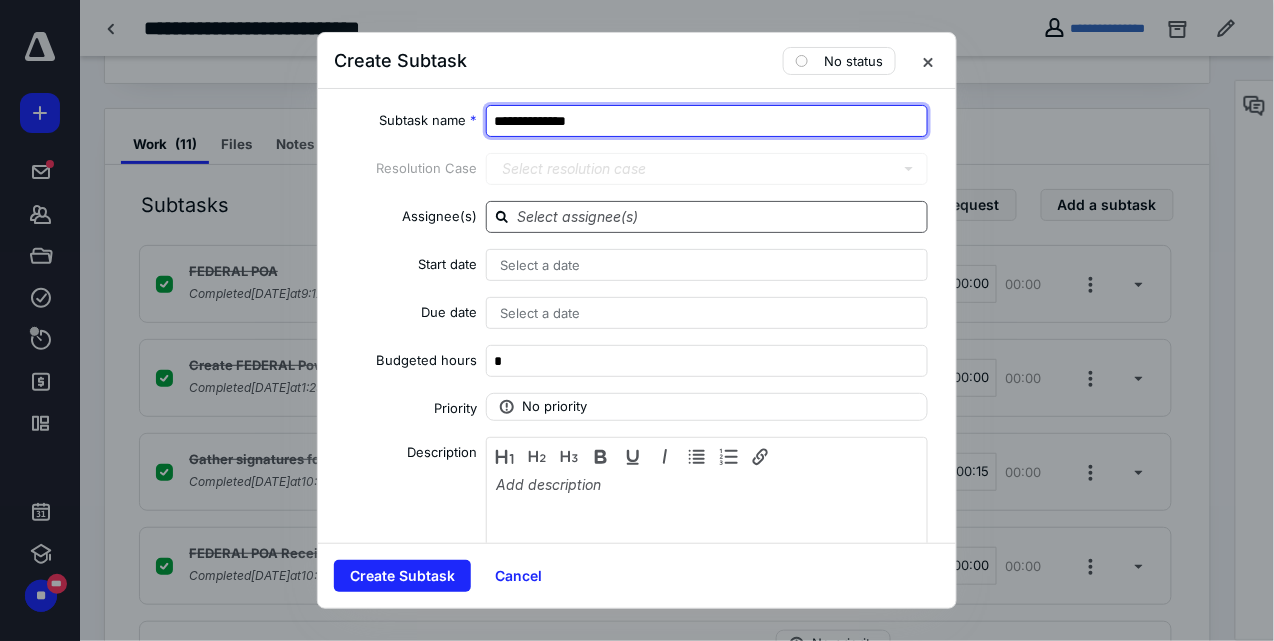 type on "**********" 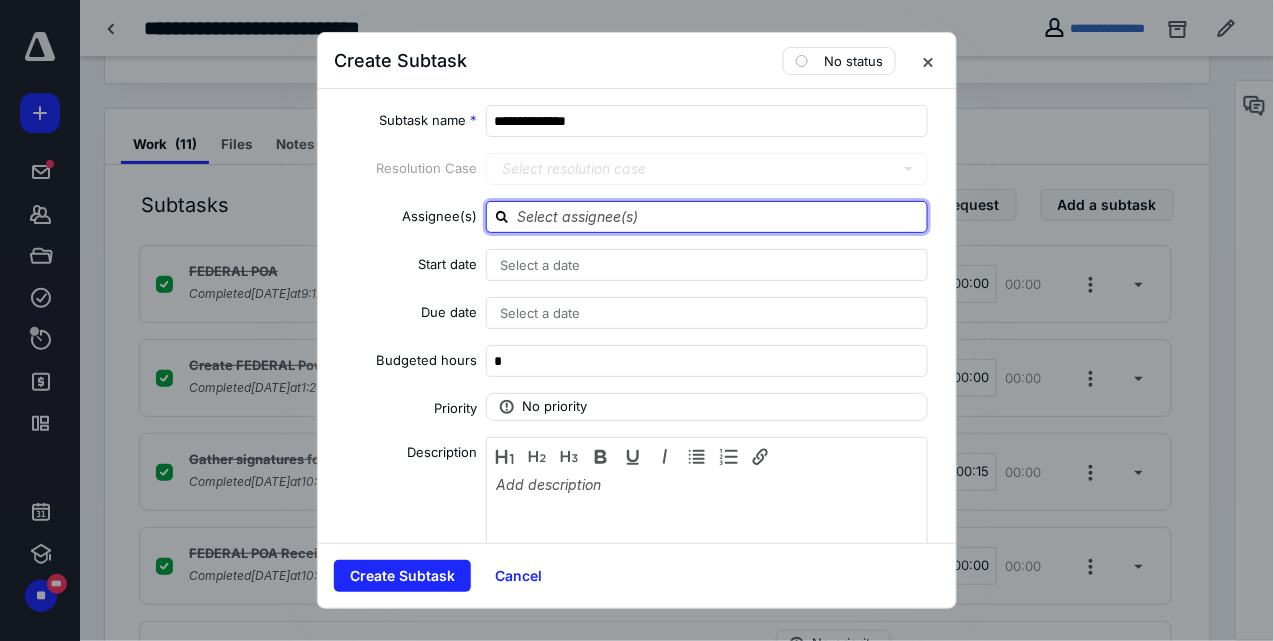 click at bounding box center (719, 216) 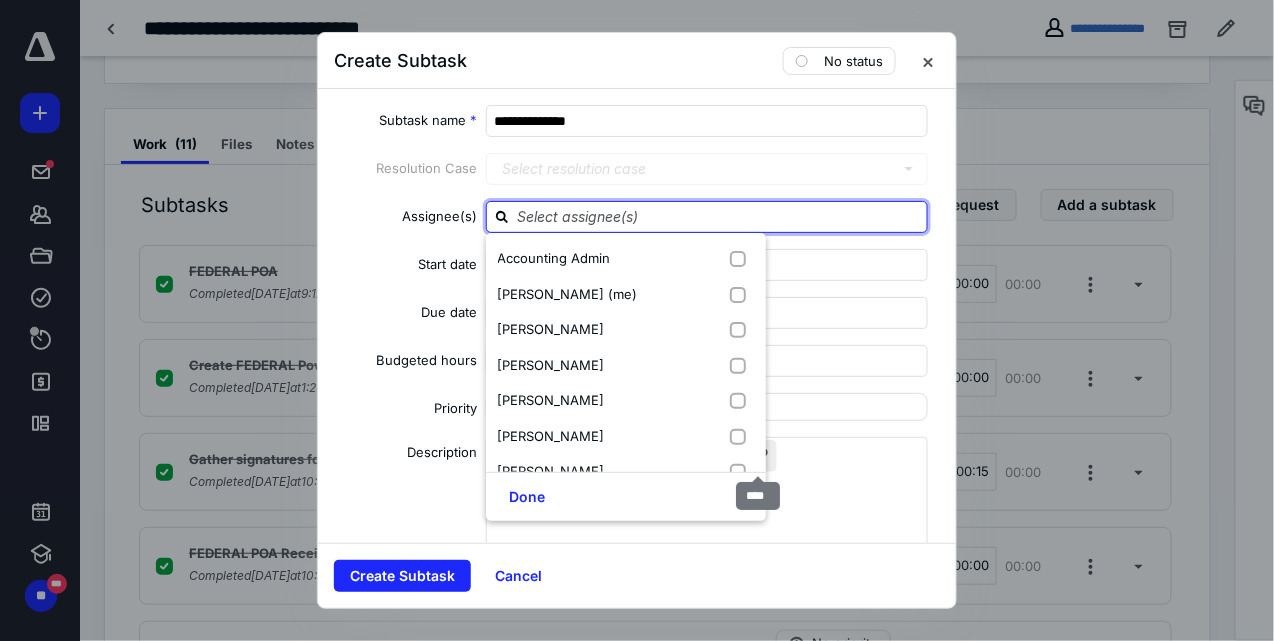 scroll, scrollTop: 73, scrollLeft: 0, axis: vertical 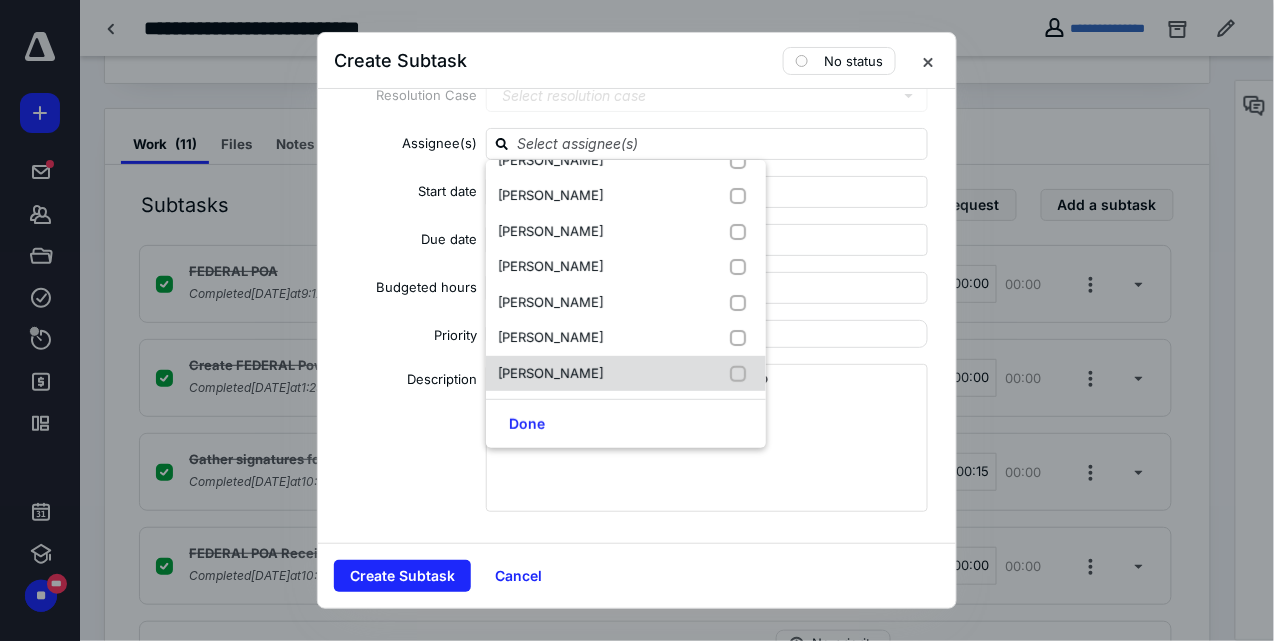 click at bounding box center [742, 374] 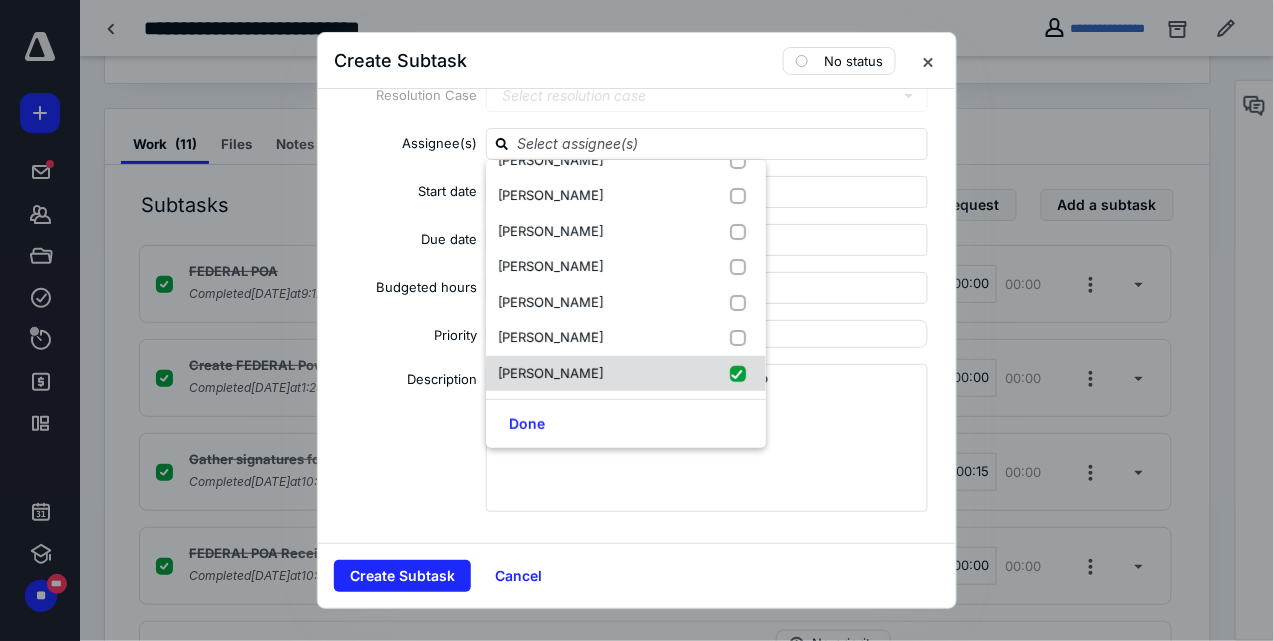 checkbox on "true" 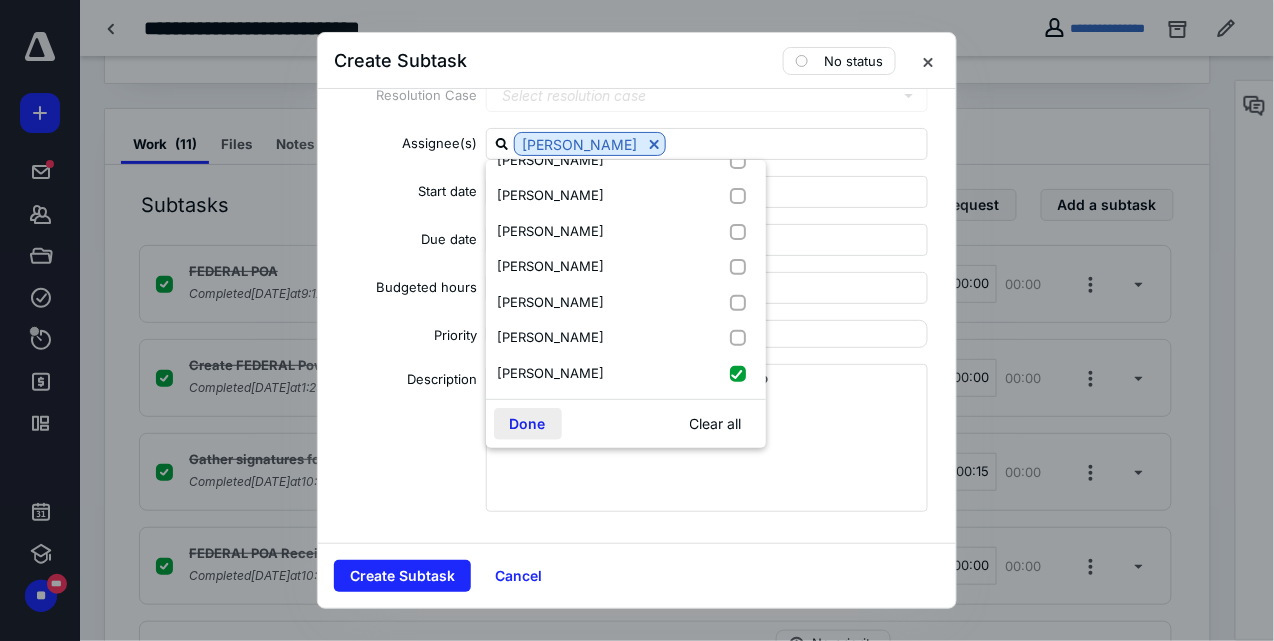click on "Done" at bounding box center (528, 424) 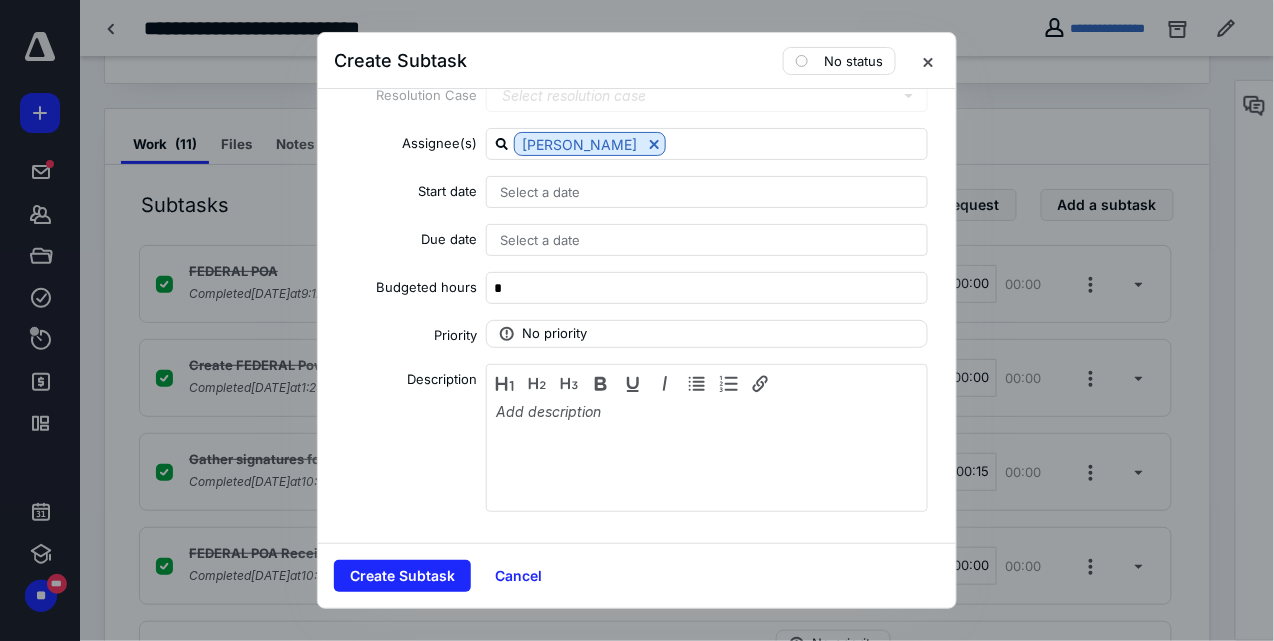 click on "Select a date" at bounding box center [707, 192] 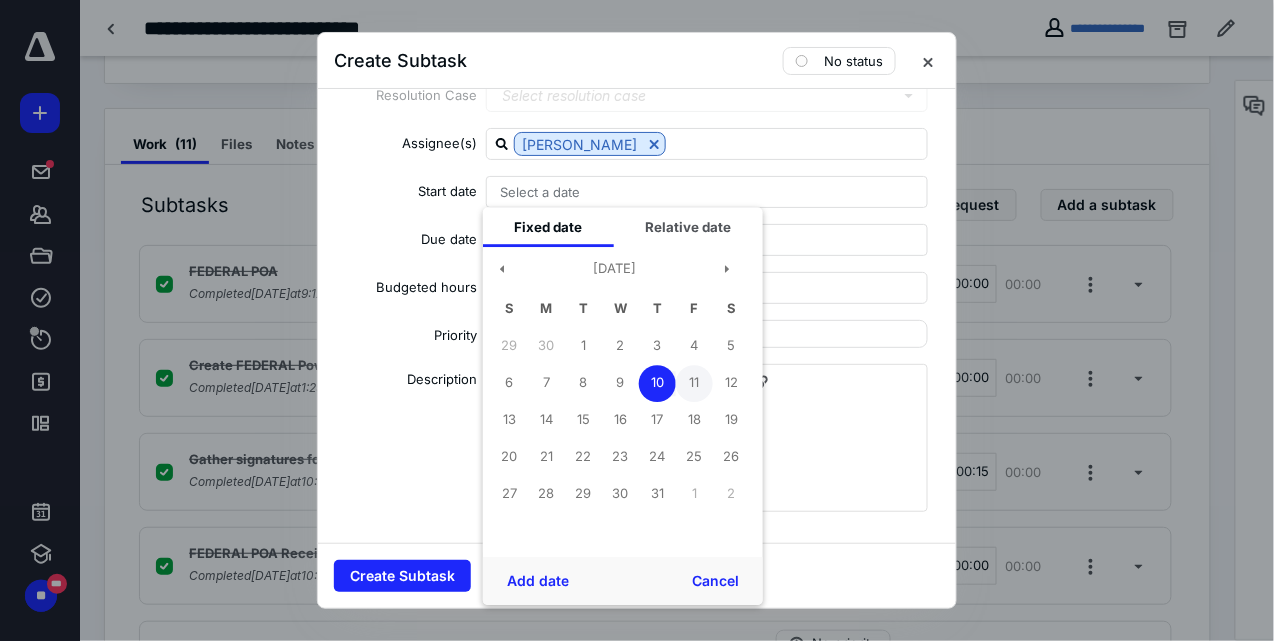 click on "11" at bounding box center [694, 383] 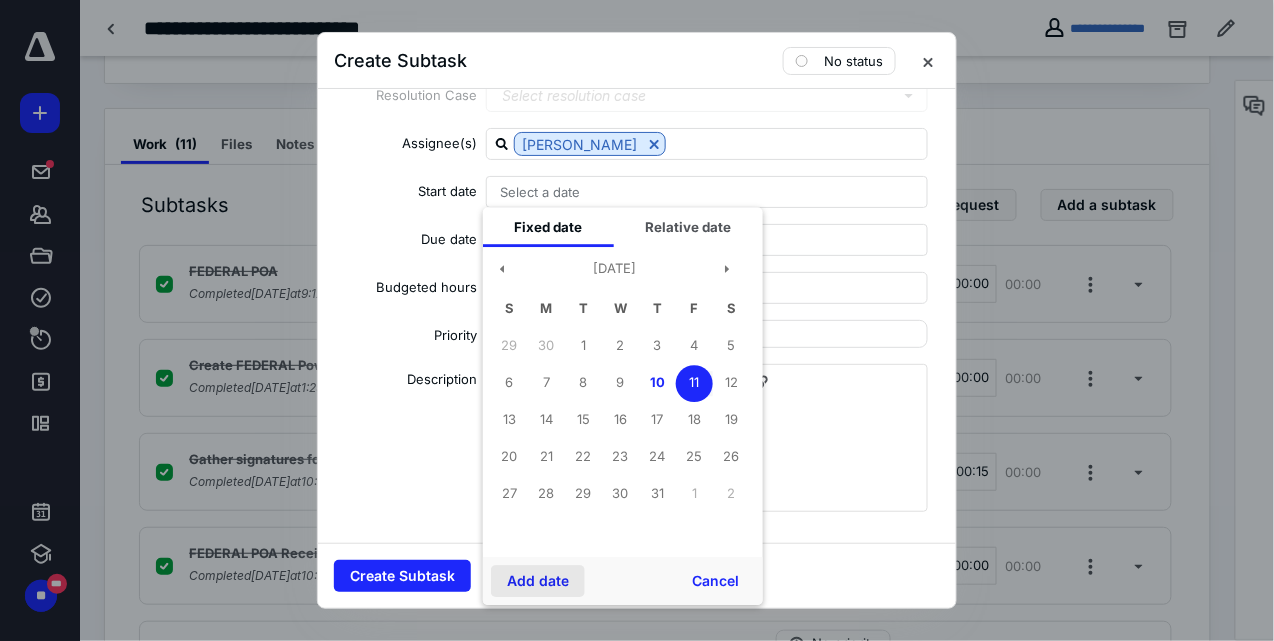 click on "Add date" at bounding box center [538, 581] 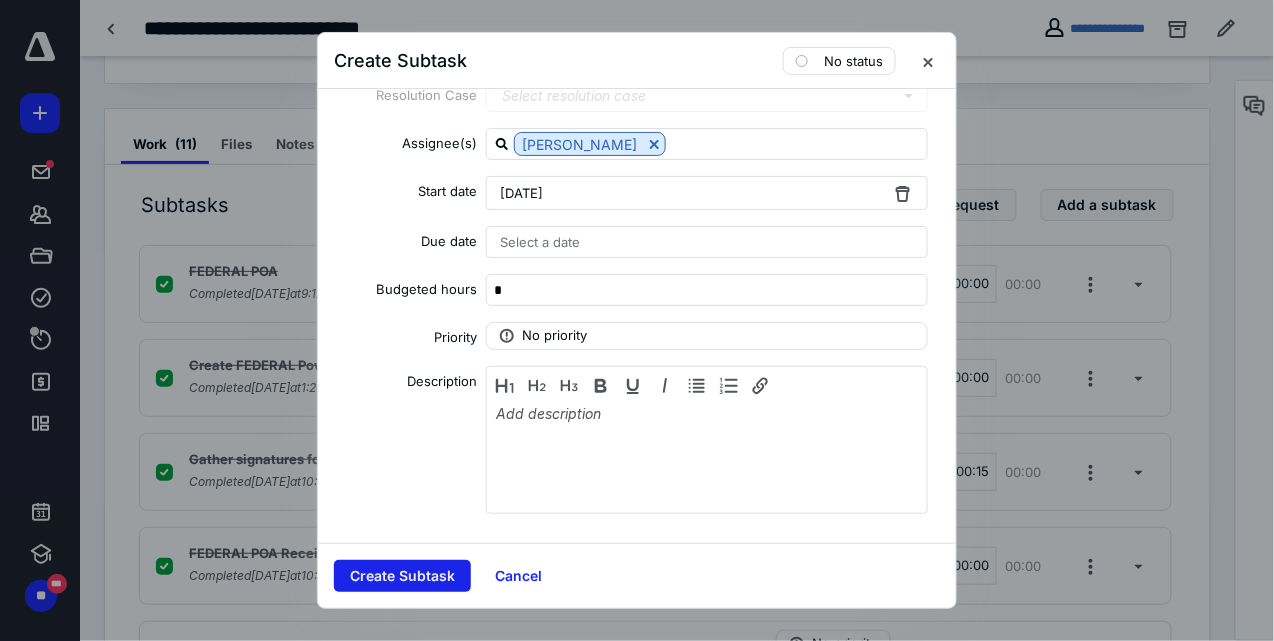 click on "Create Subtask" at bounding box center (402, 576) 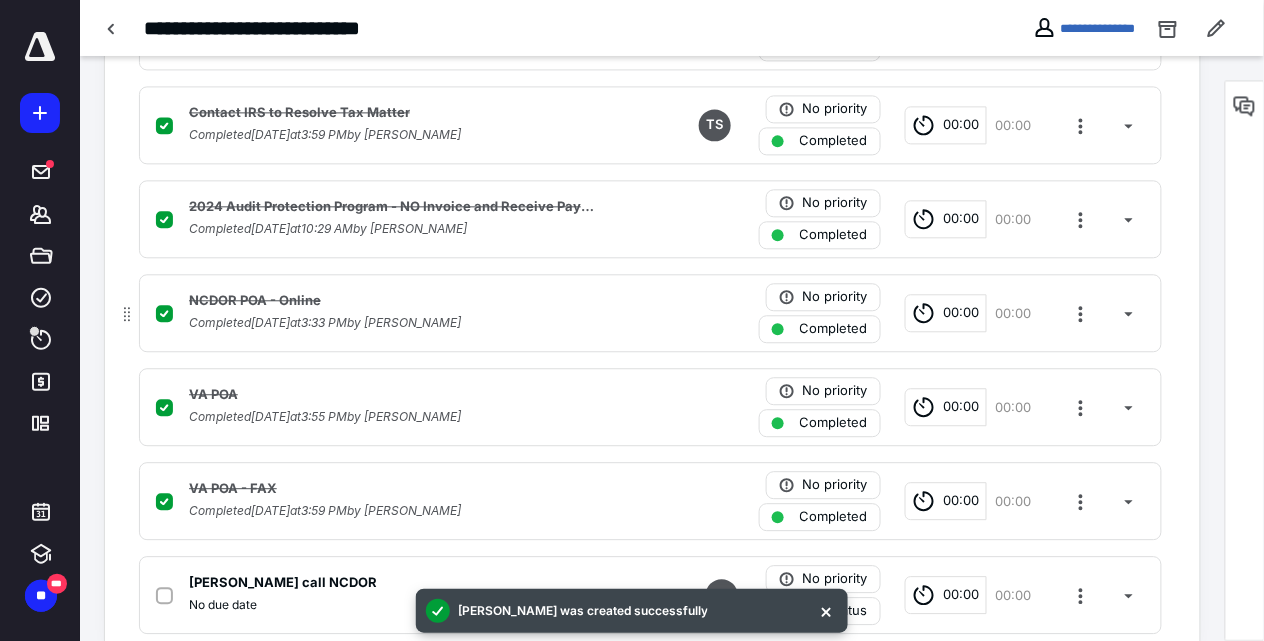 scroll, scrollTop: 1066, scrollLeft: 0, axis: vertical 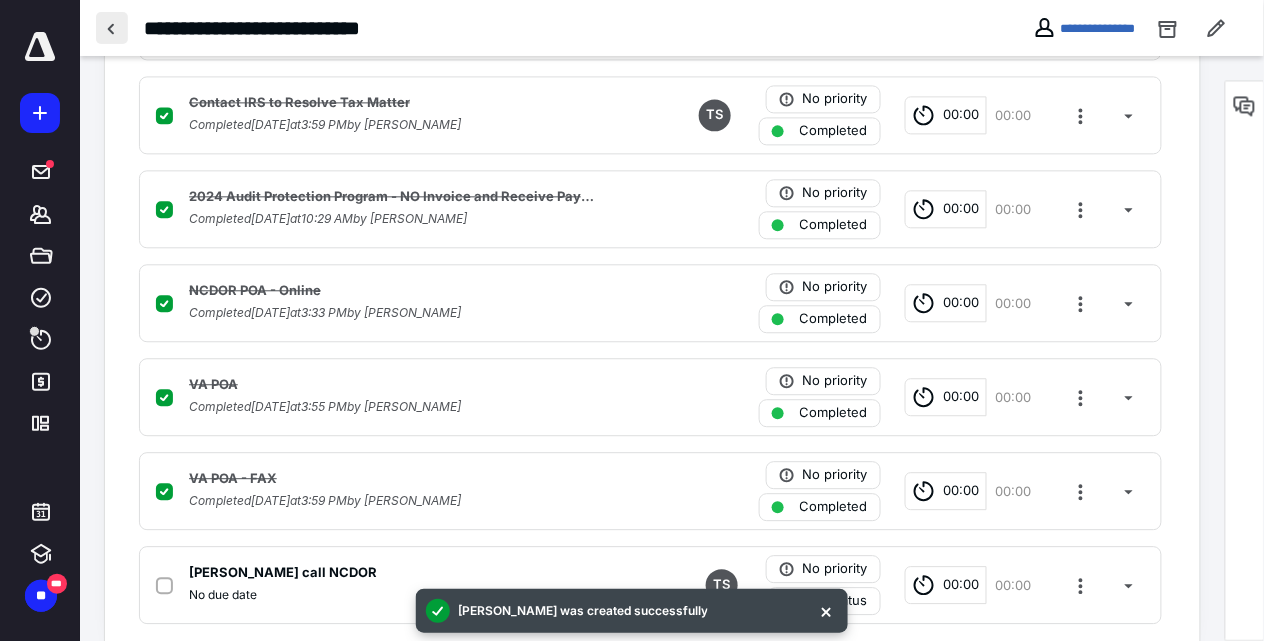 click at bounding box center [112, 28] 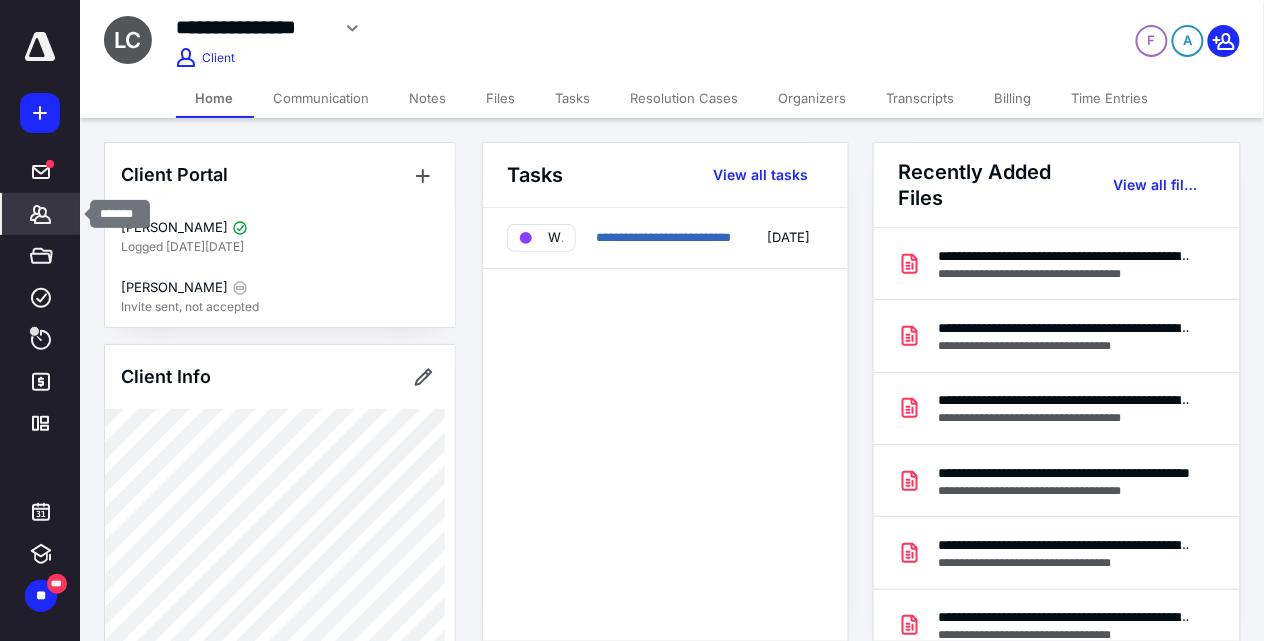 click 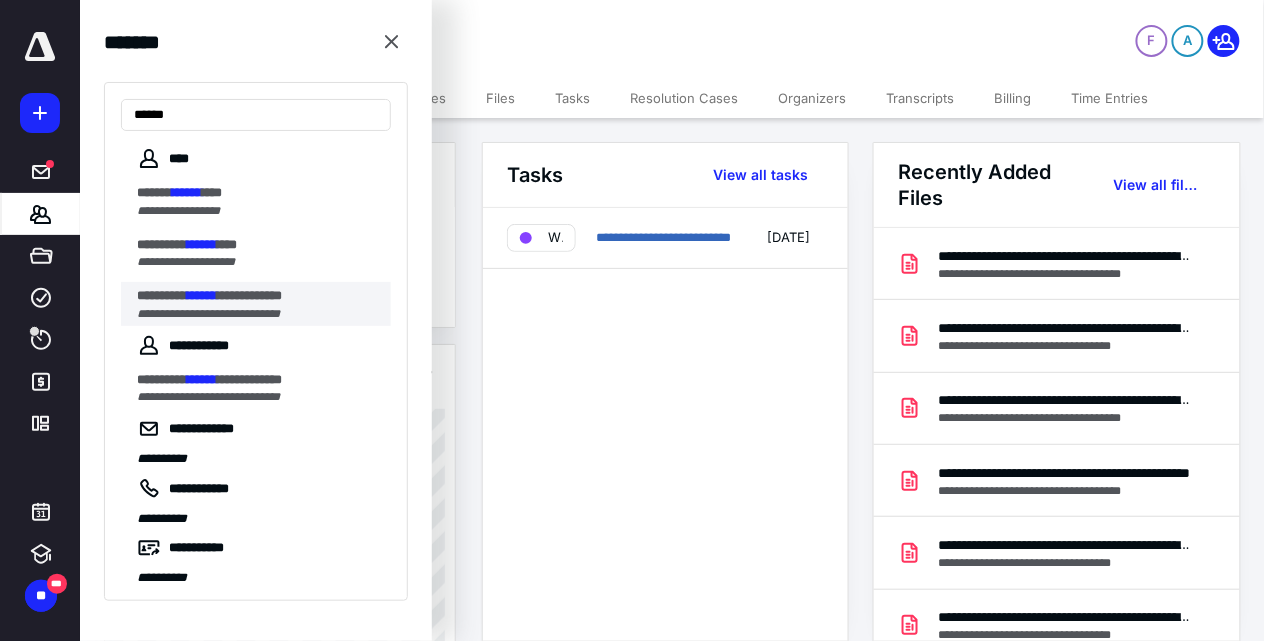 type on "******" 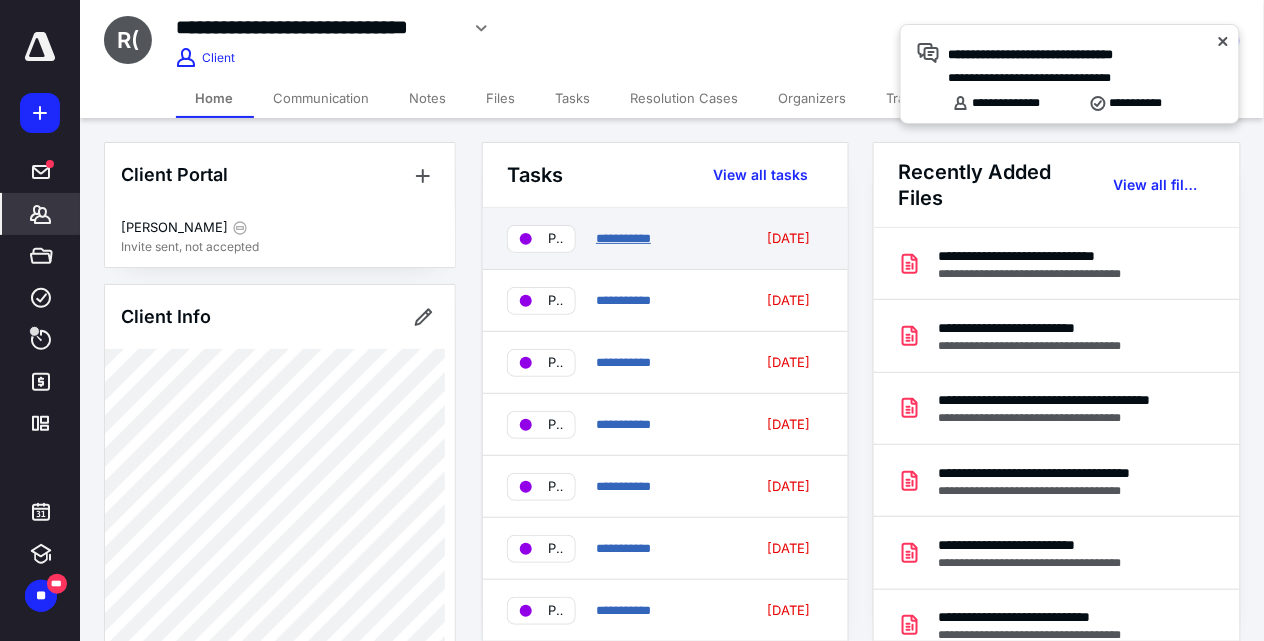 click on "**********" at bounding box center [623, 238] 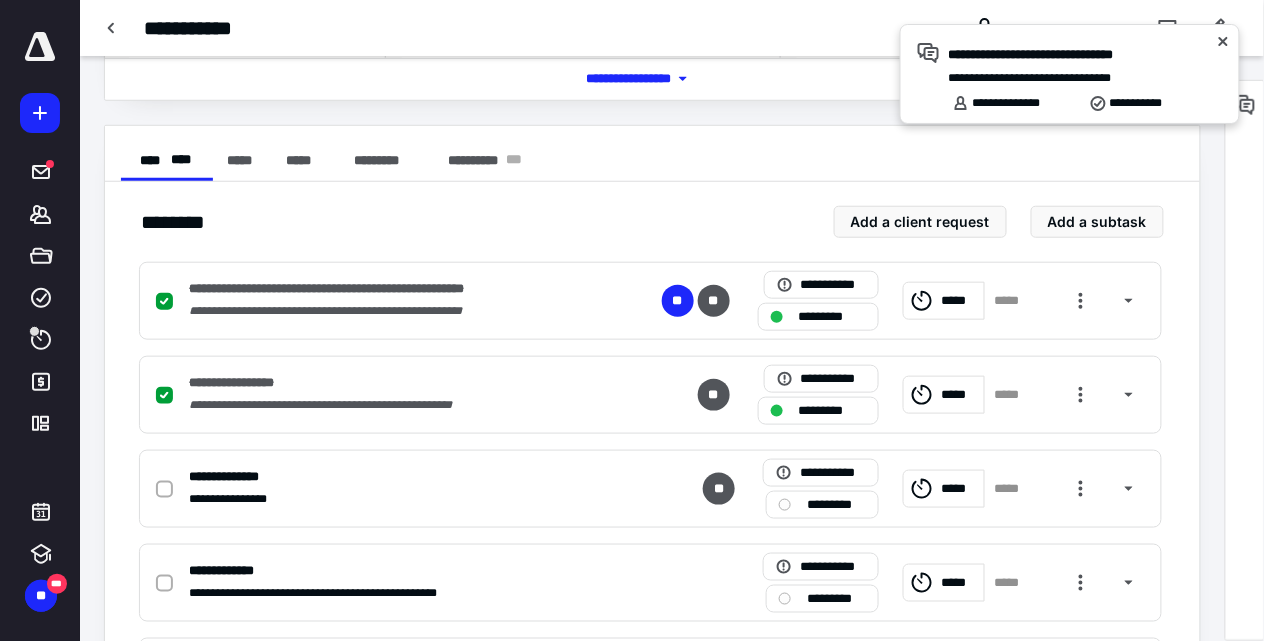 scroll, scrollTop: 333, scrollLeft: 0, axis: vertical 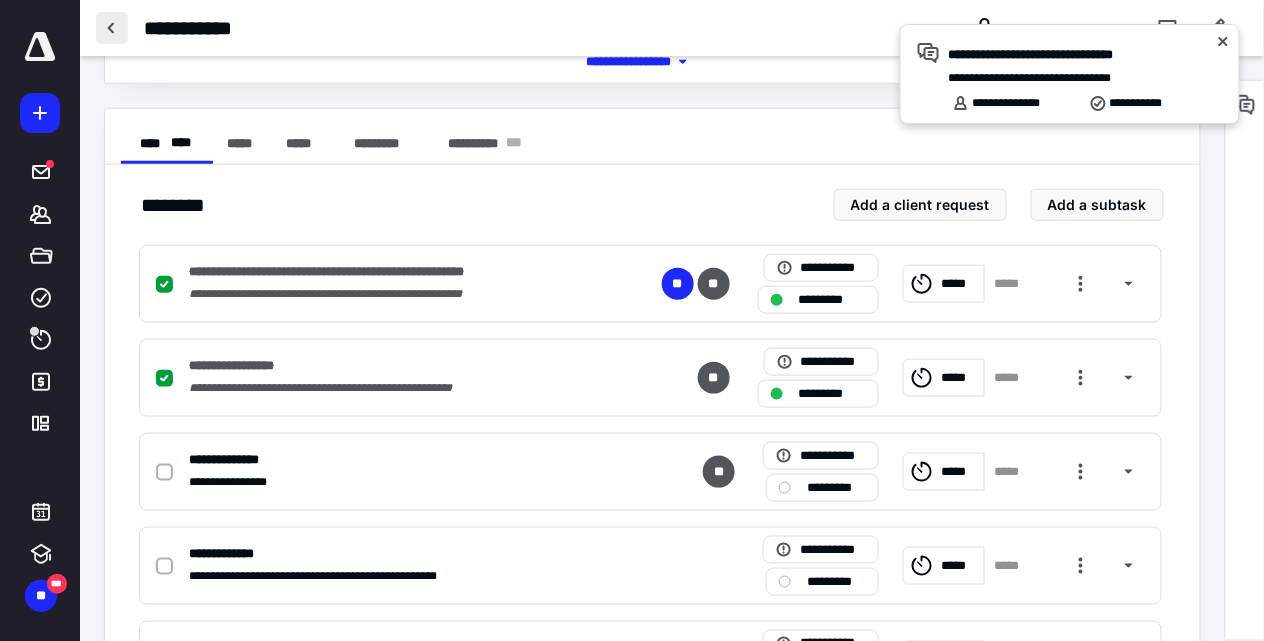 click at bounding box center (112, 28) 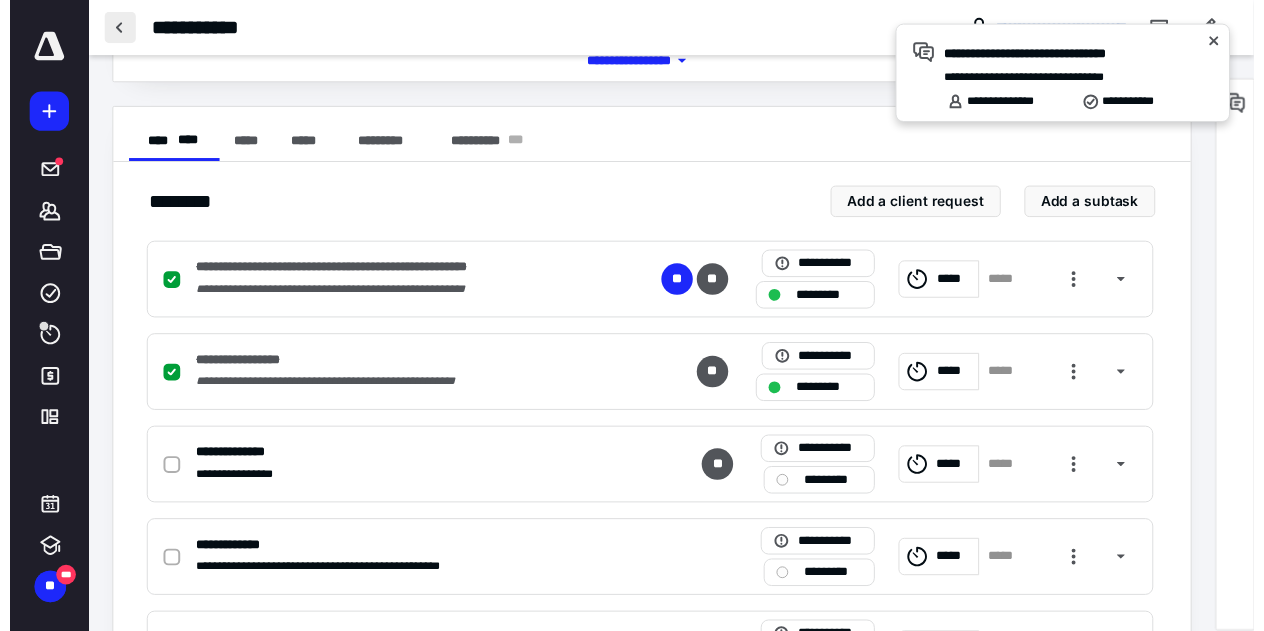 scroll, scrollTop: 0, scrollLeft: 0, axis: both 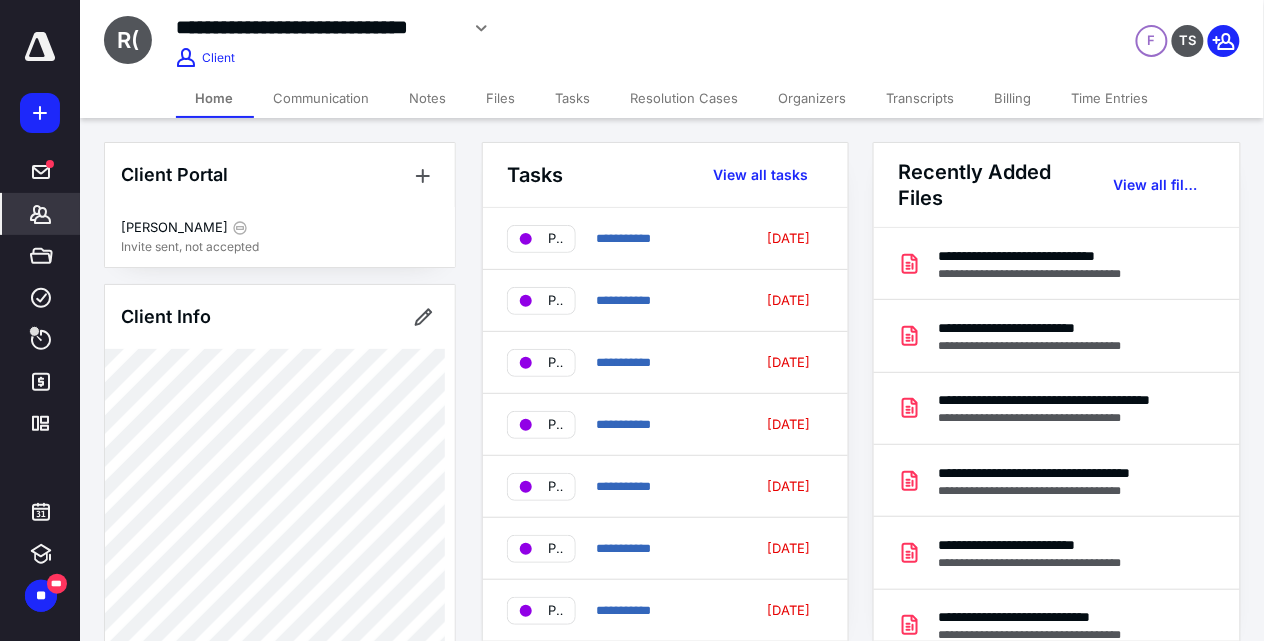 click on "Transcripts" at bounding box center (921, 98) 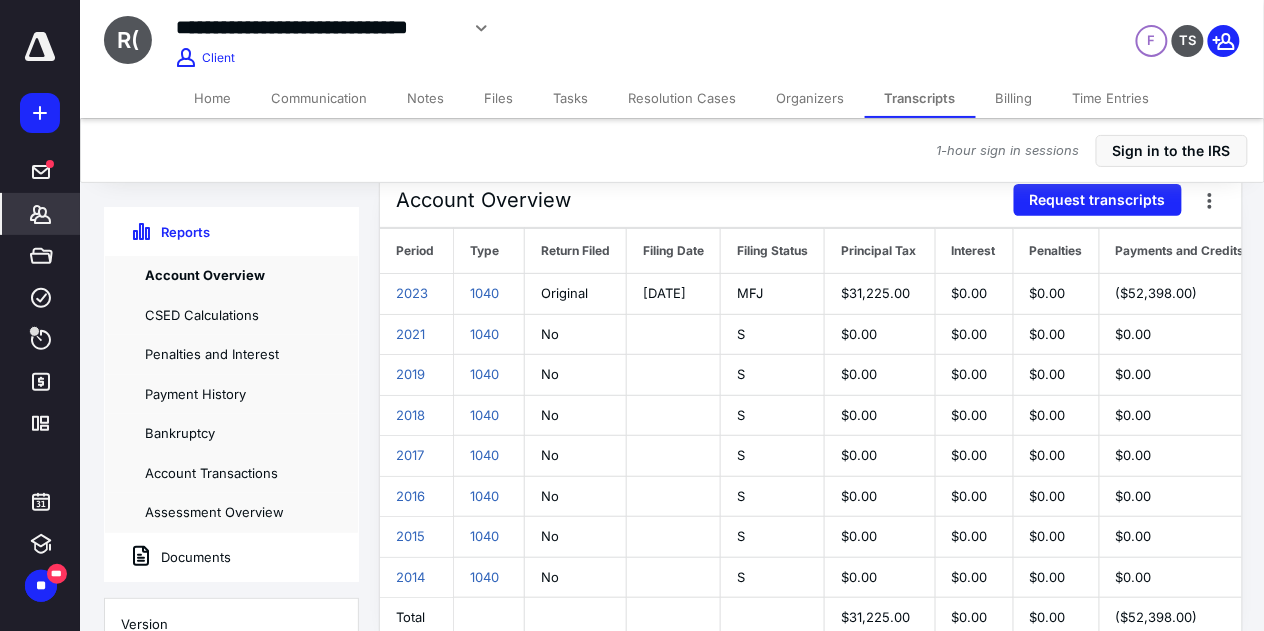 scroll, scrollTop: 35, scrollLeft: 0, axis: vertical 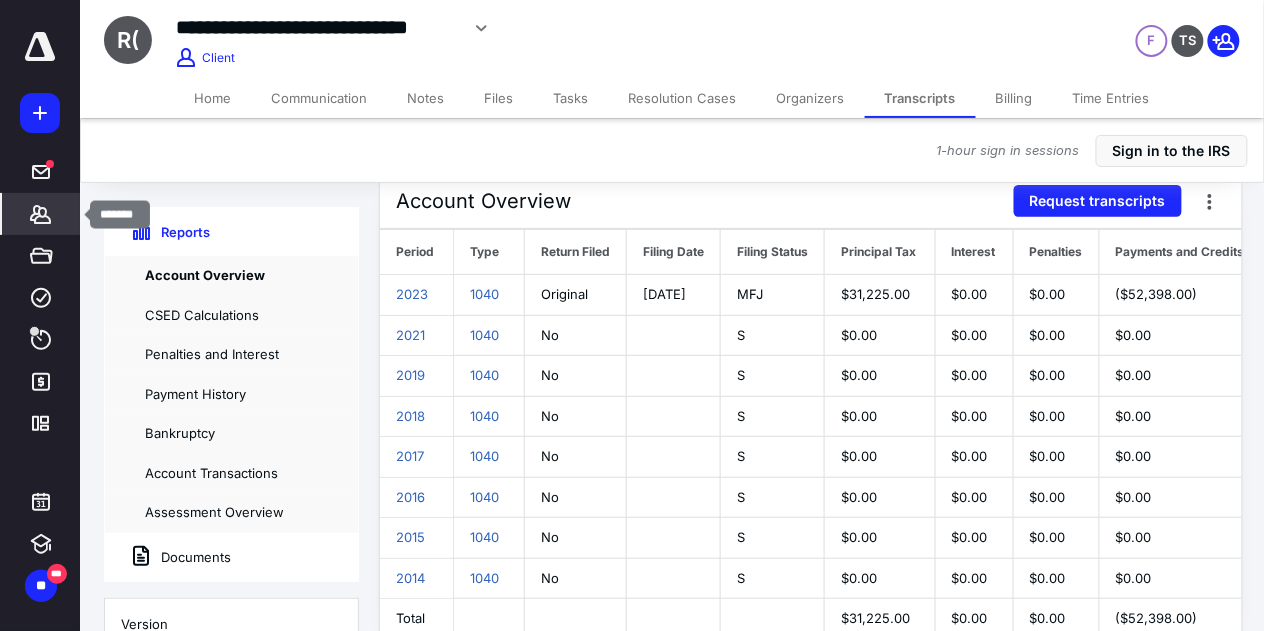 click on "*******" at bounding box center [41, 214] 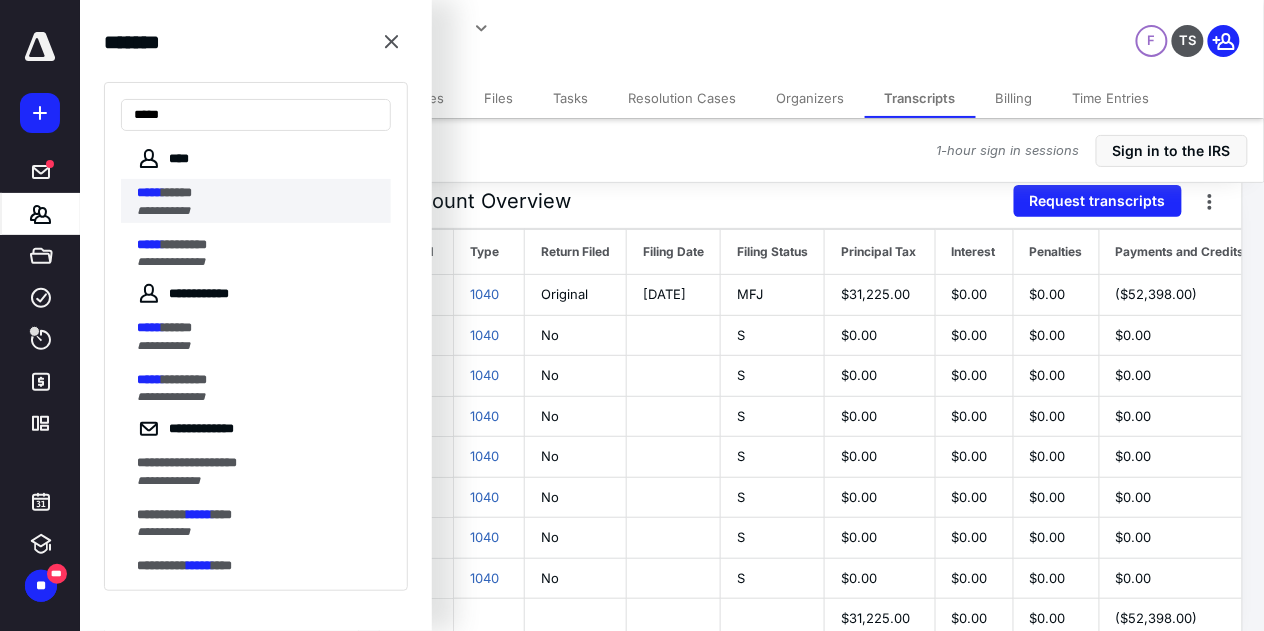 type on "*****" 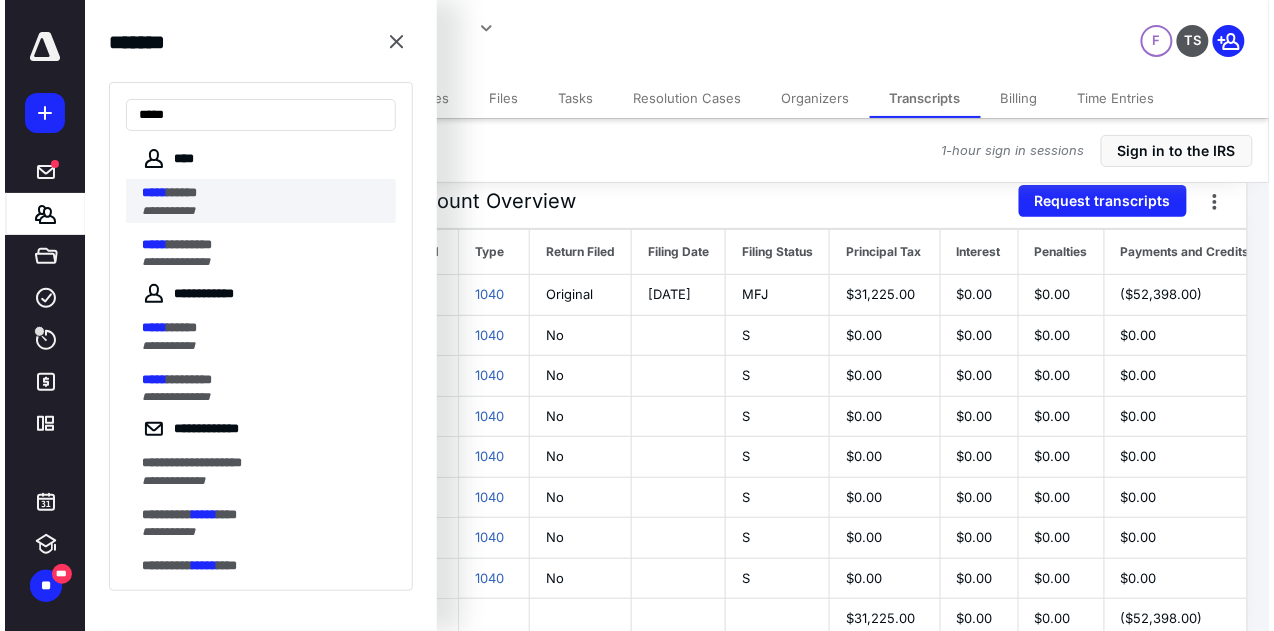 scroll, scrollTop: 0, scrollLeft: 0, axis: both 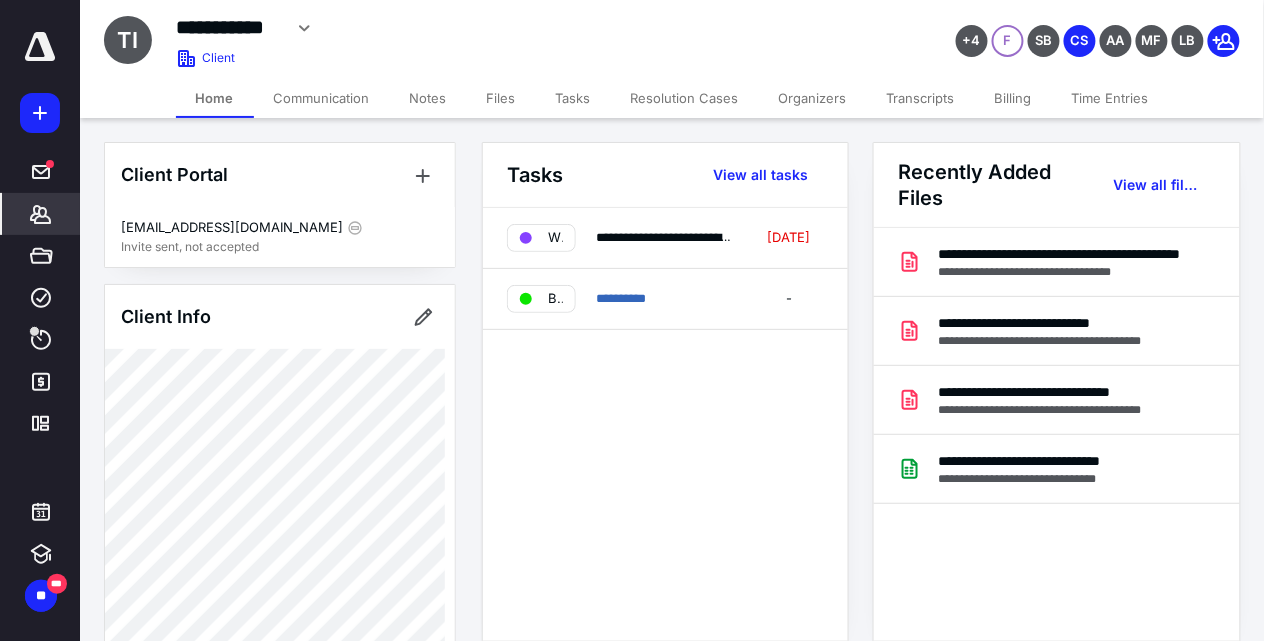 click on "Tasks" at bounding box center (573, 98) 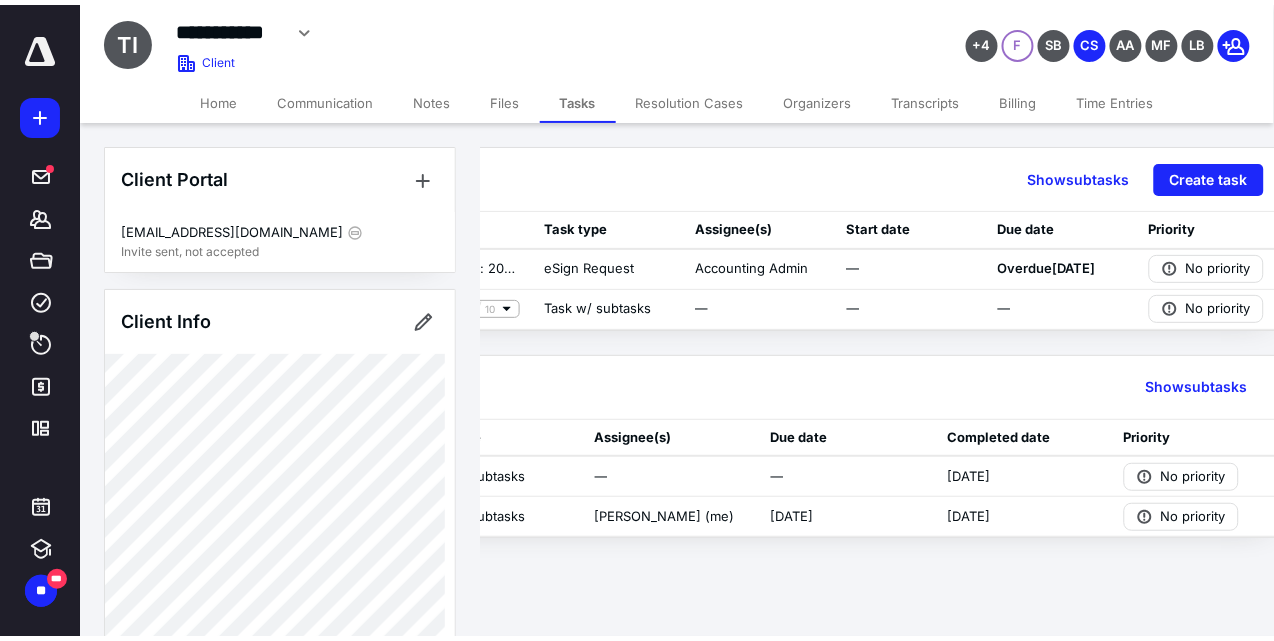 scroll, scrollTop: 0, scrollLeft: 262, axis: horizontal 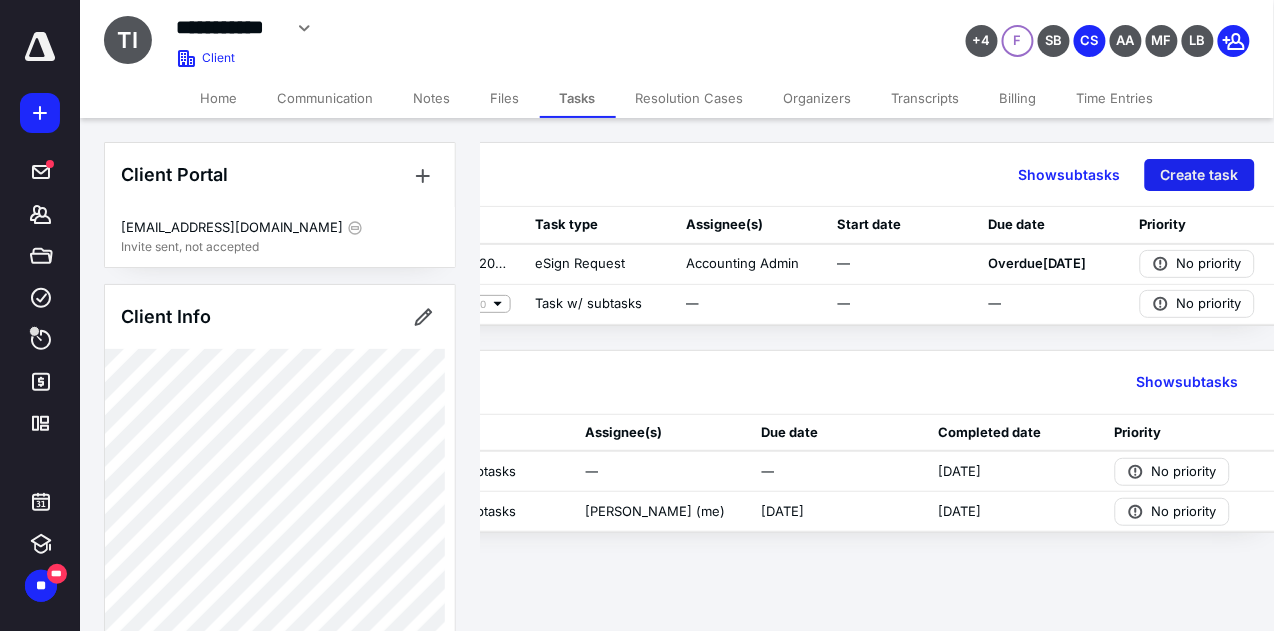click on "Create task" at bounding box center (1200, 175) 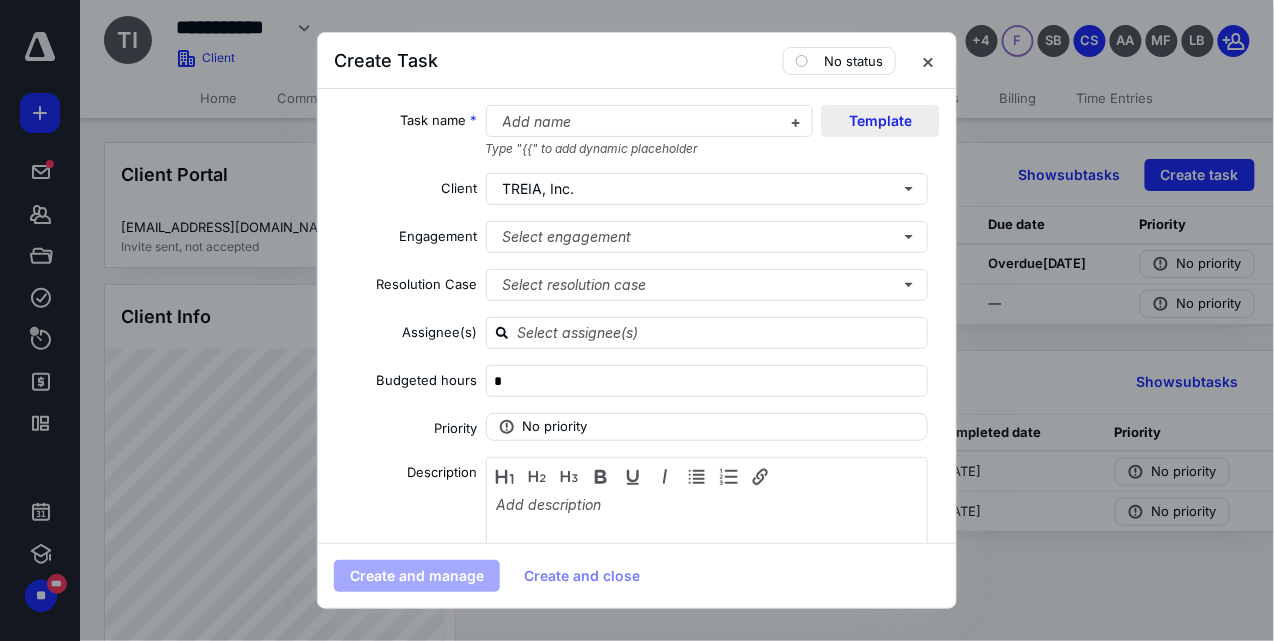 click on "Template" at bounding box center [880, 121] 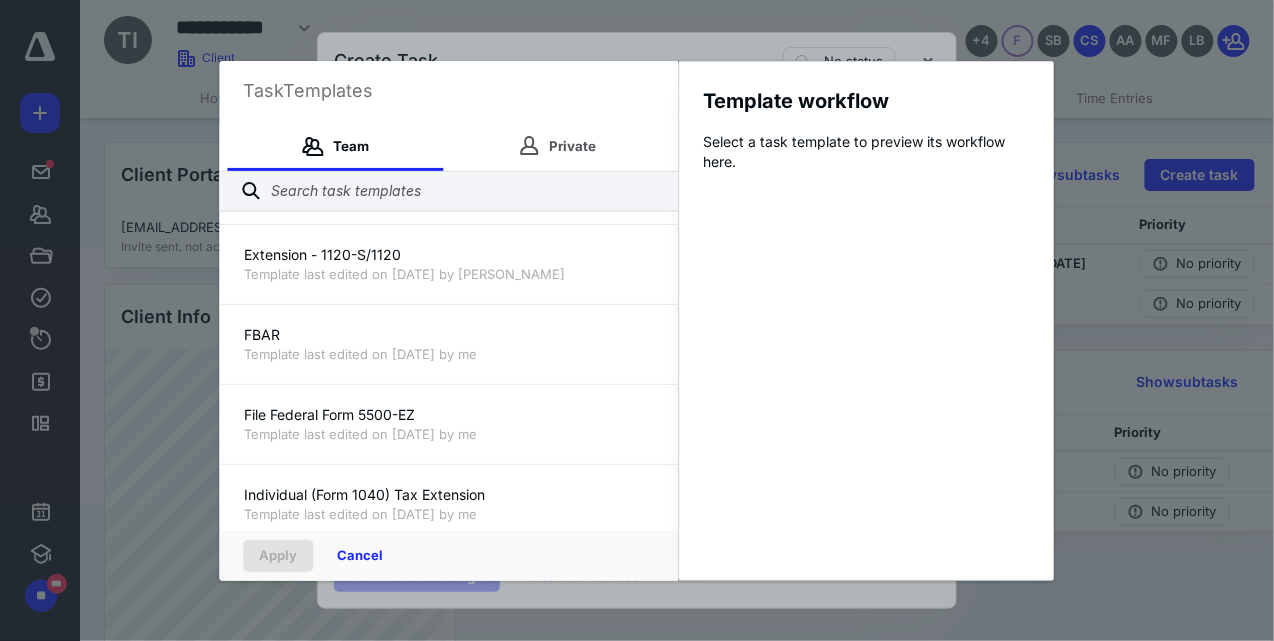 scroll, scrollTop: 1800, scrollLeft: 0, axis: vertical 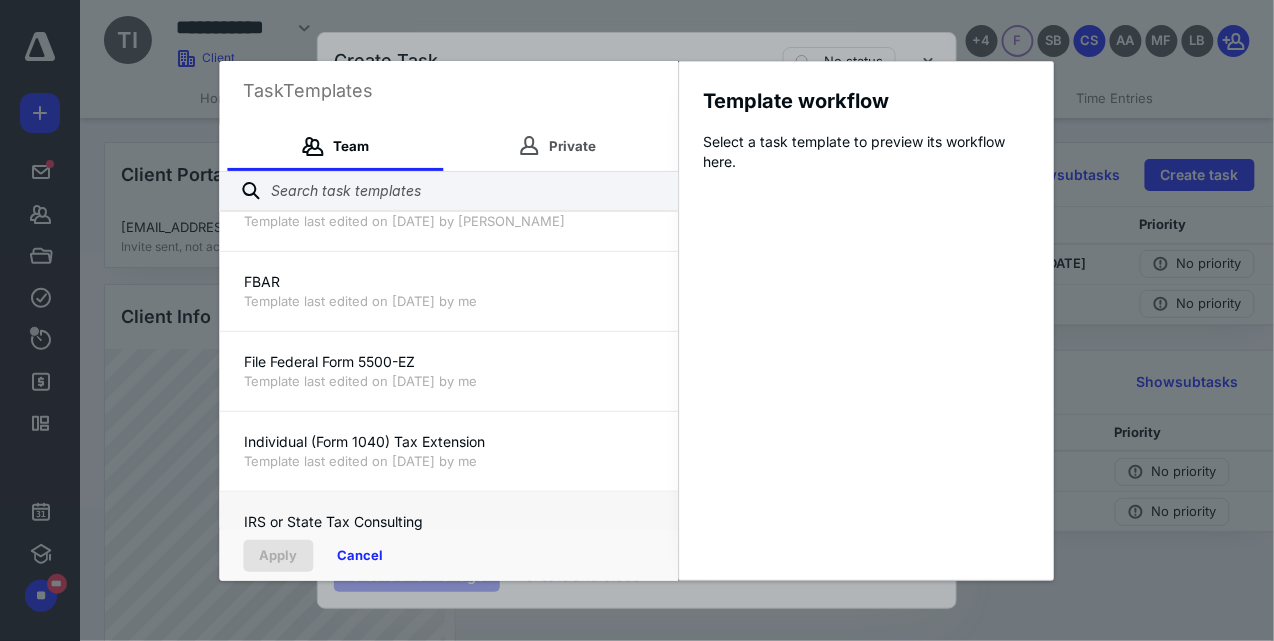 click on "IRS or State Tax Consulting Template last edited on 11/14/2022 by Cindy Nguyen" at bounding box center (449, 531) 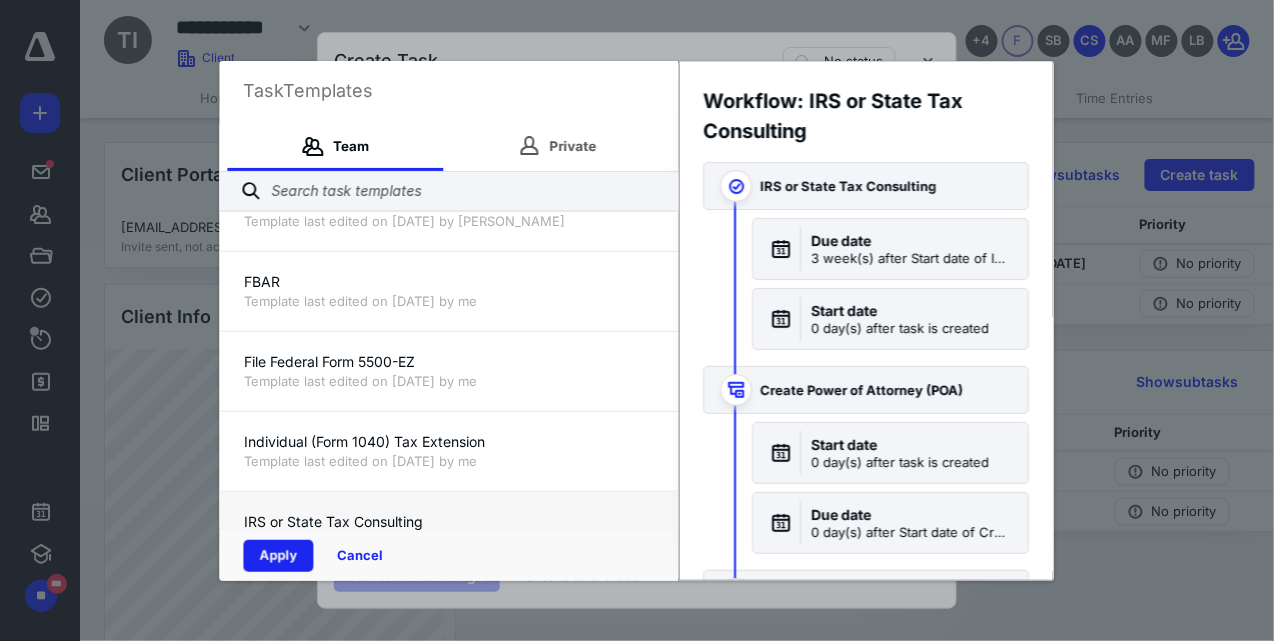 click on "Apply" at bounding box center (279, 556) 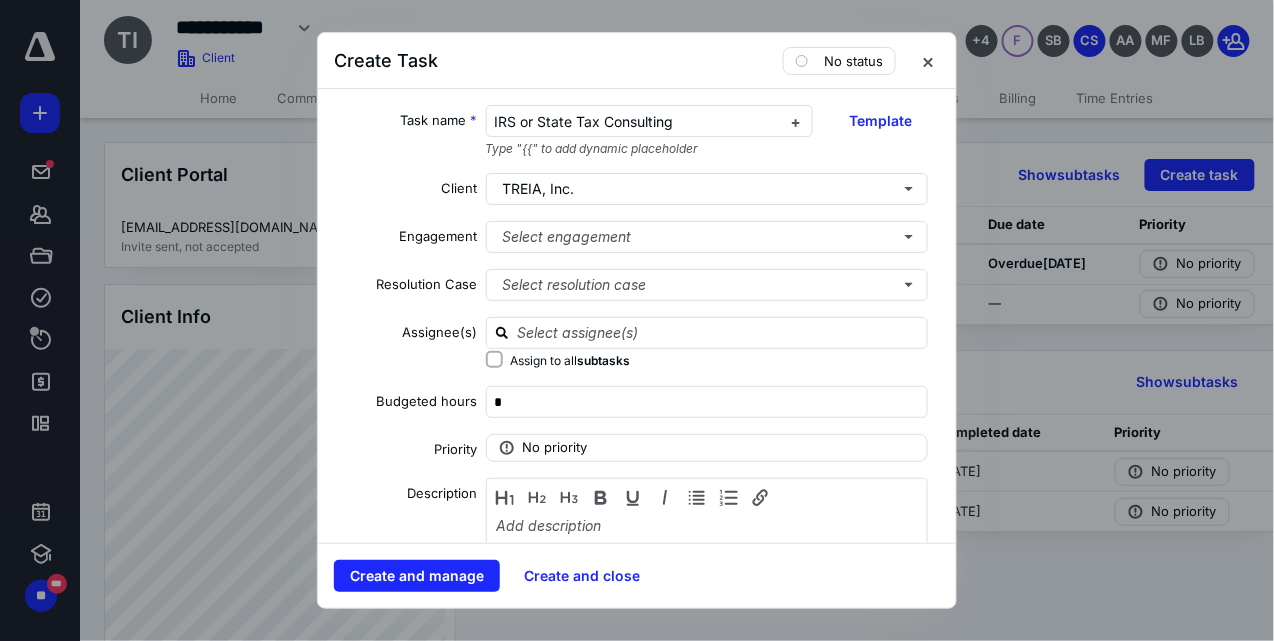 scroll, scrollTop: 133, scrollLeft: 0, axis: vertical 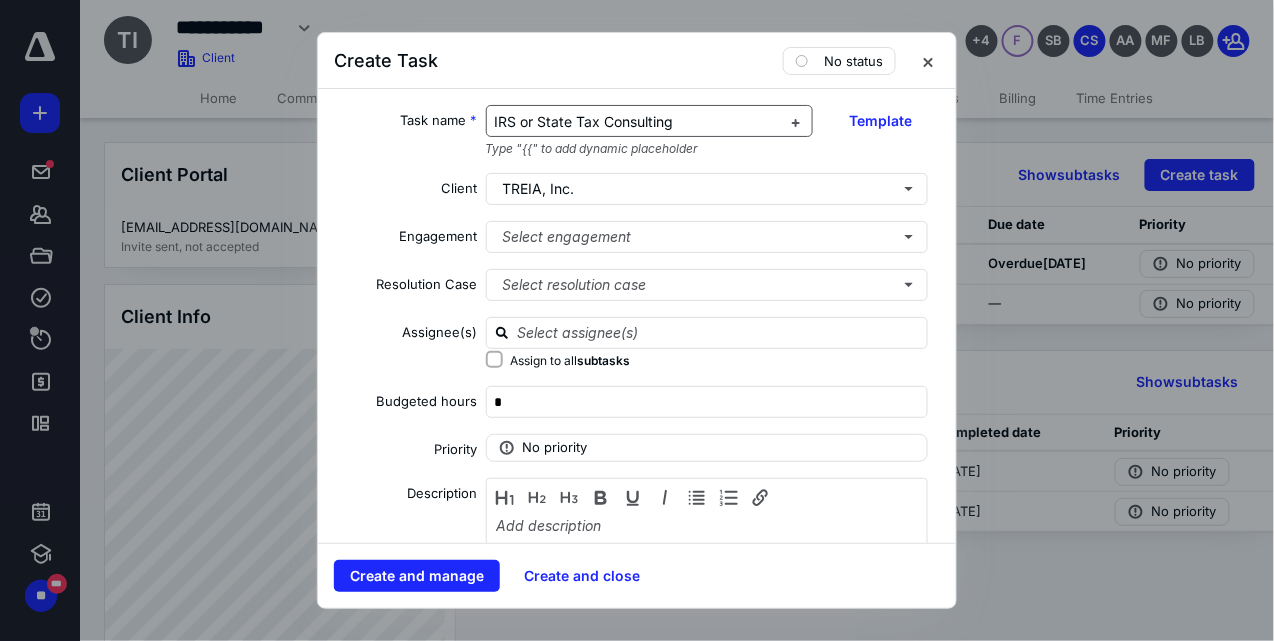 click on "IRS or State Tax Consulting" at bounding box center (584, 121) 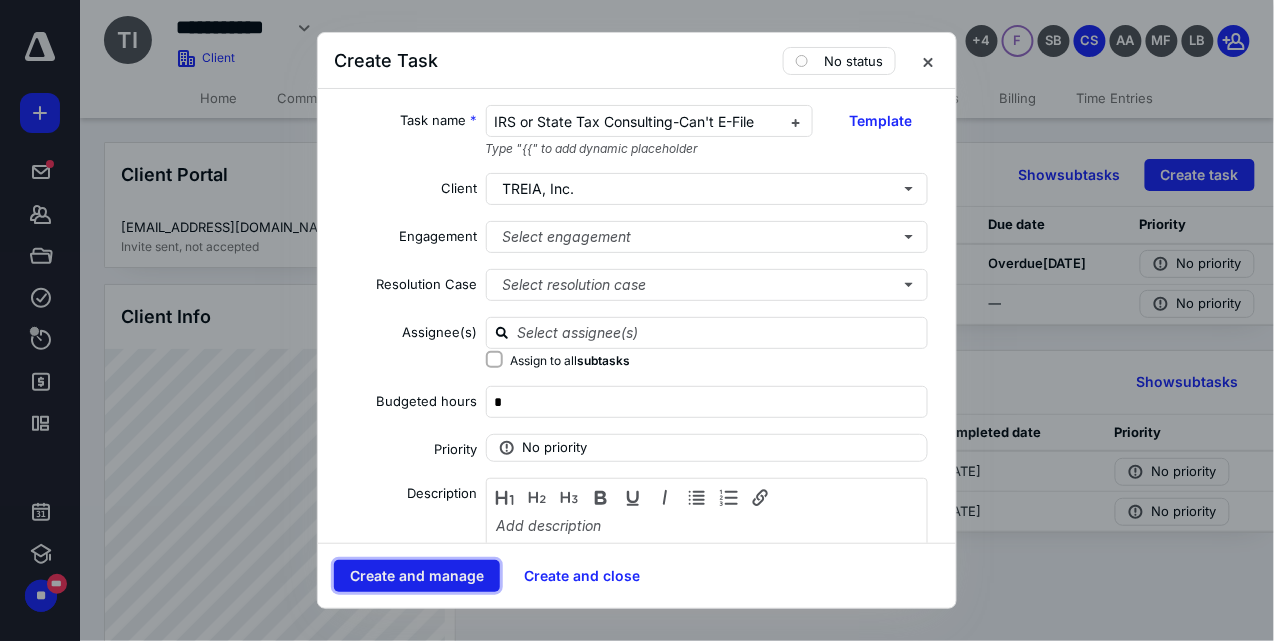 click on "Create and manage" at bounding box center [417, 576] 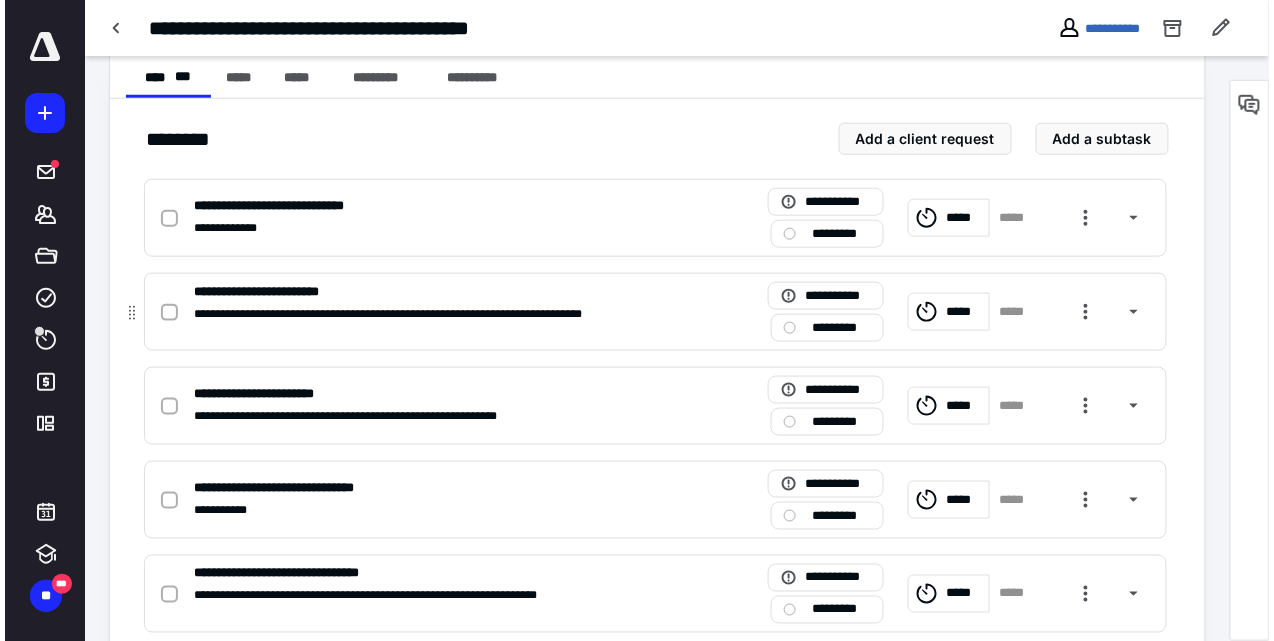 scroll, scrollTop: 400, scrollLeft: 0, axis: vertical 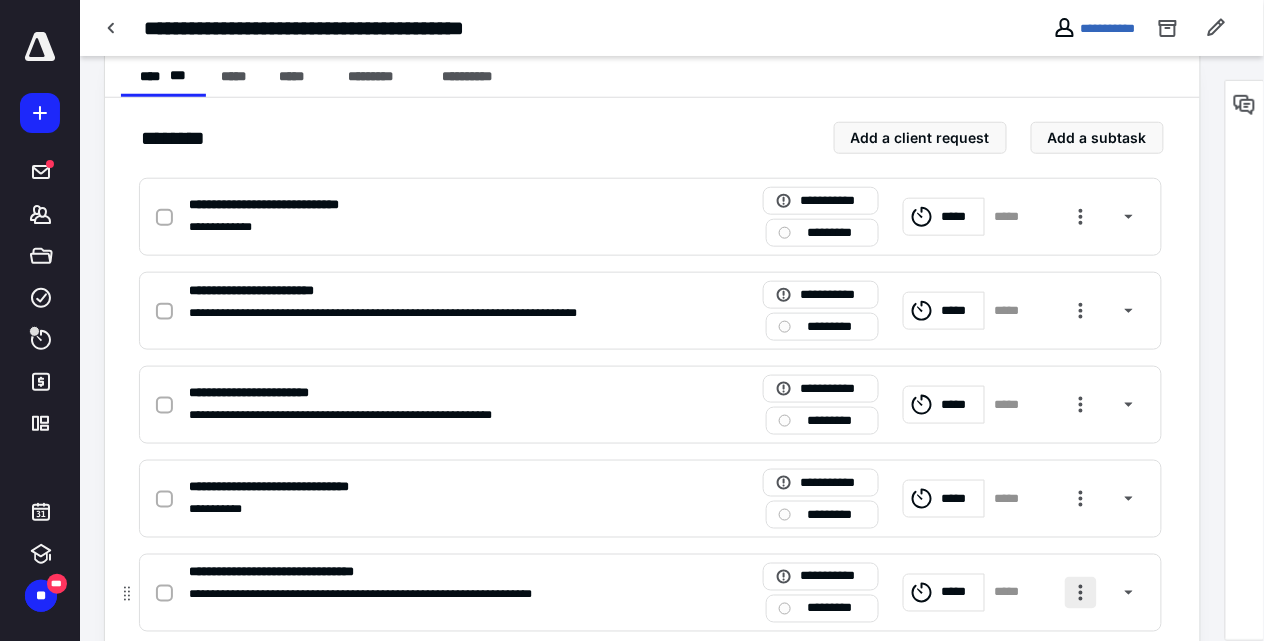 click at bounding box center [1081, 593] 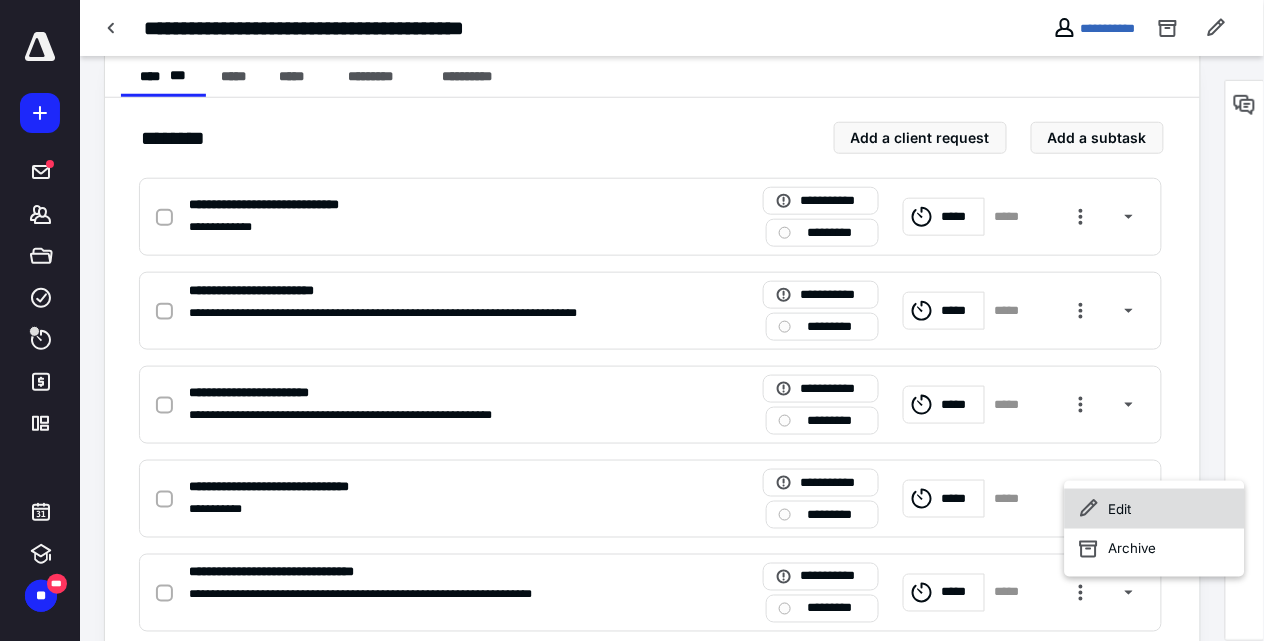 click on "Edit" at bounding box center (1155, 509) 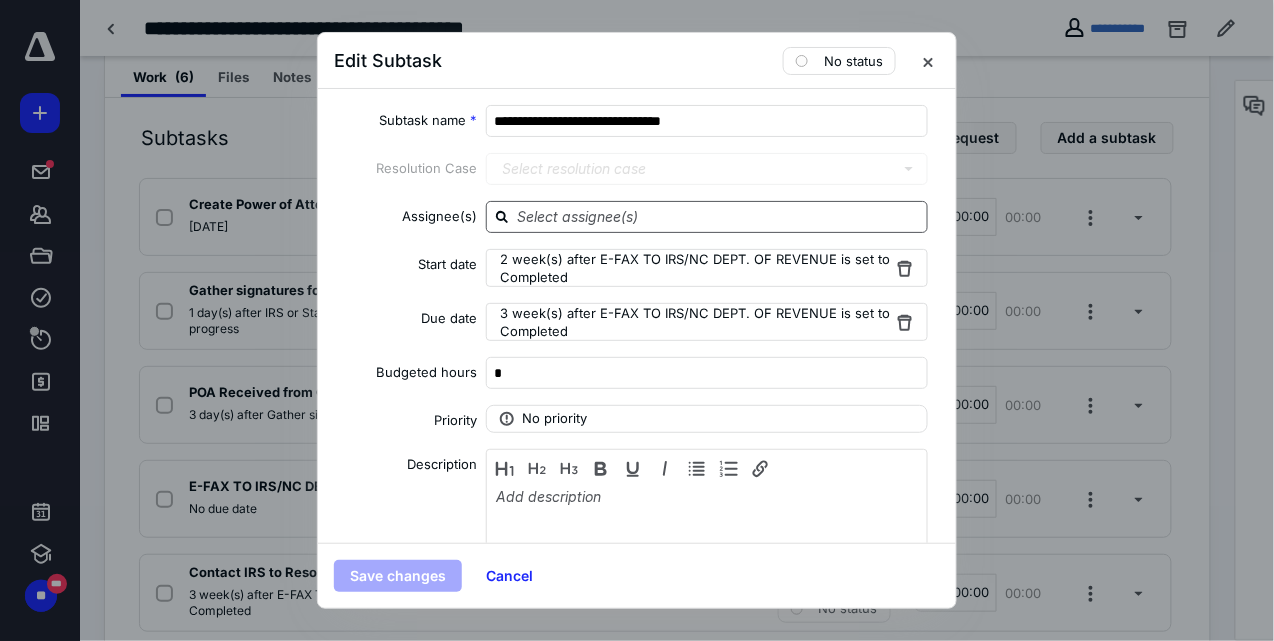 click at bounding box center (719, 216) 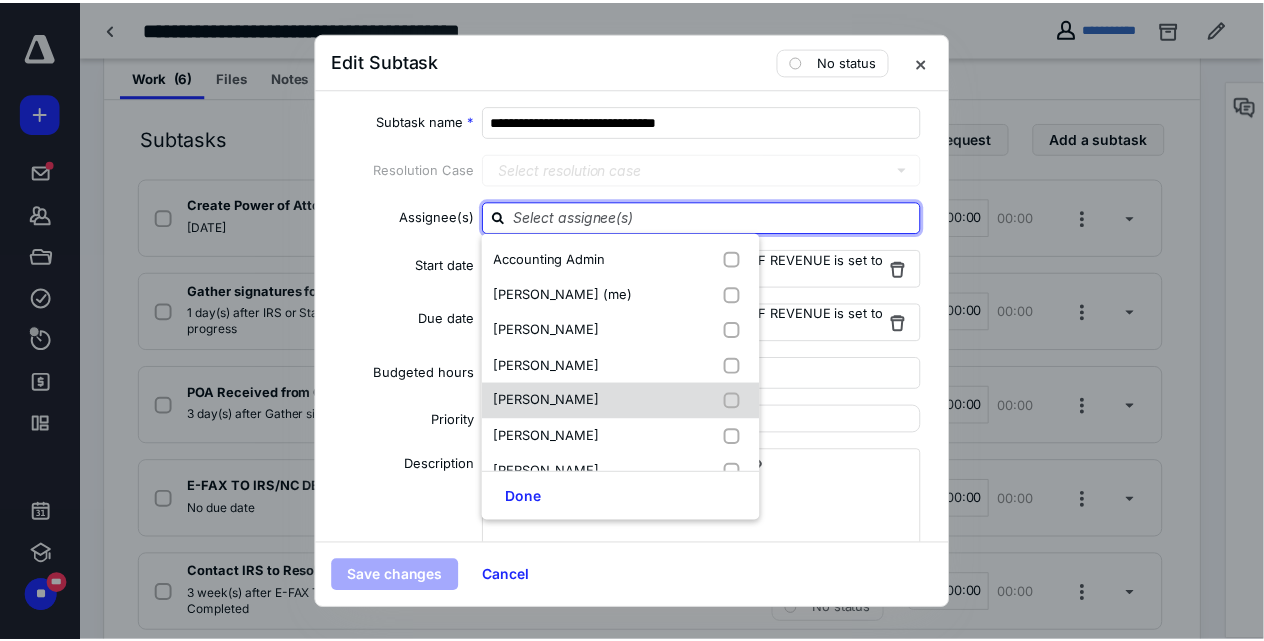 scroll, scrollTop: 132, scrollLeft: 0, axis: vertical 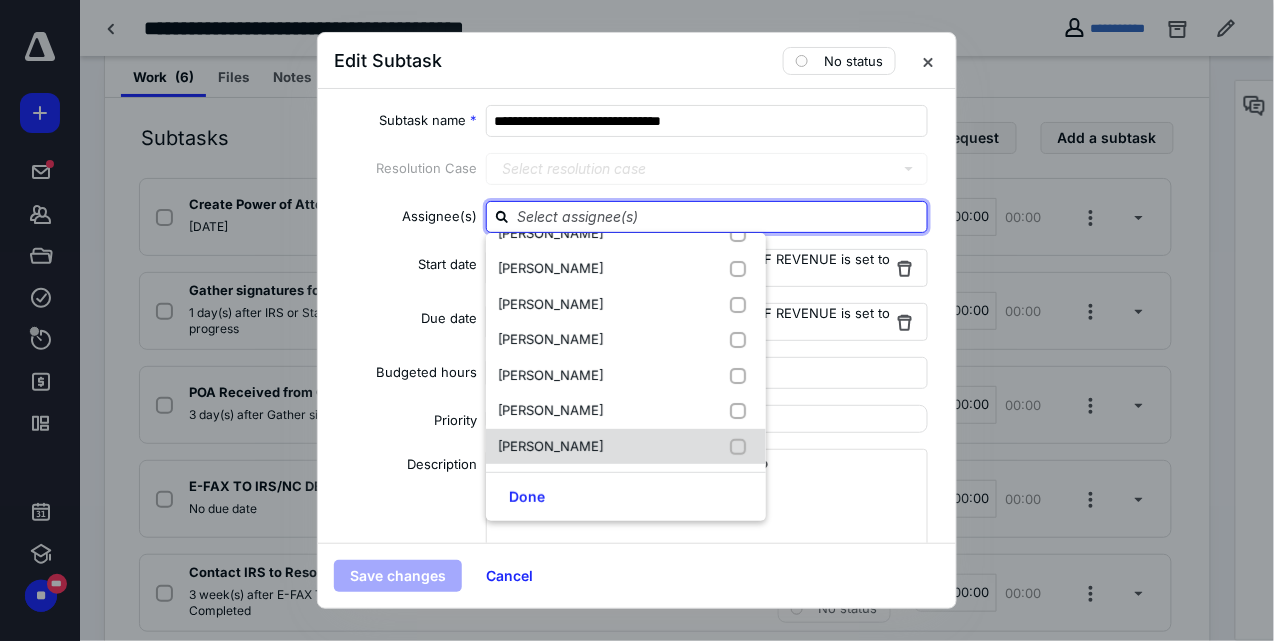 click at bounding box center (742, 447) 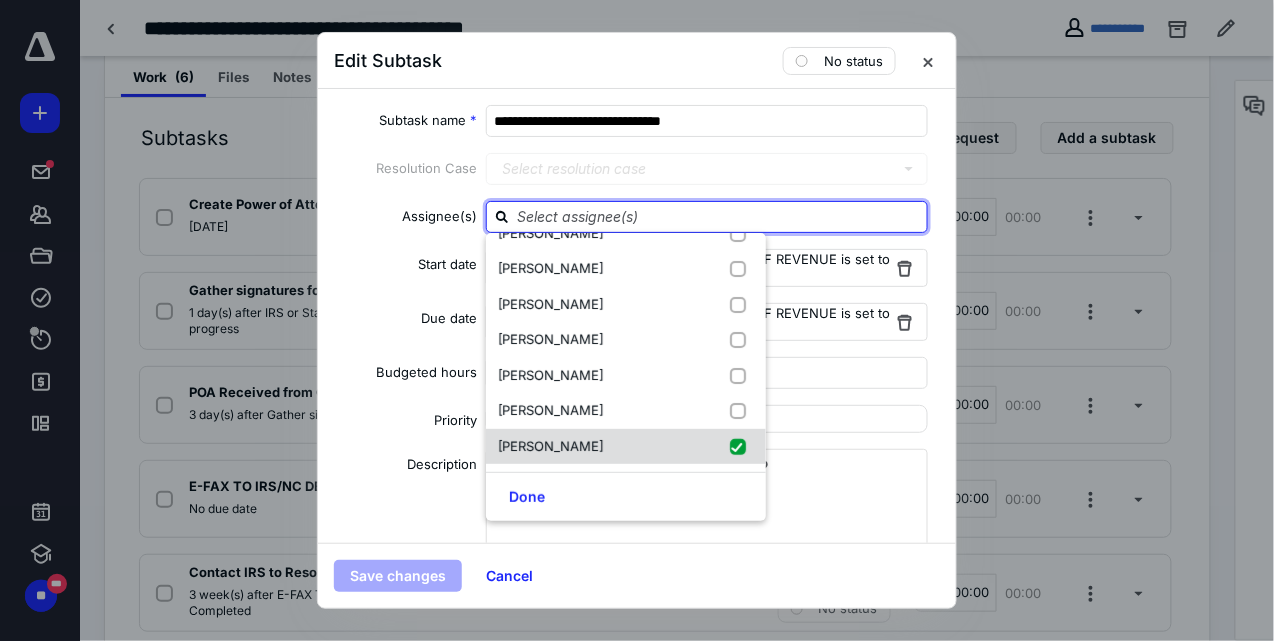 checkbox on "true" 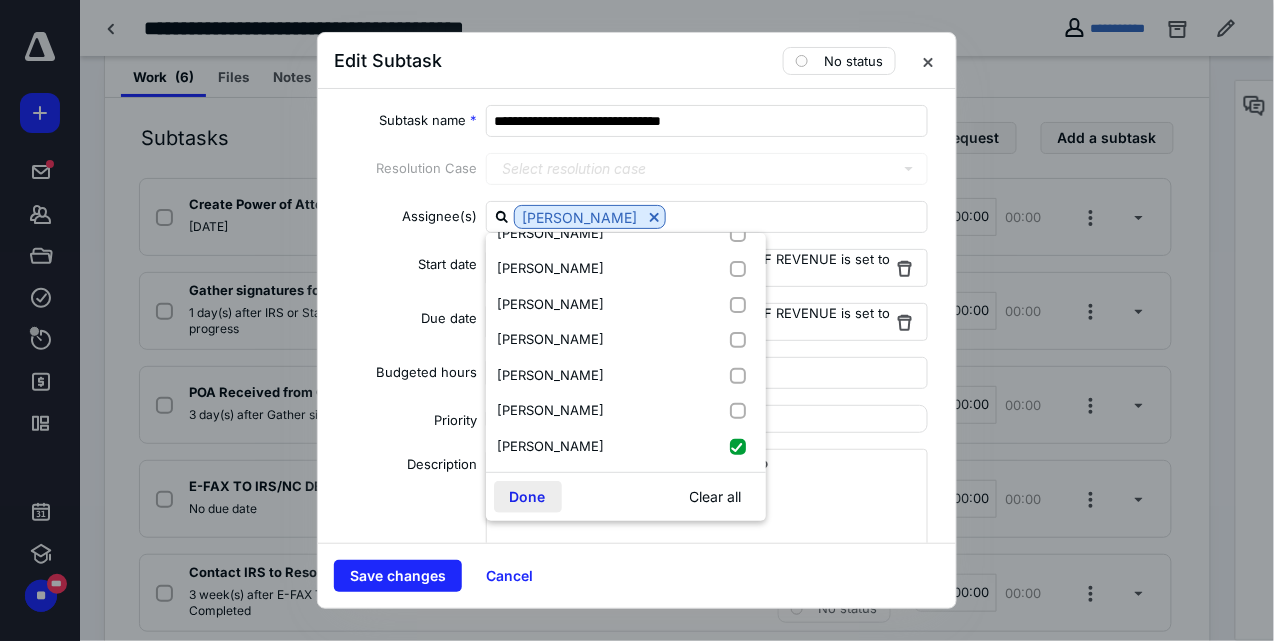 click on "Done" at bounding box center [528, 497] 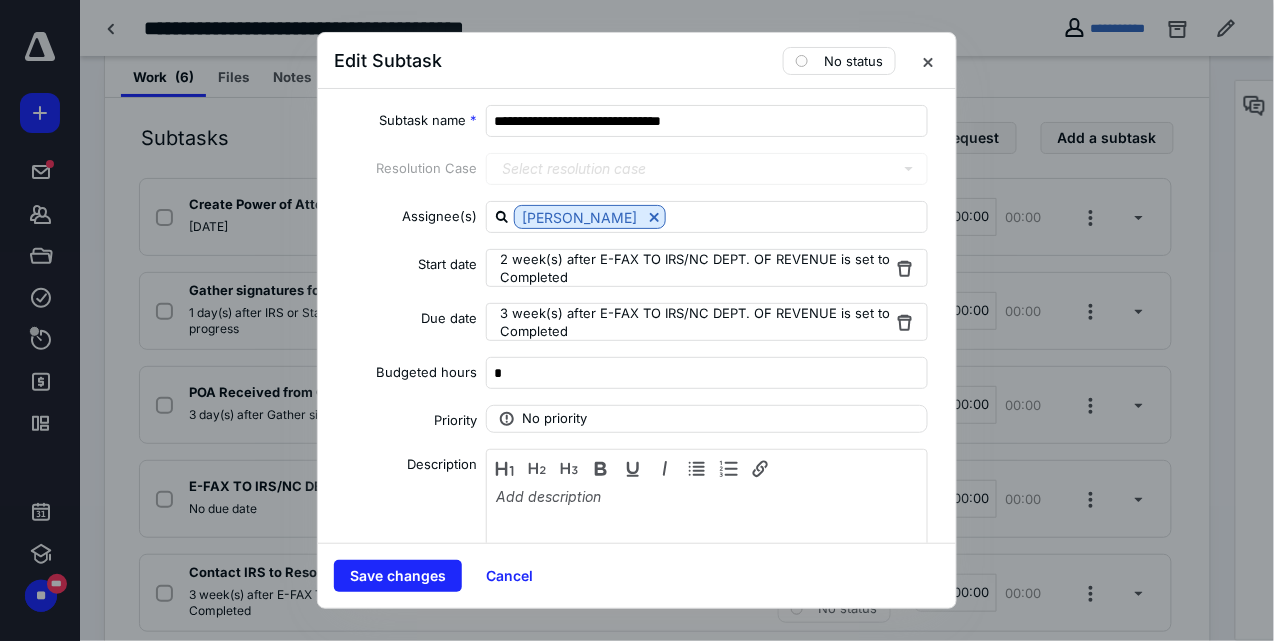 click on "2 week(s) after  E-FAX TO IRS/NC DEPT. OF REVENUE is set to Completed" at bounding box center [696, 268] 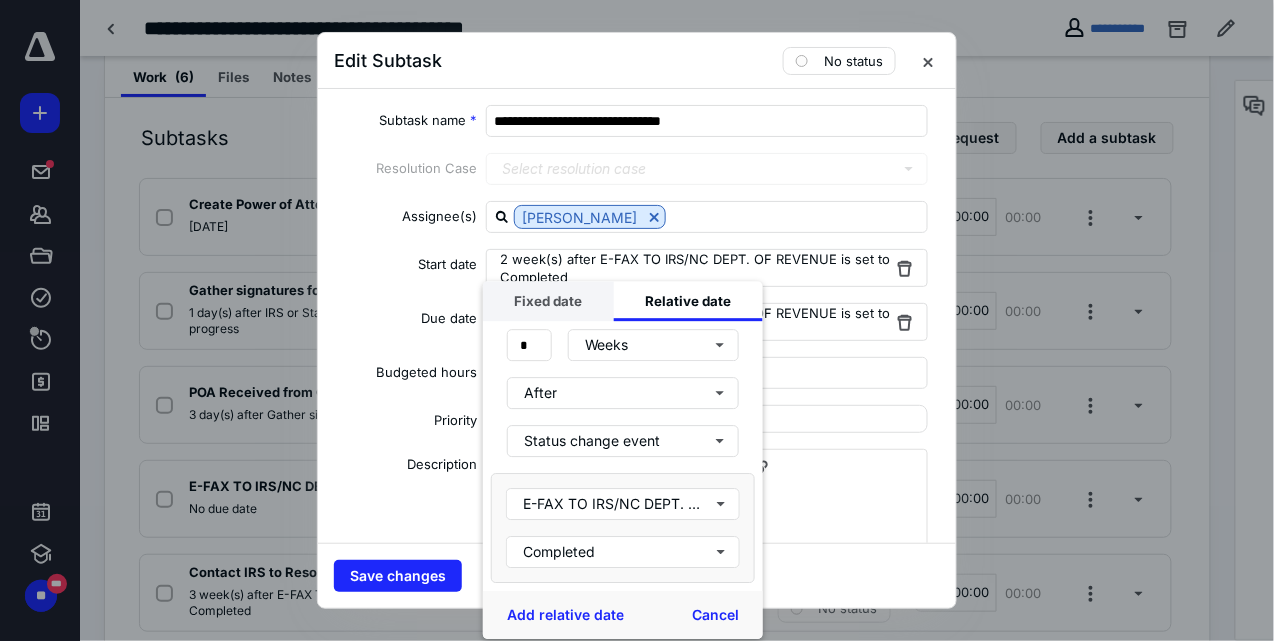 click on "Fixed date" at bounding box center [548, 301] 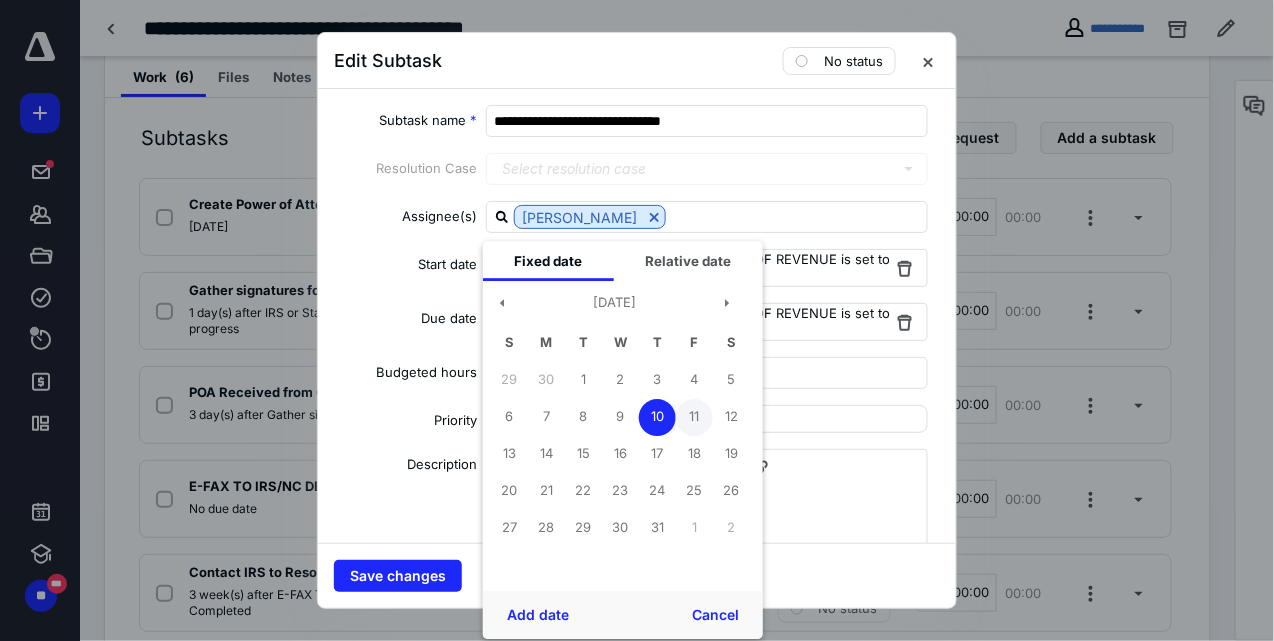 click on "11" at bounding box center (694, 417) 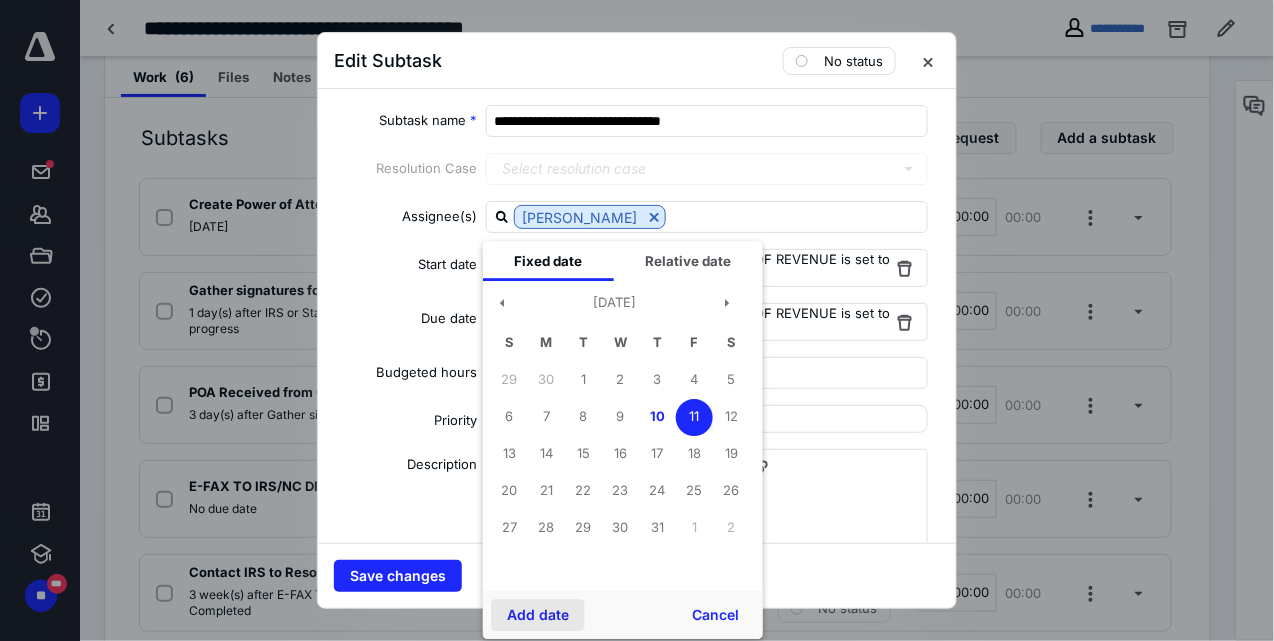 click on "Add date" at bounding box center [538, 615] 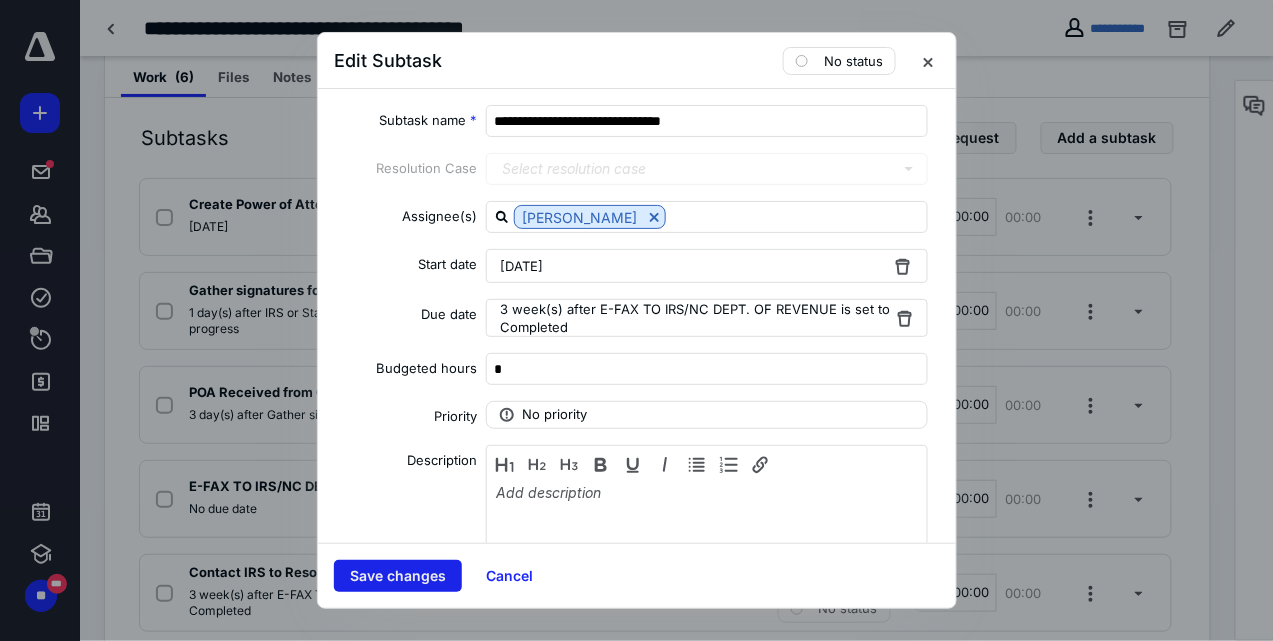 click on "Save changes" at bounding box center (398, 576) 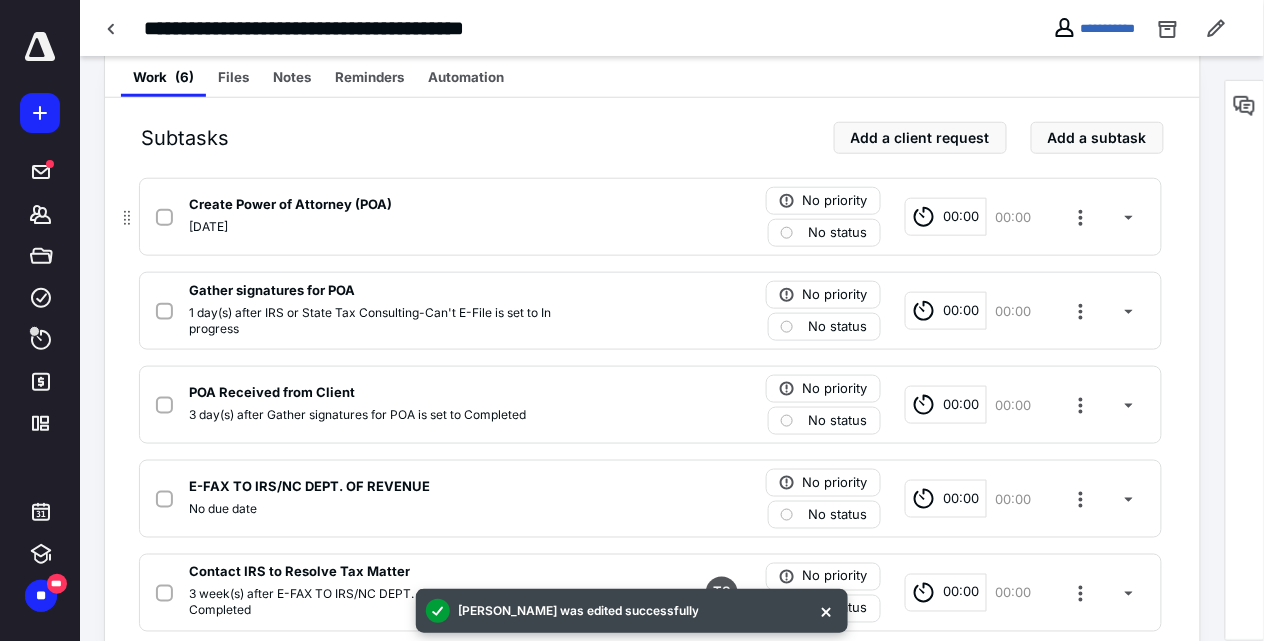 click 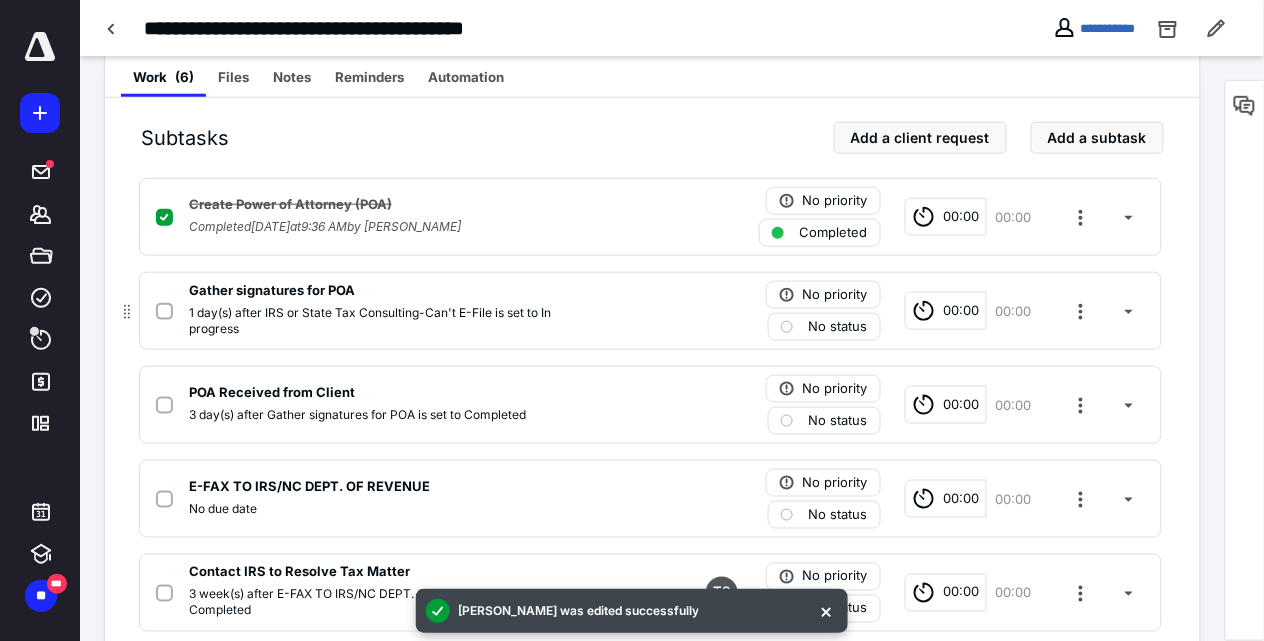 click at bounding box center (164, 312) 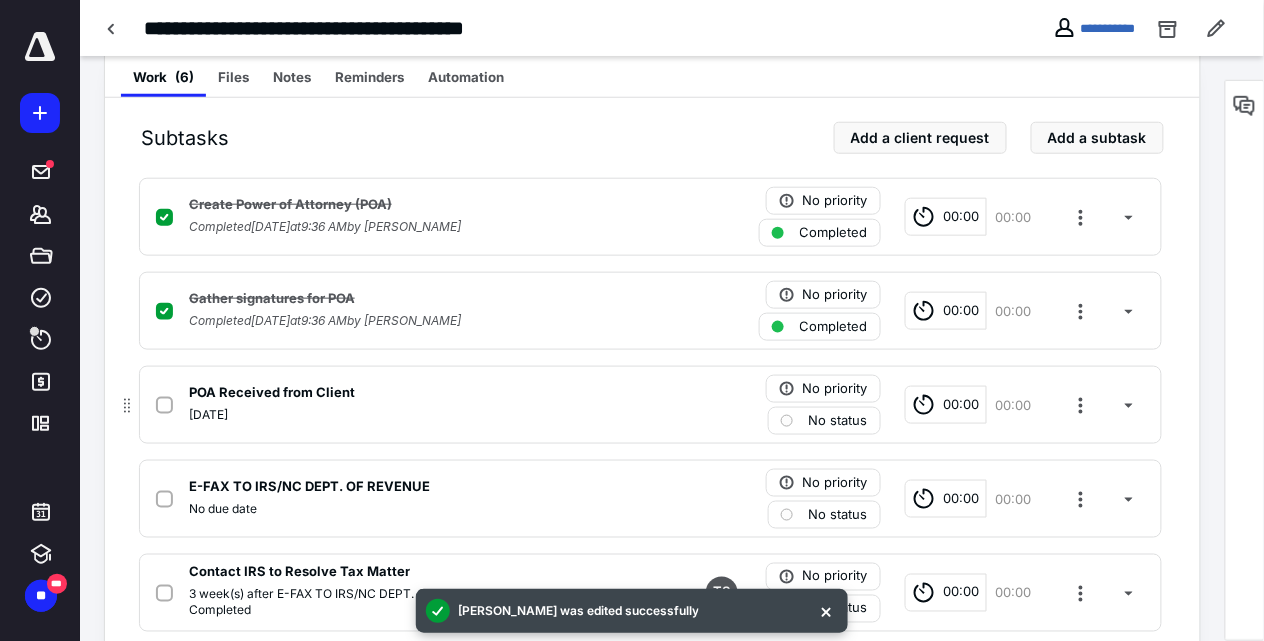 click at bounding box center [164, 406] 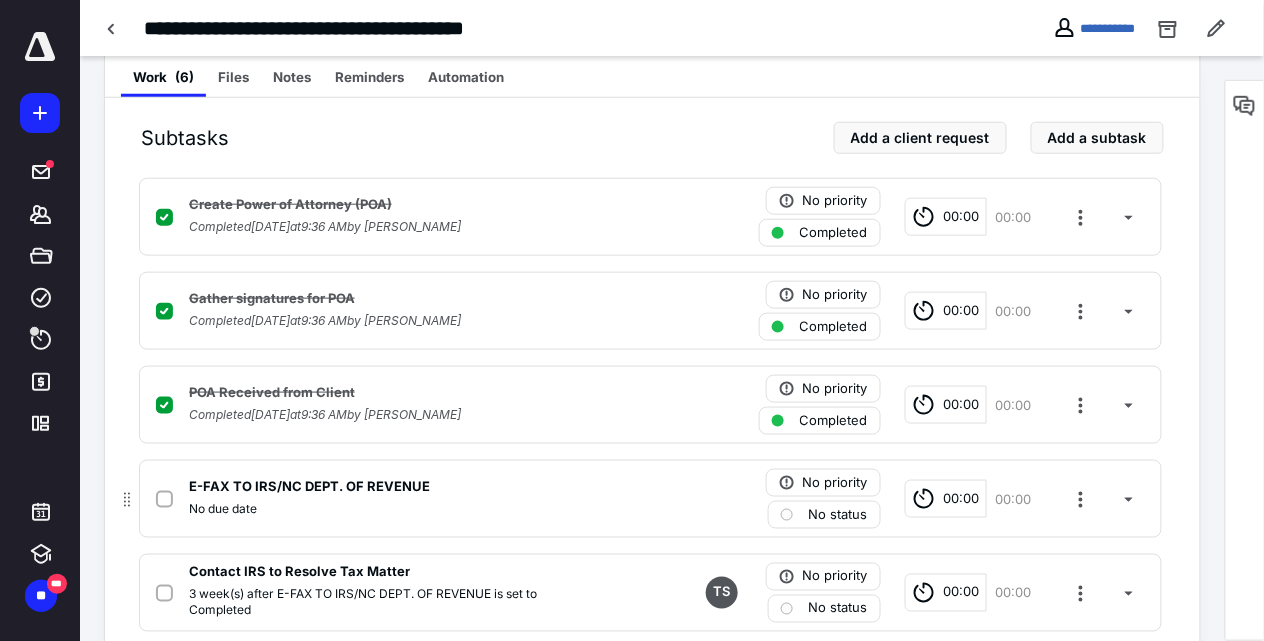 click at bounding box center (164, 500) 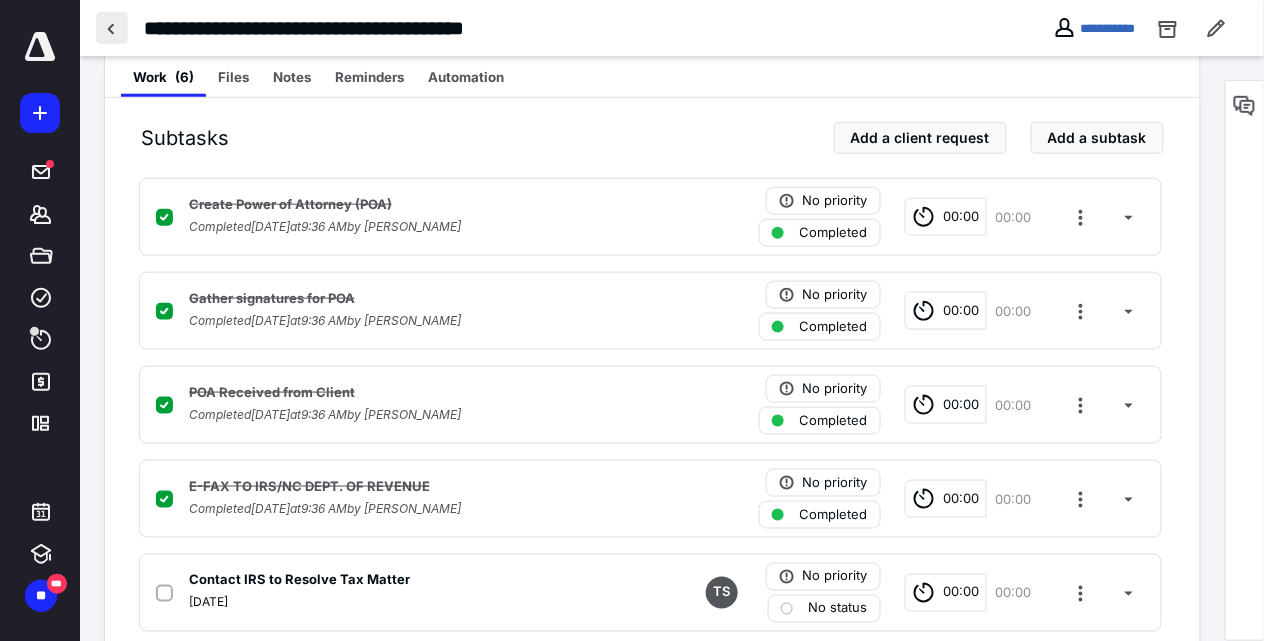 click at bounding box center (112, 28) 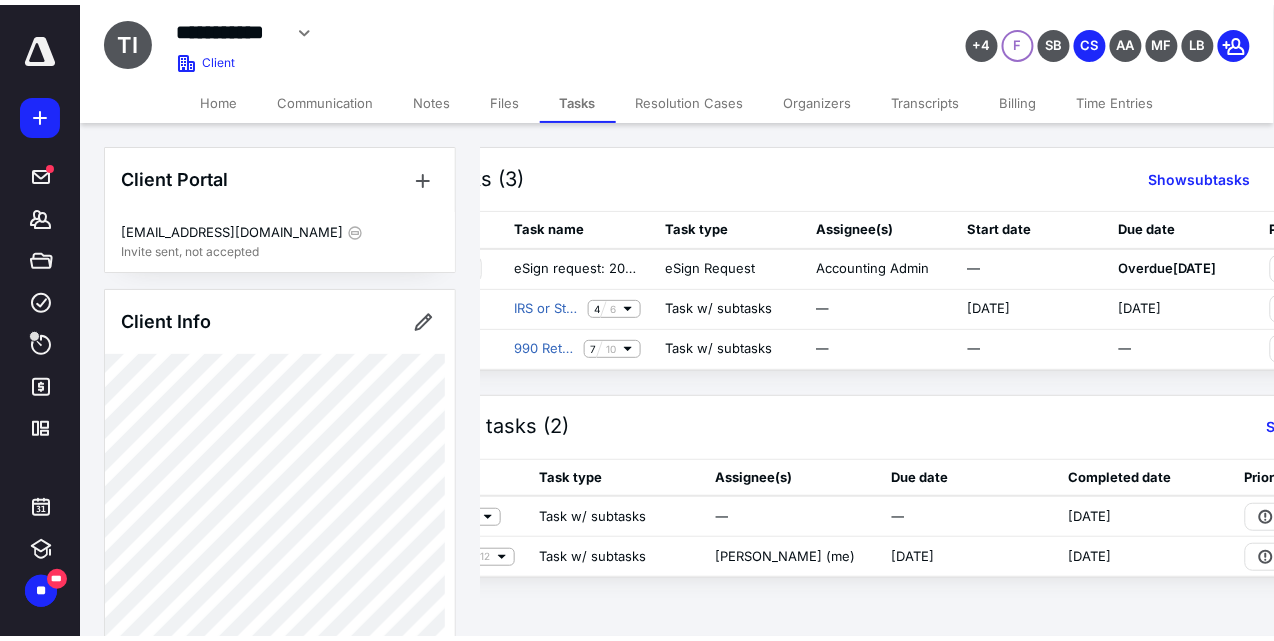 scroll, scrollTop: 0, scrollLeft: 267, axis: horizontal 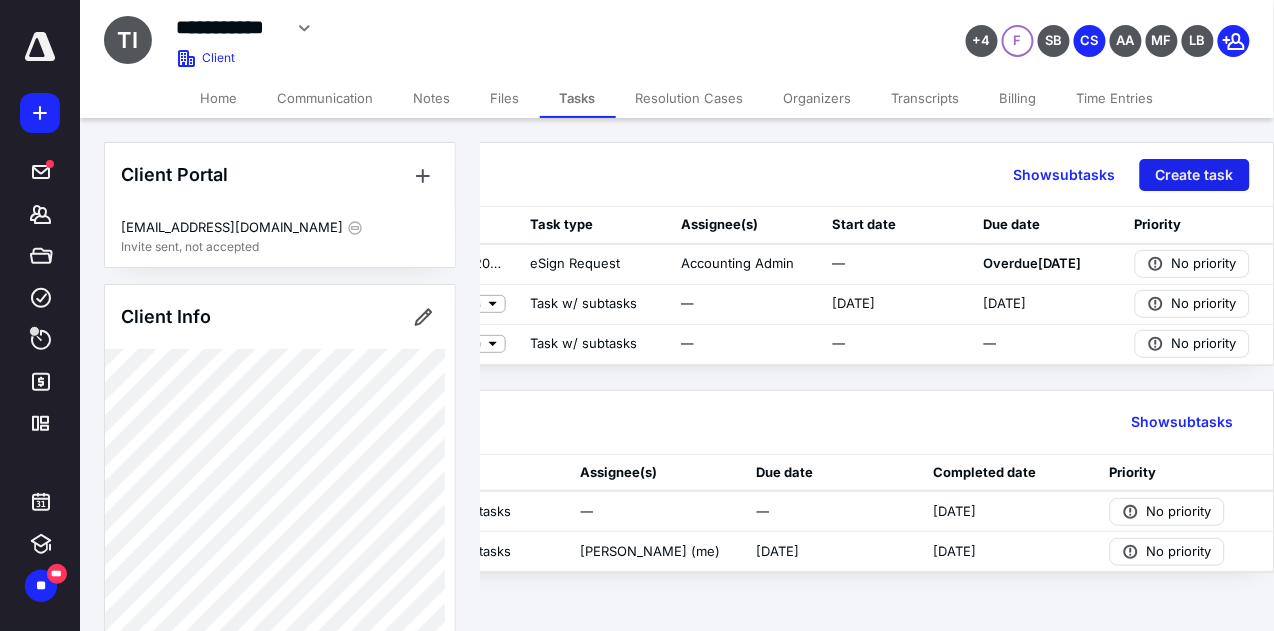 click on "Create task" at bounding box center [1195, 175] 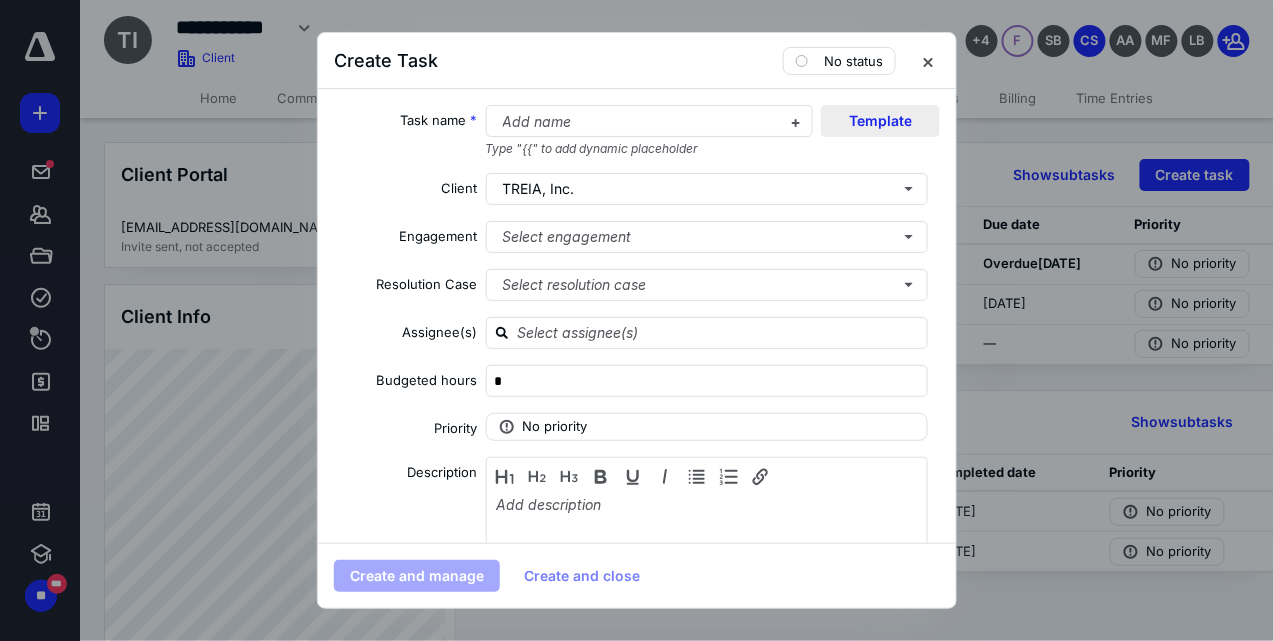 click on "Template" at bounding box center [880, 121] 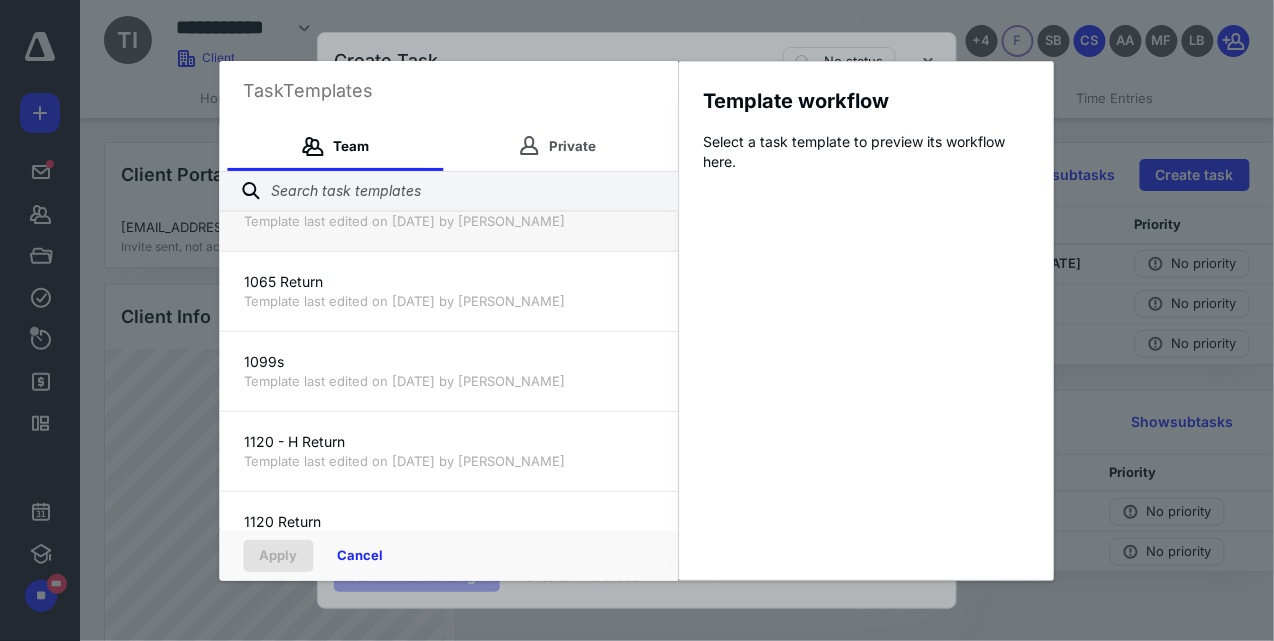 scroll, scrollTop: 133, scrollLeft: 0, axis: vertical 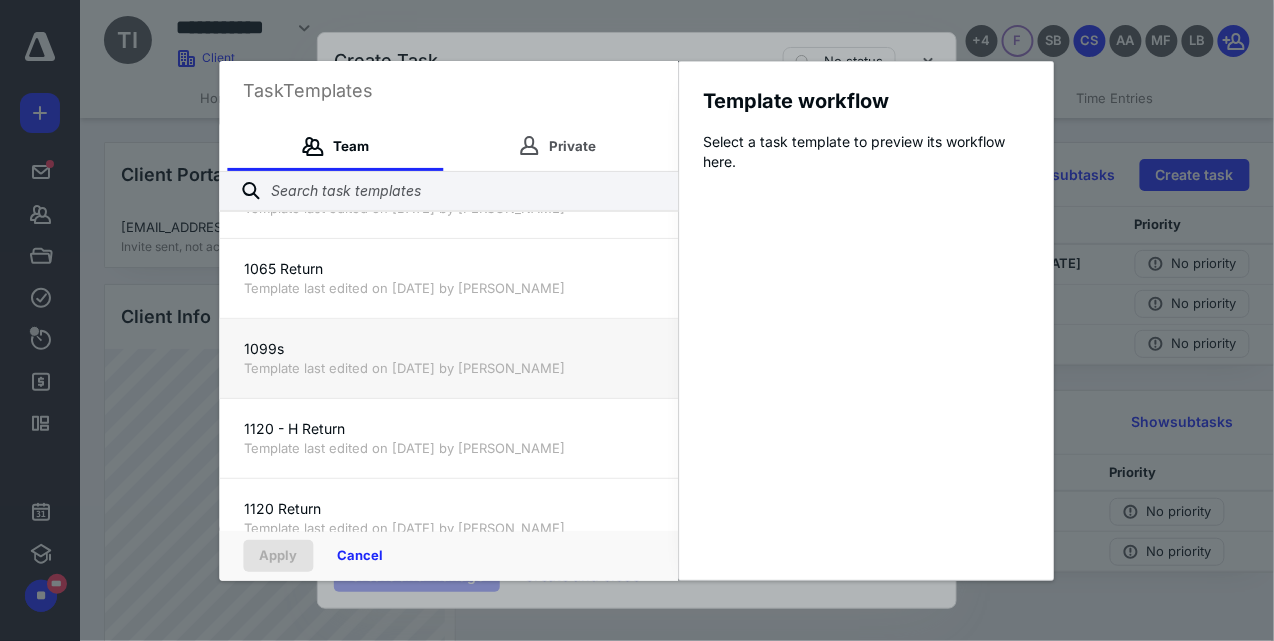 click on "1099s Template last edited on 1/8/2025 by Cindy Nguyen" at bounding box center (449, 358) 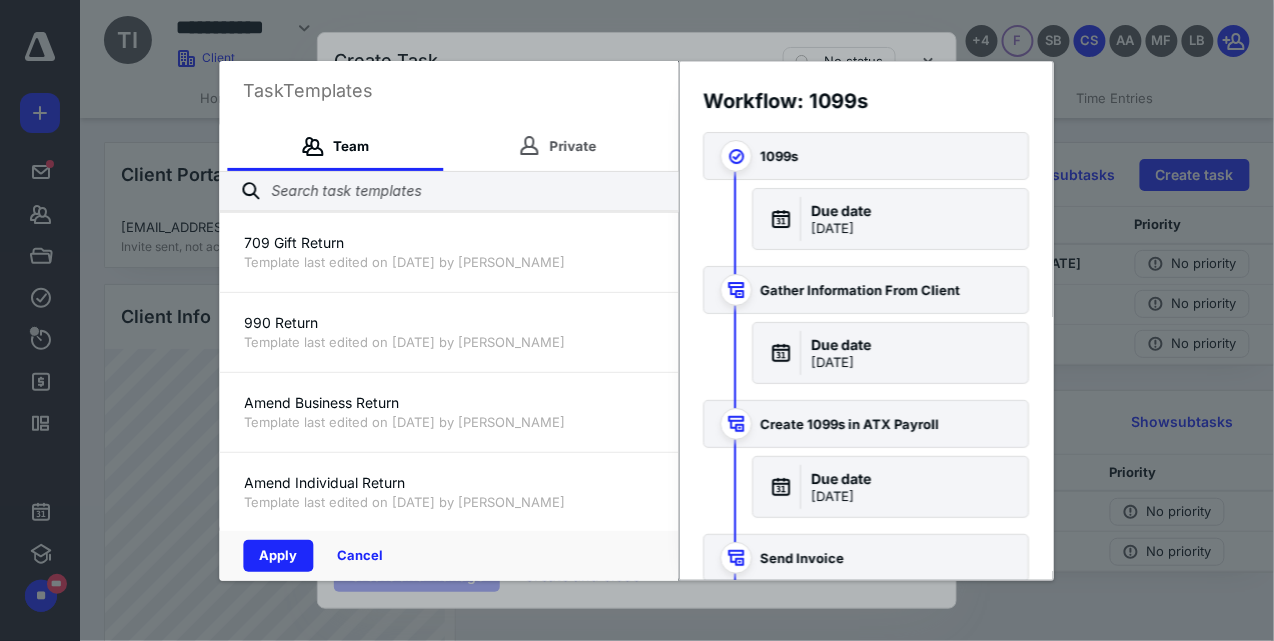 scroll, scrollTop: 733, scrollLeft: 0, axis: vertical 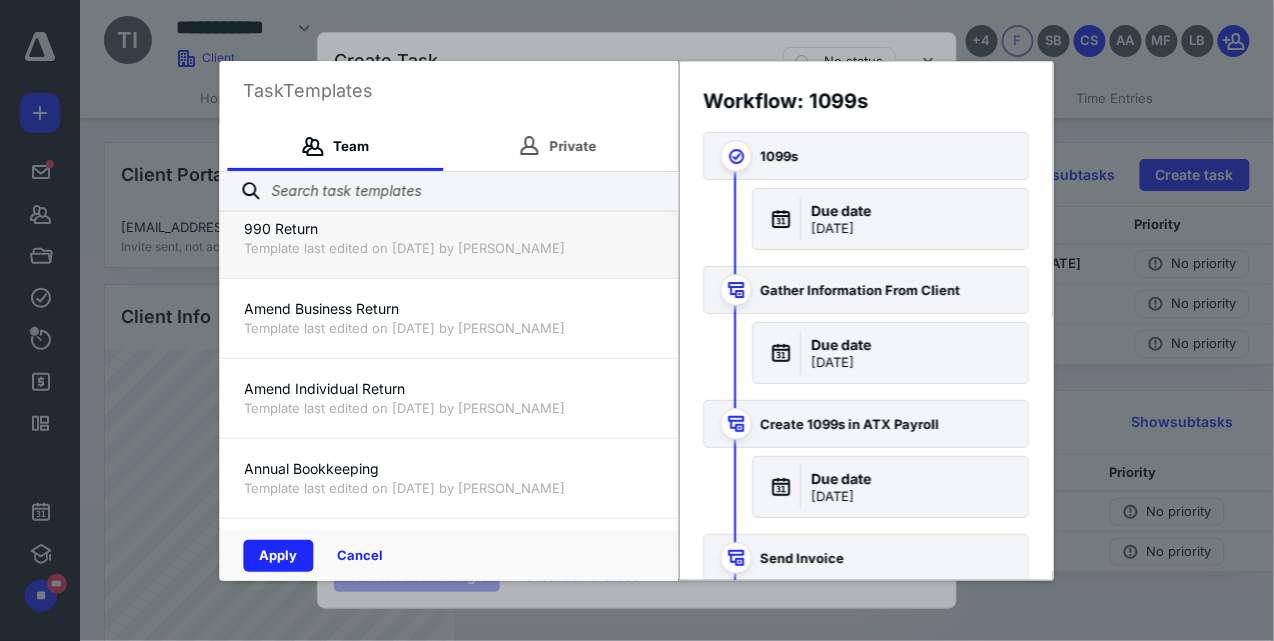 click on "Template last edited on 9/23/2024 by Cindy Nguyen" at bounding box center [449, 248] 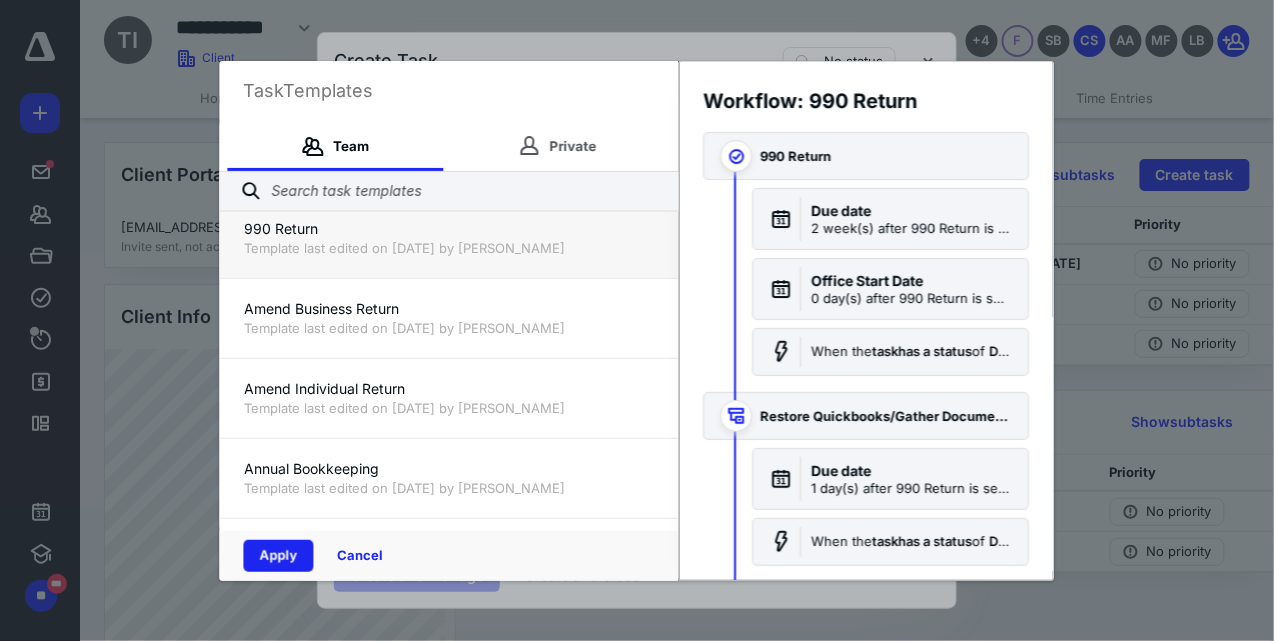 click on "Apply" at bounding box center [279, 556] 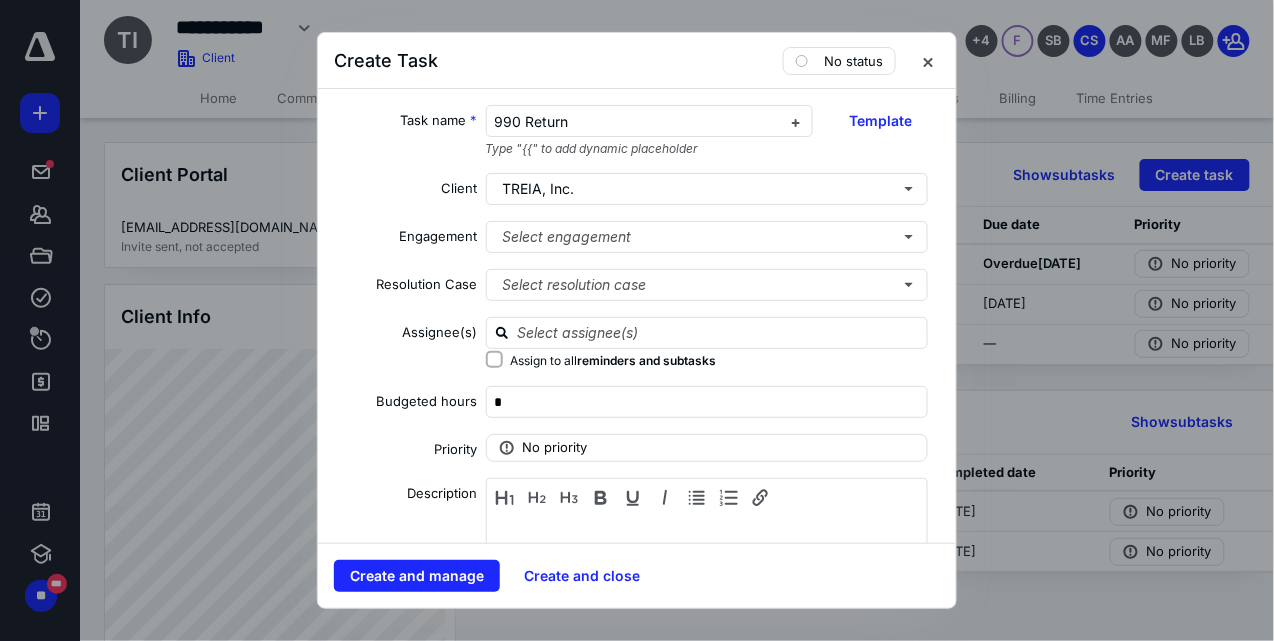 checkbox on "true" 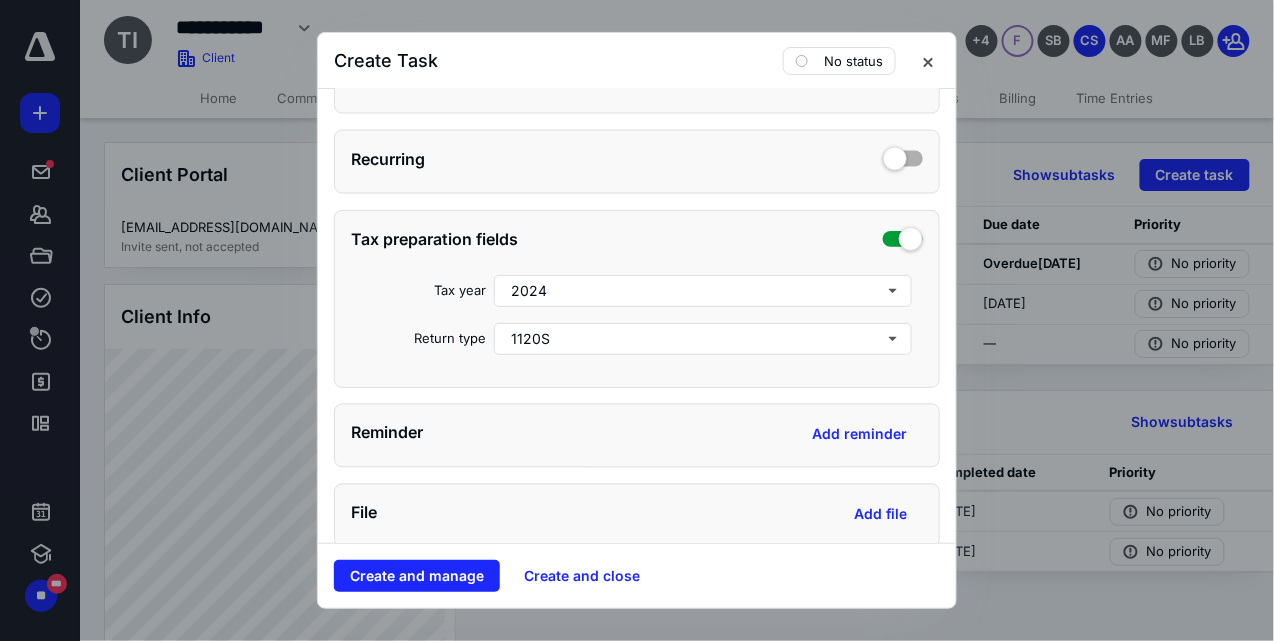 scroll, scrollTop: 866, scrollLeft: 0, axis: vertical 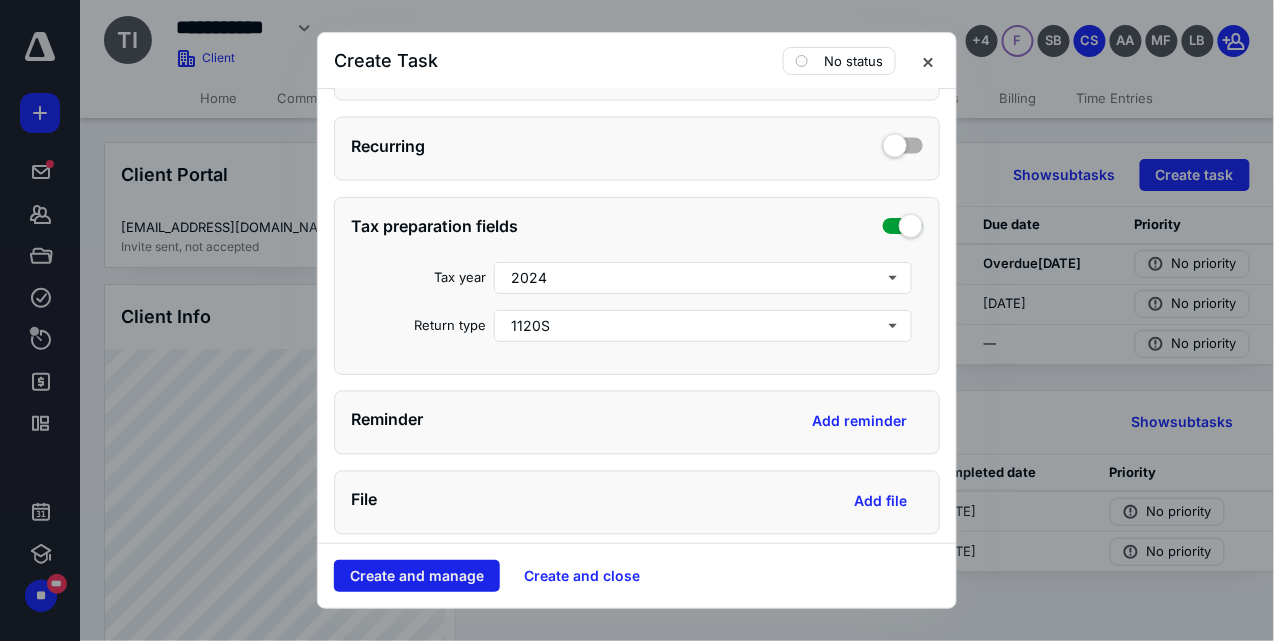 click on "Create and manage" at bounding box center [417, 576] 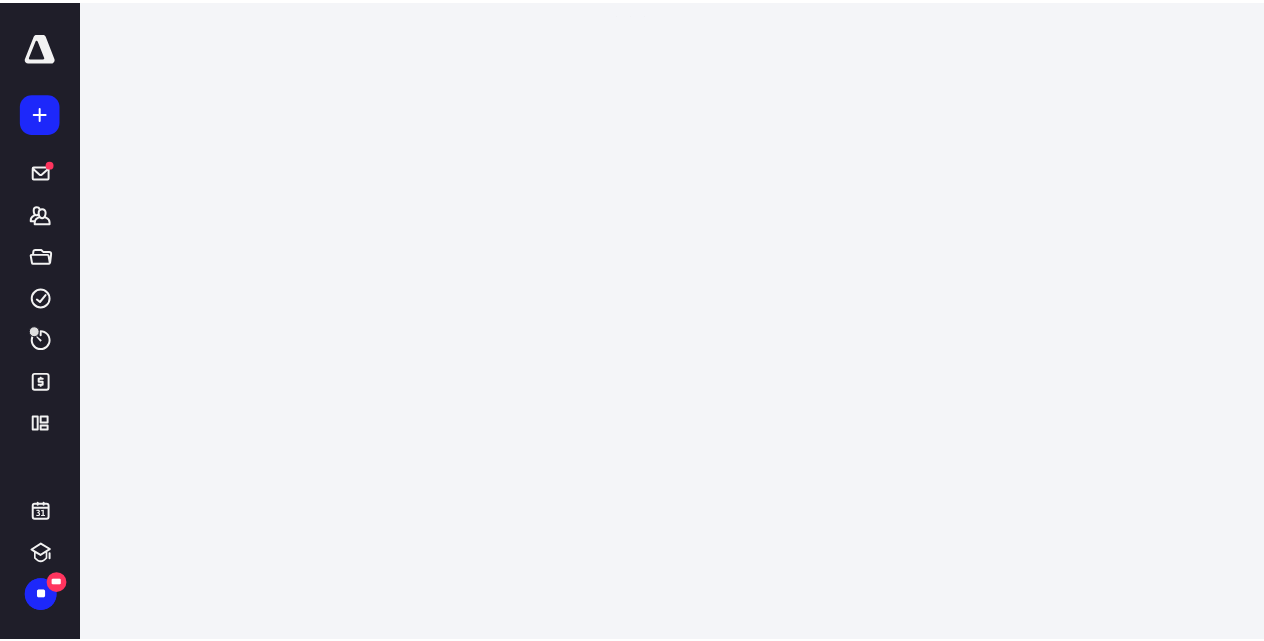 scroll, scrollTop: 0, scrollLeft: 0, axis: both 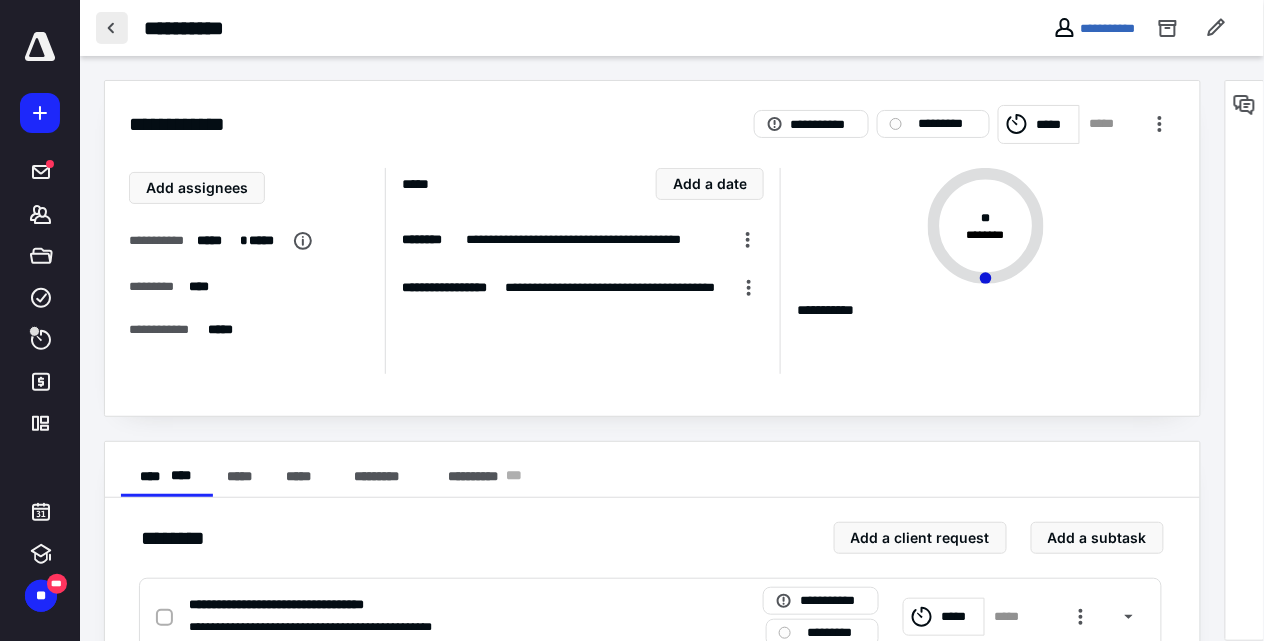 click at bounding box center [112, 28] 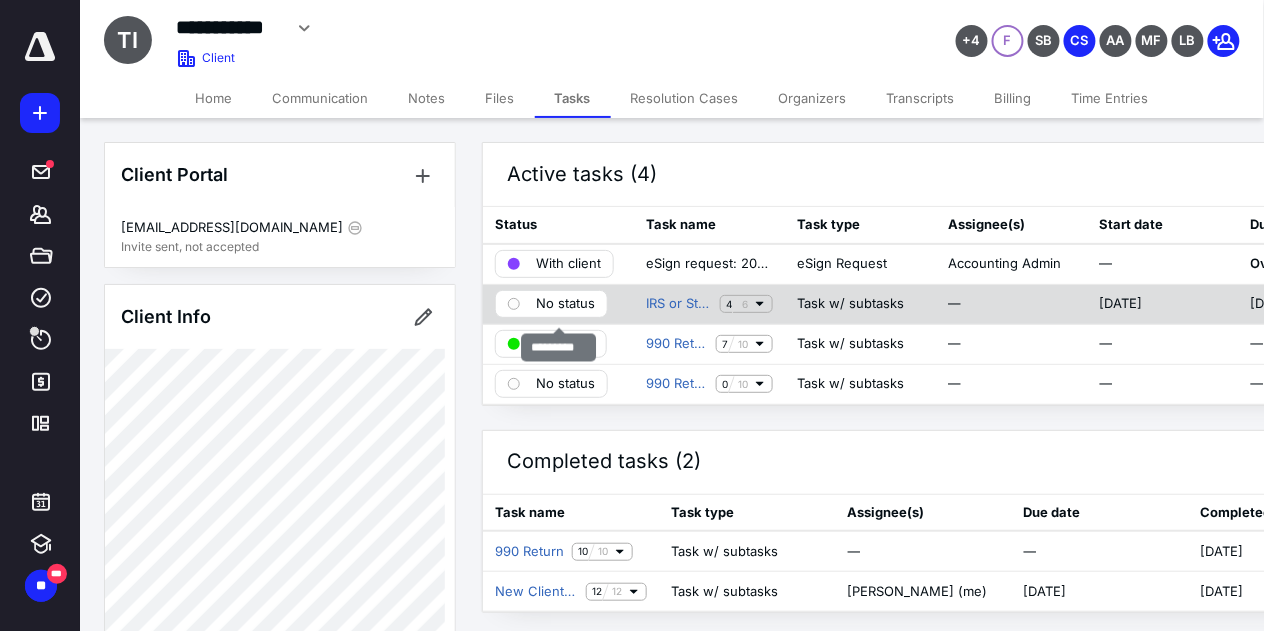 click on "No status" at bounding box center [565, 304] 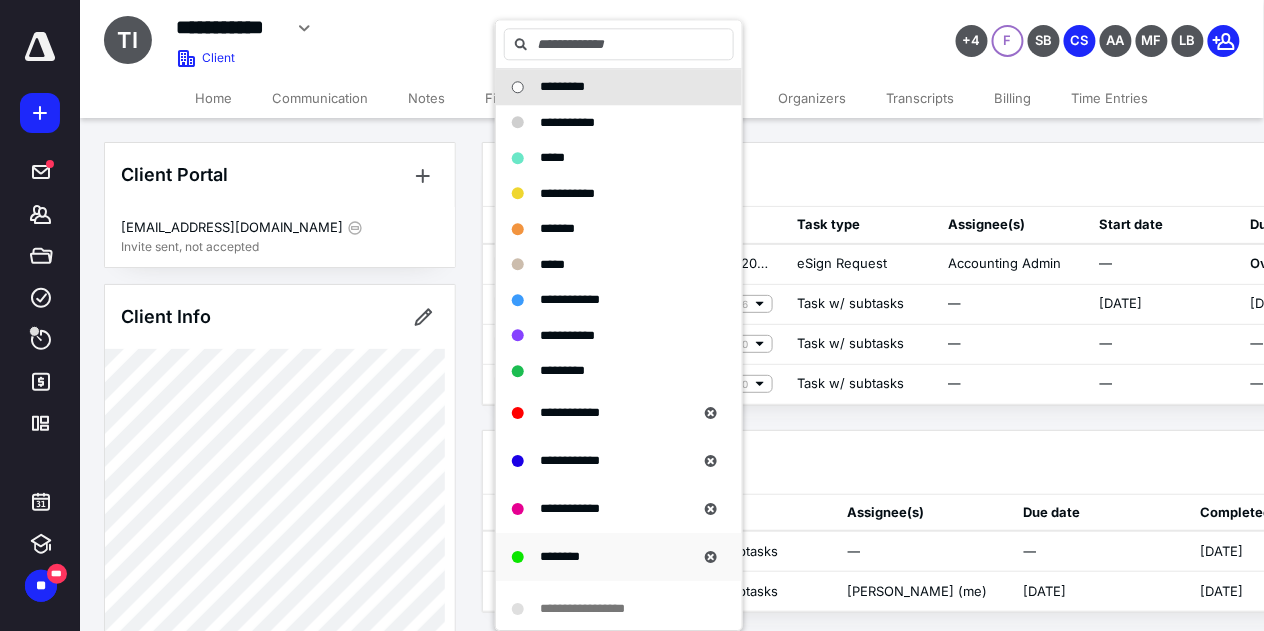 click on "********" at bounding box center (603, 557) 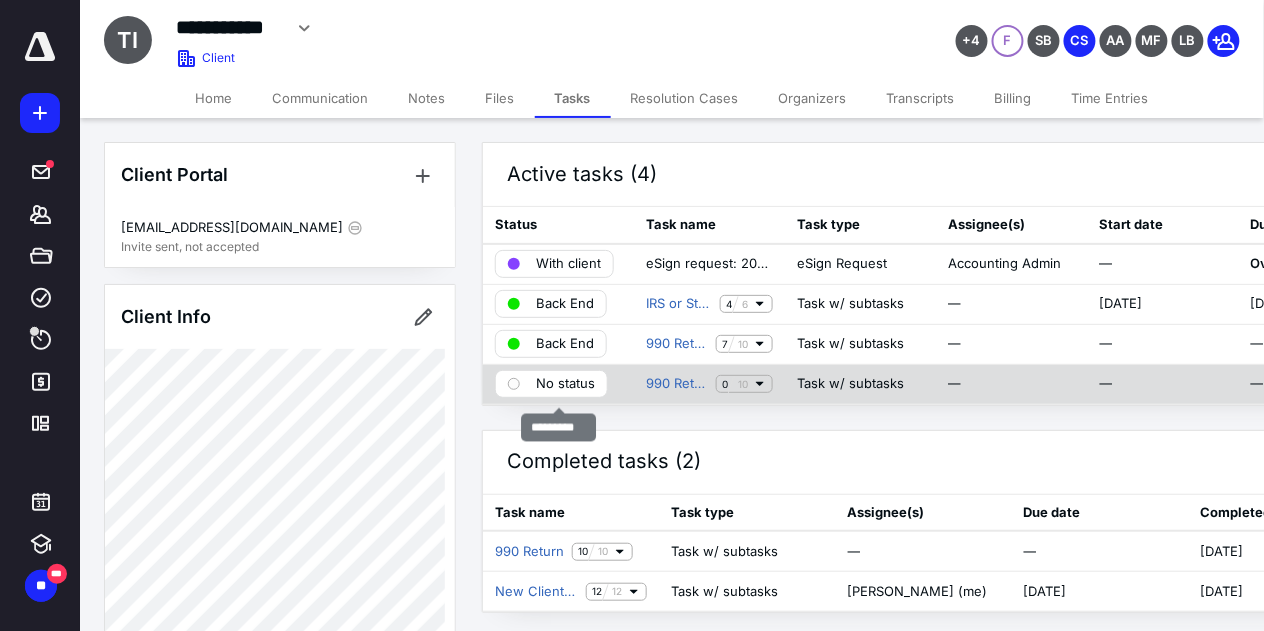 click on "No status" at bounding box center (565, 384) 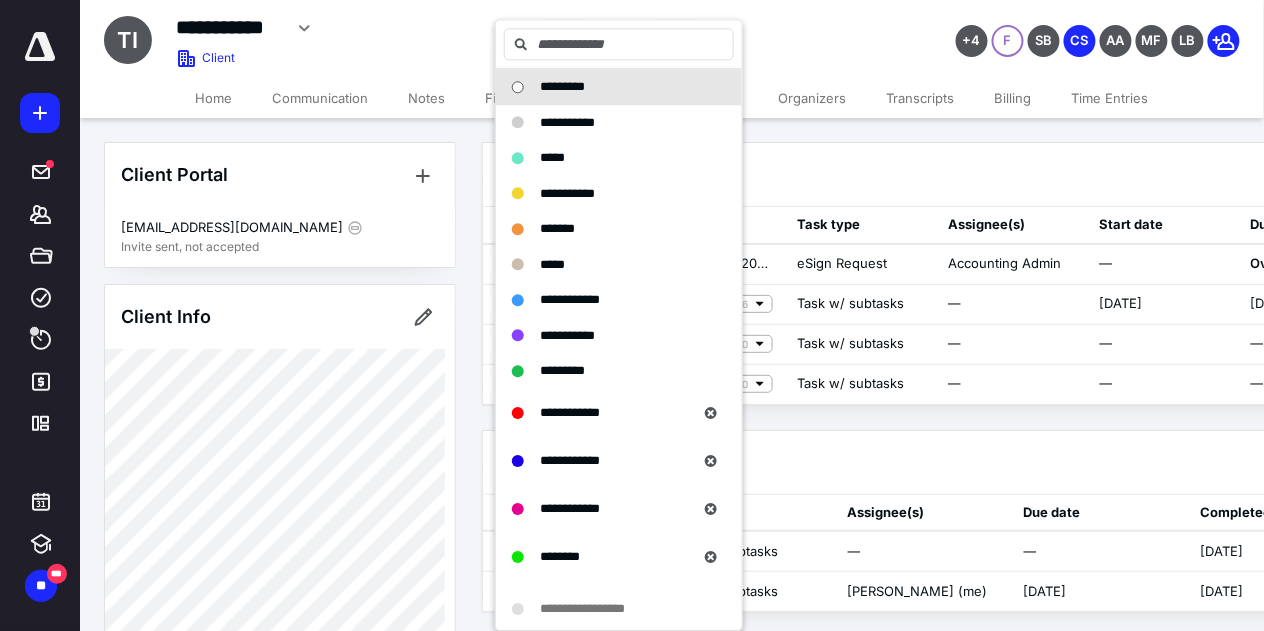 click on "+4 F SB CS AA MF LB" at bounding box center (1056, 28) 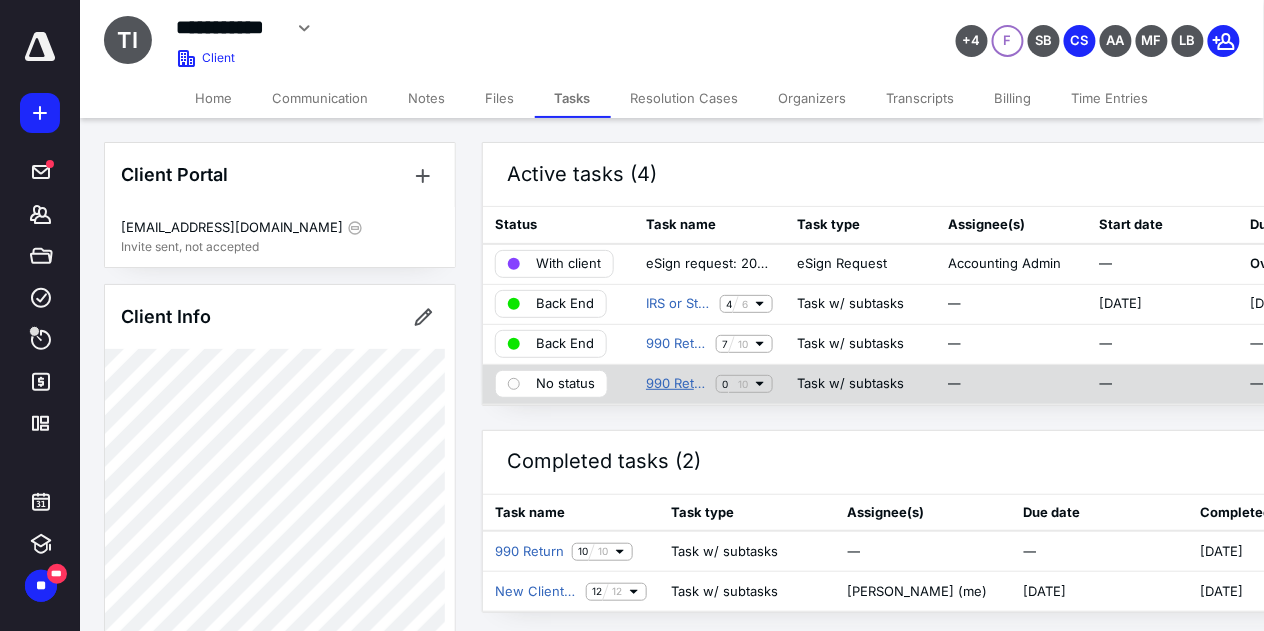 click on "990 Return" at bounding box center [677, 384] 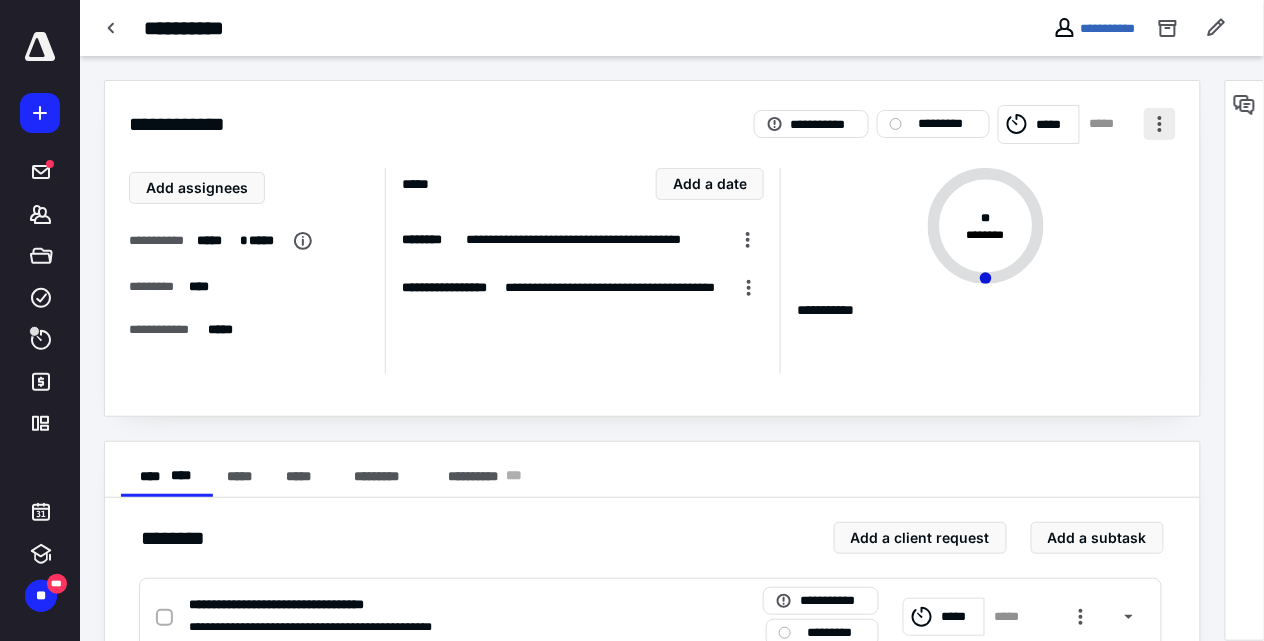 click at bounding box center [1160, 124] 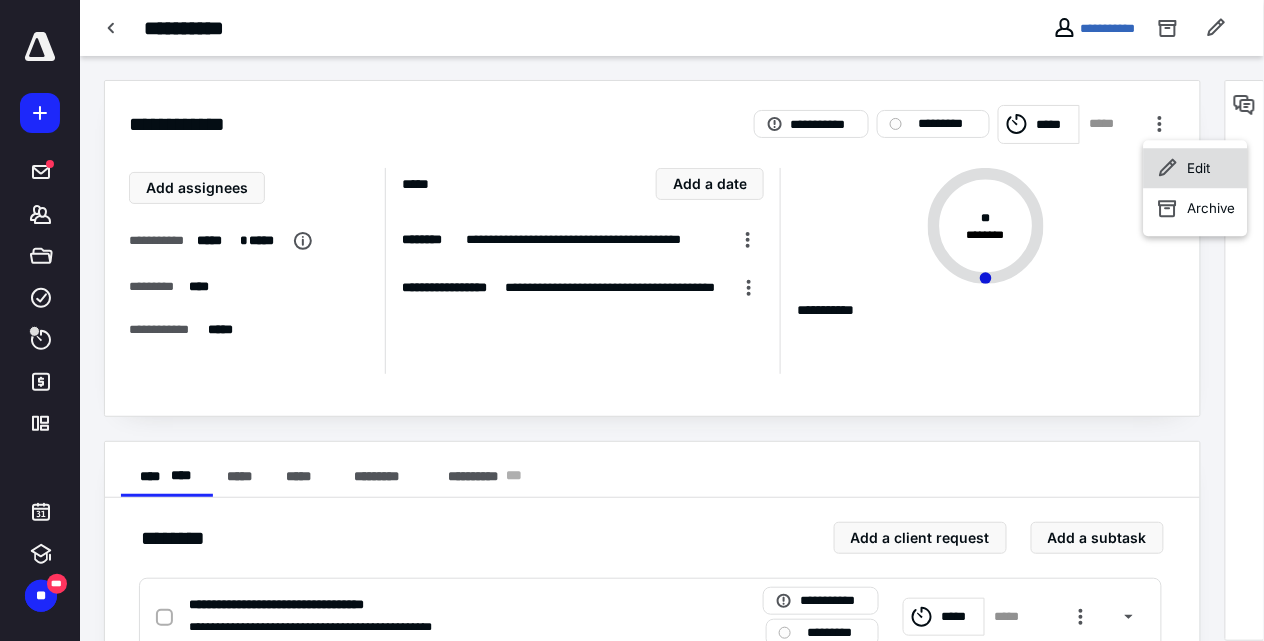 click on "Edit" at bounding box center (1199, 168) 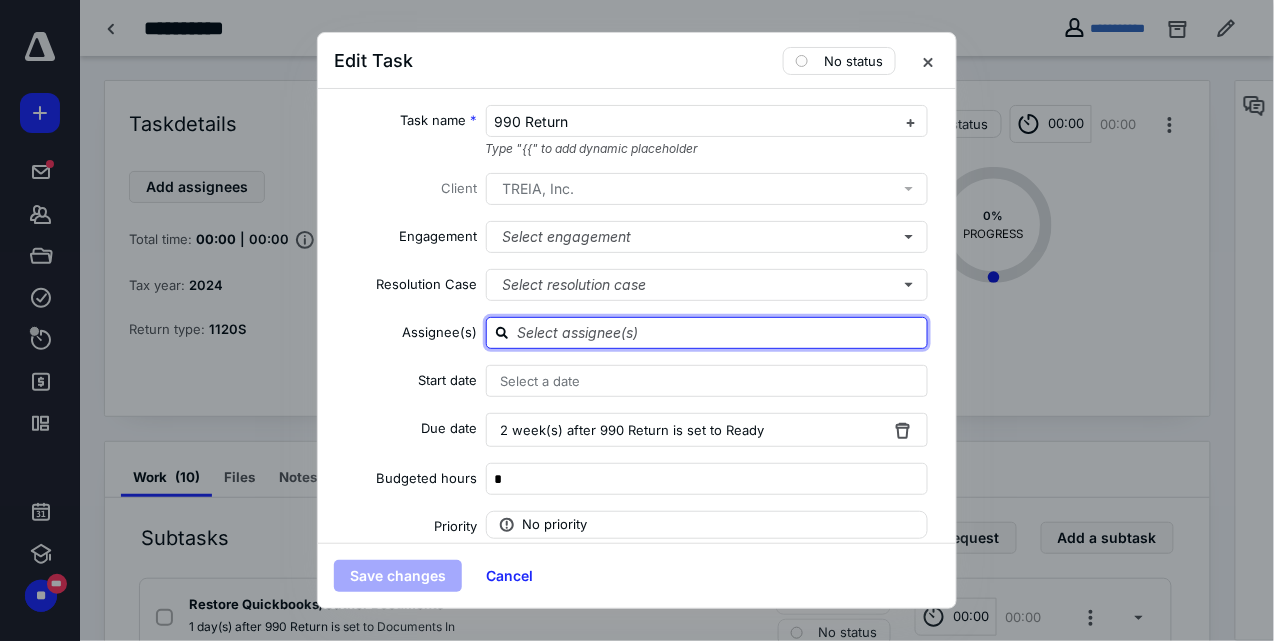 click at bounding box center (719, 332) 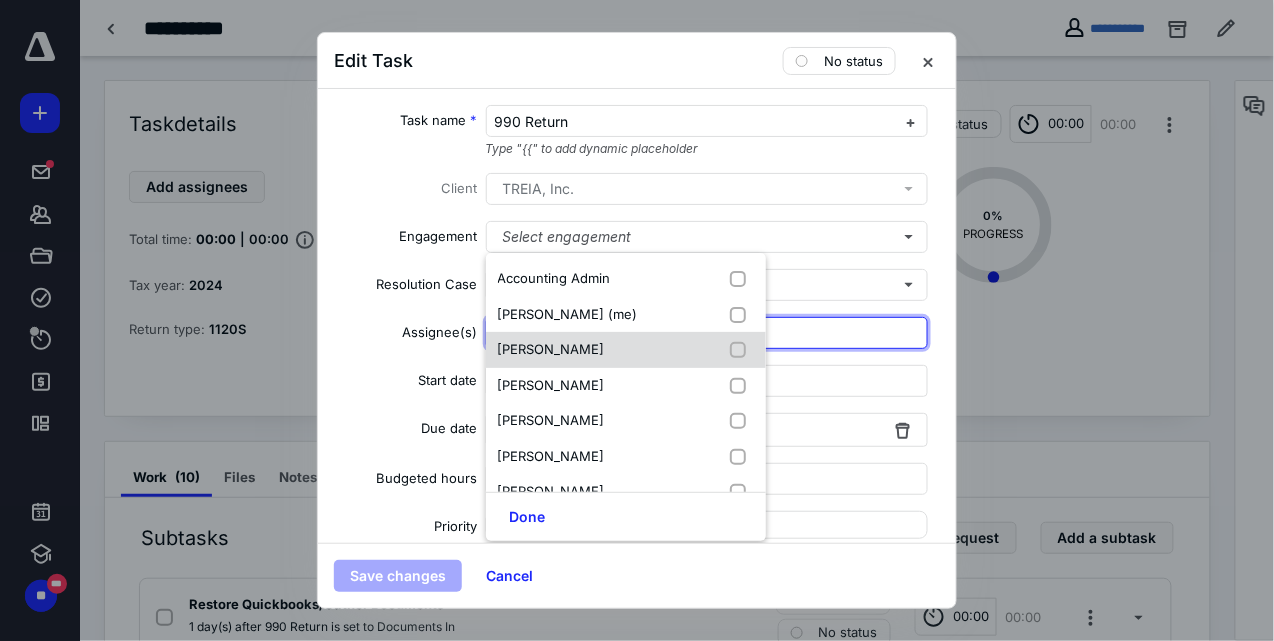 click on "Cindy Nguyen" at bounding box center [626, 350] 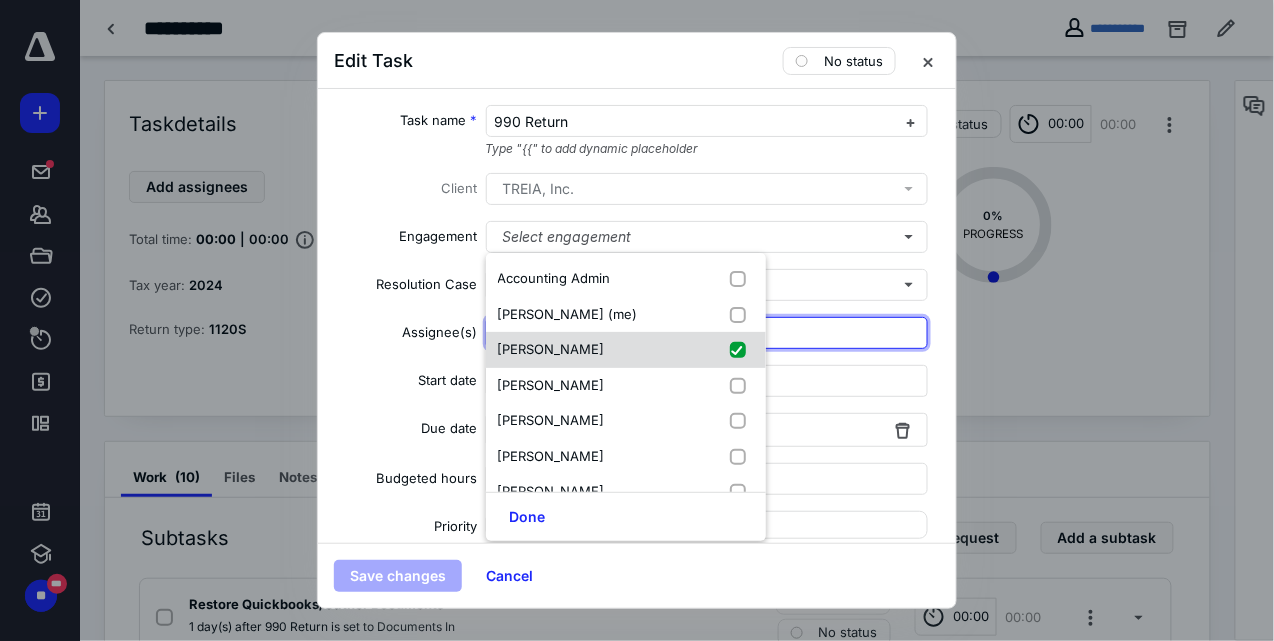 checkbox on "true" 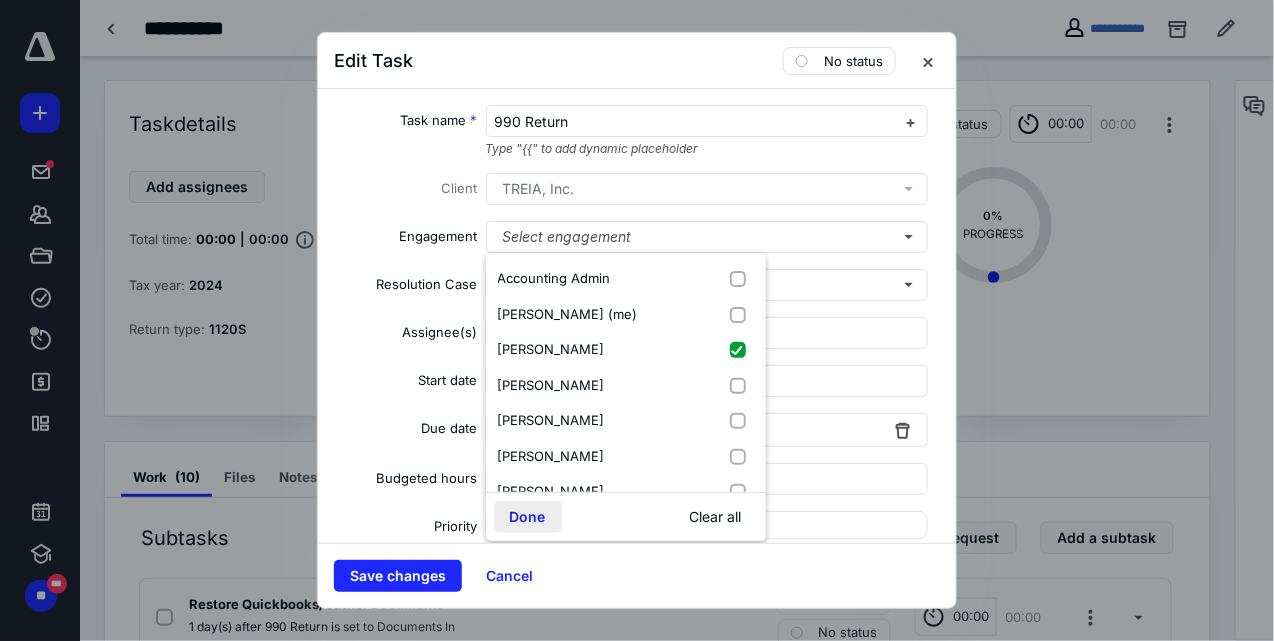 click on "Done" at bounding box center (528, 517) 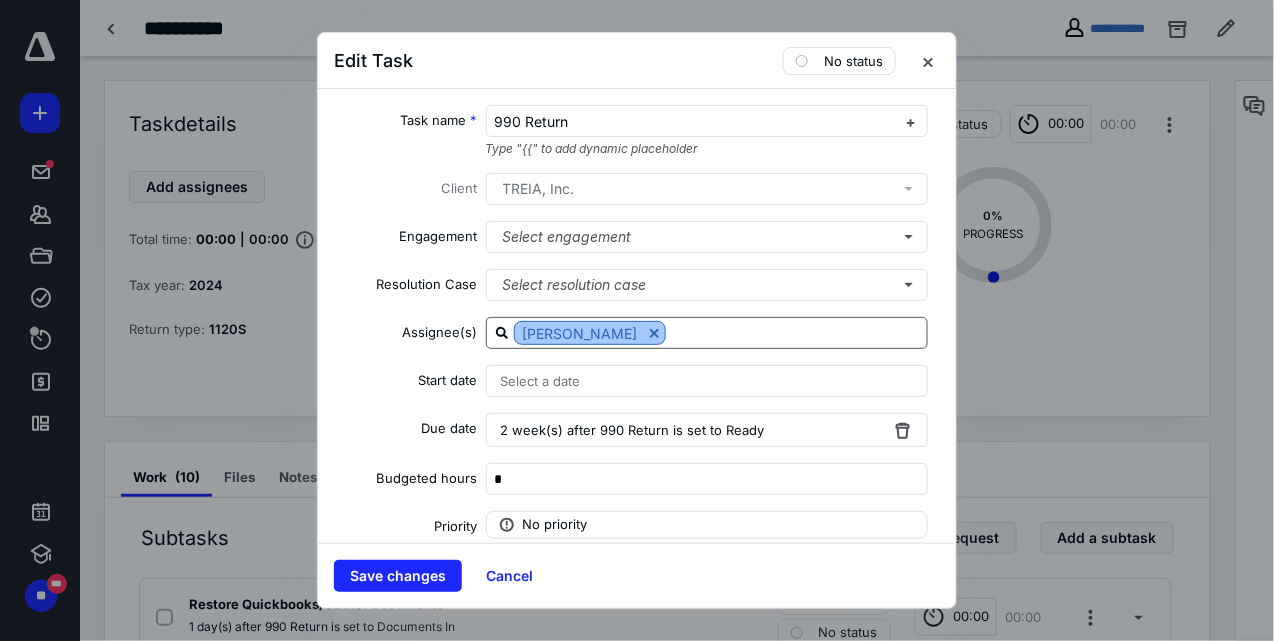 click at bounding box center [654, 333] 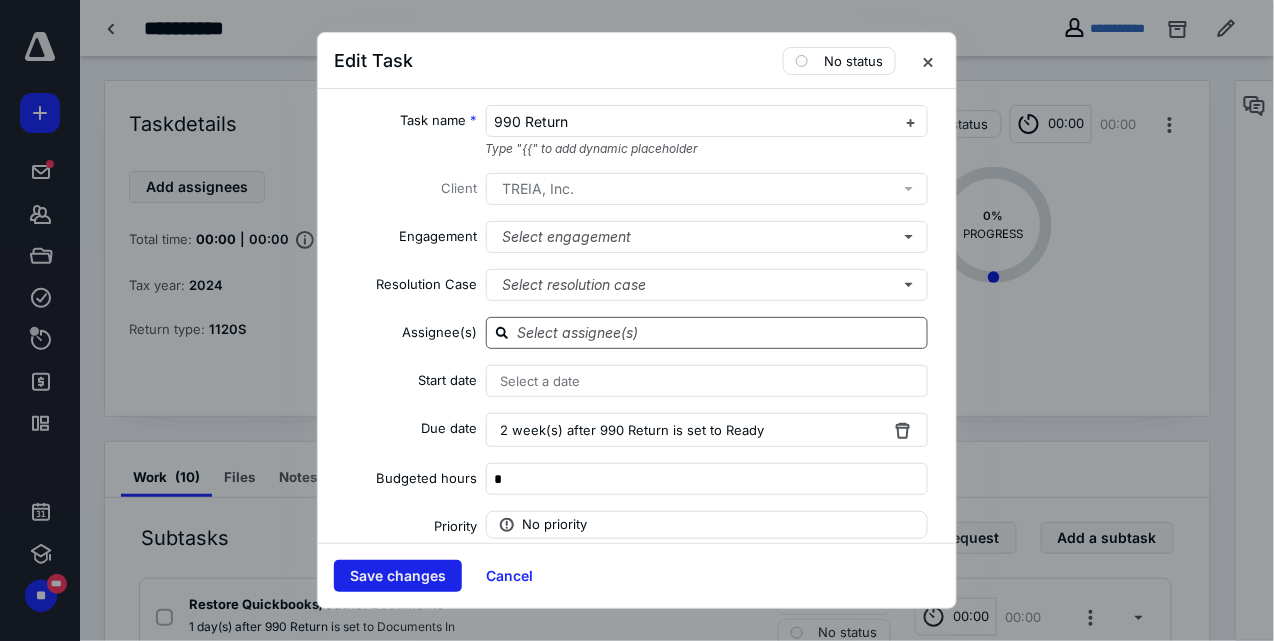 click on "Save changes" at bounding box center [398, 576] 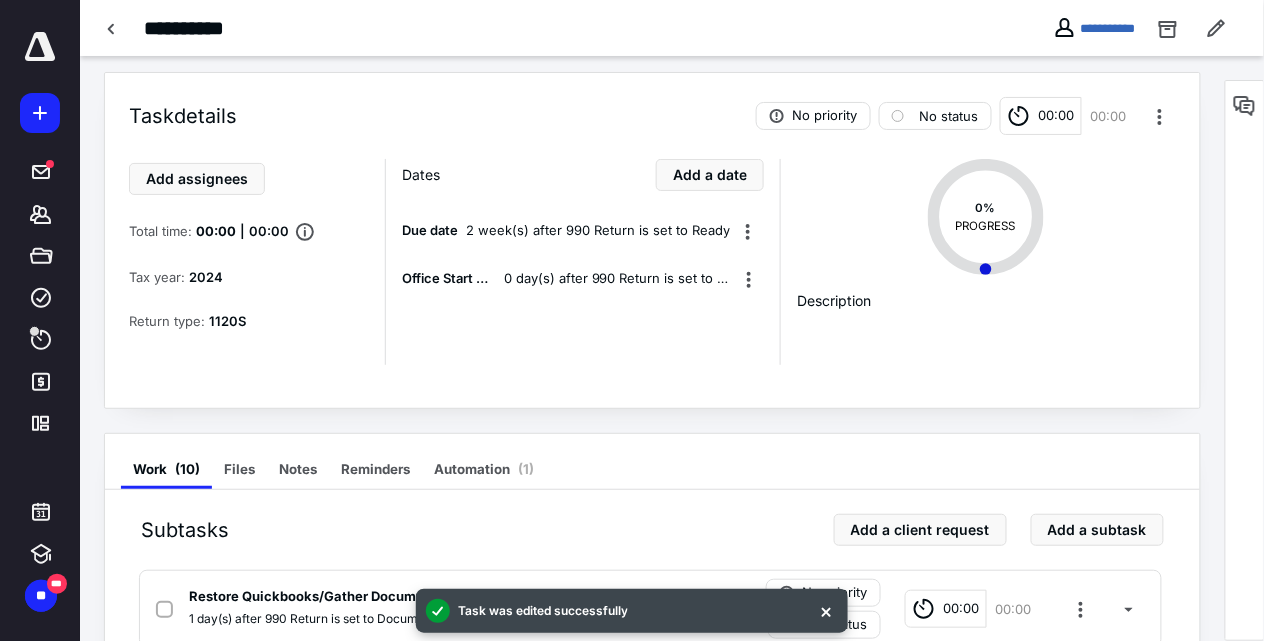 scroll, scrollTop: 0, scrollLeft: 0, axis: both 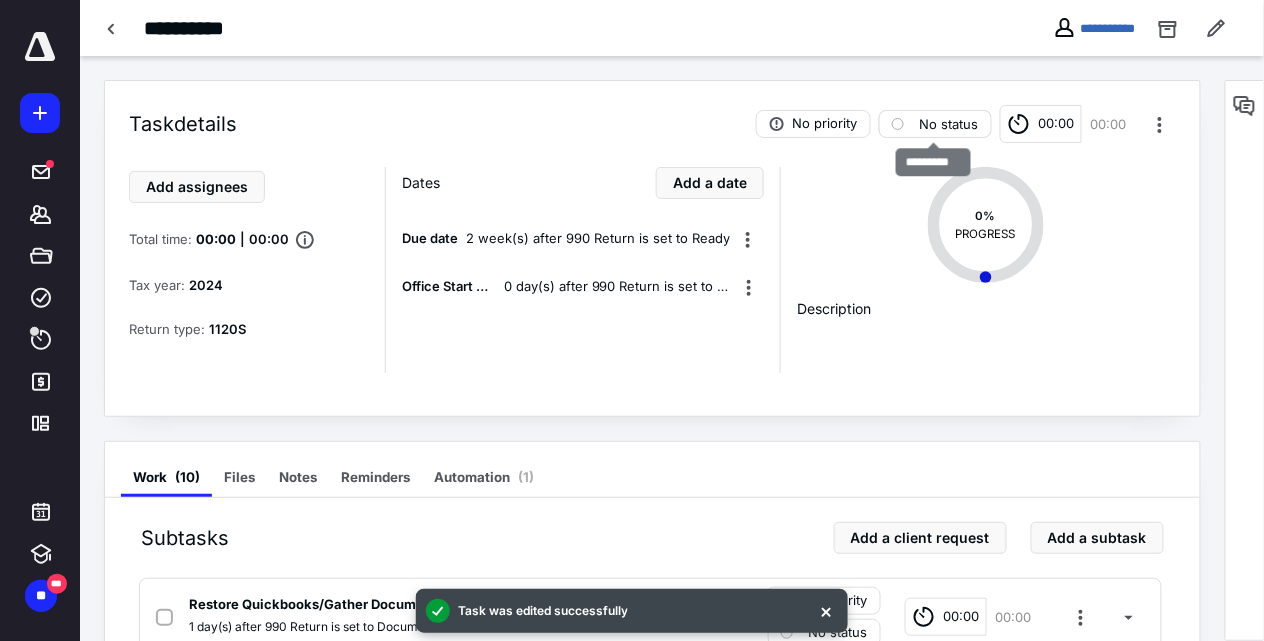 click on "No status" at bounding box center (949, 124) 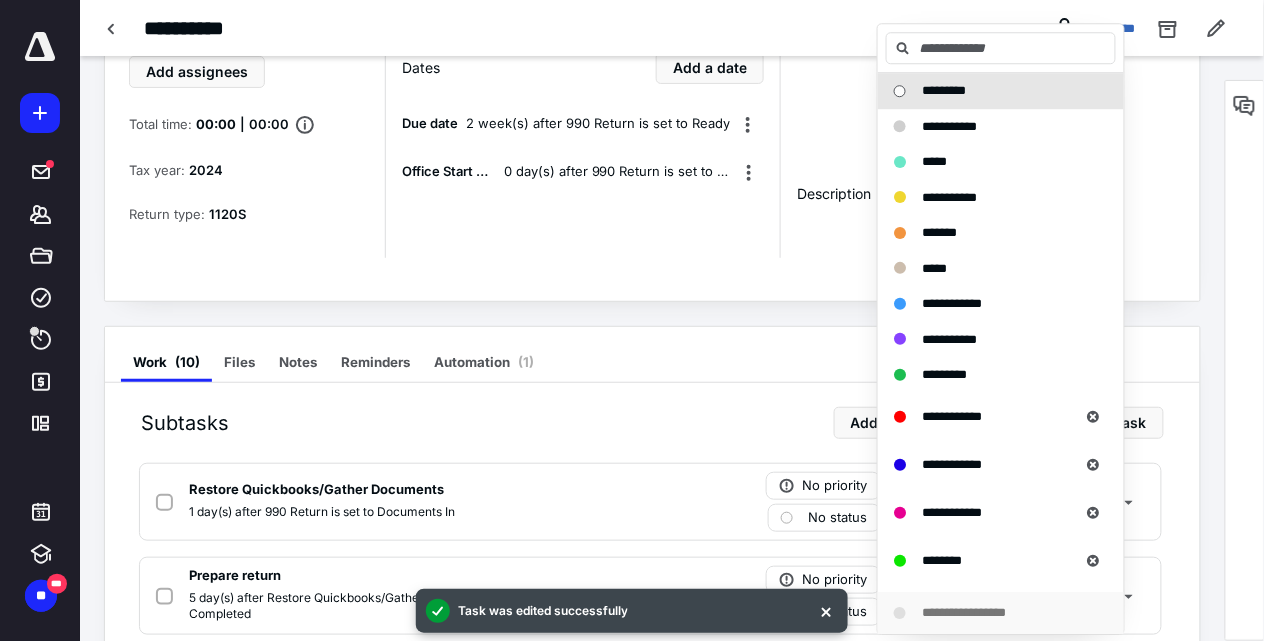 scroll, scrollTop: 200, scrollLeft: 0, axis: vertical 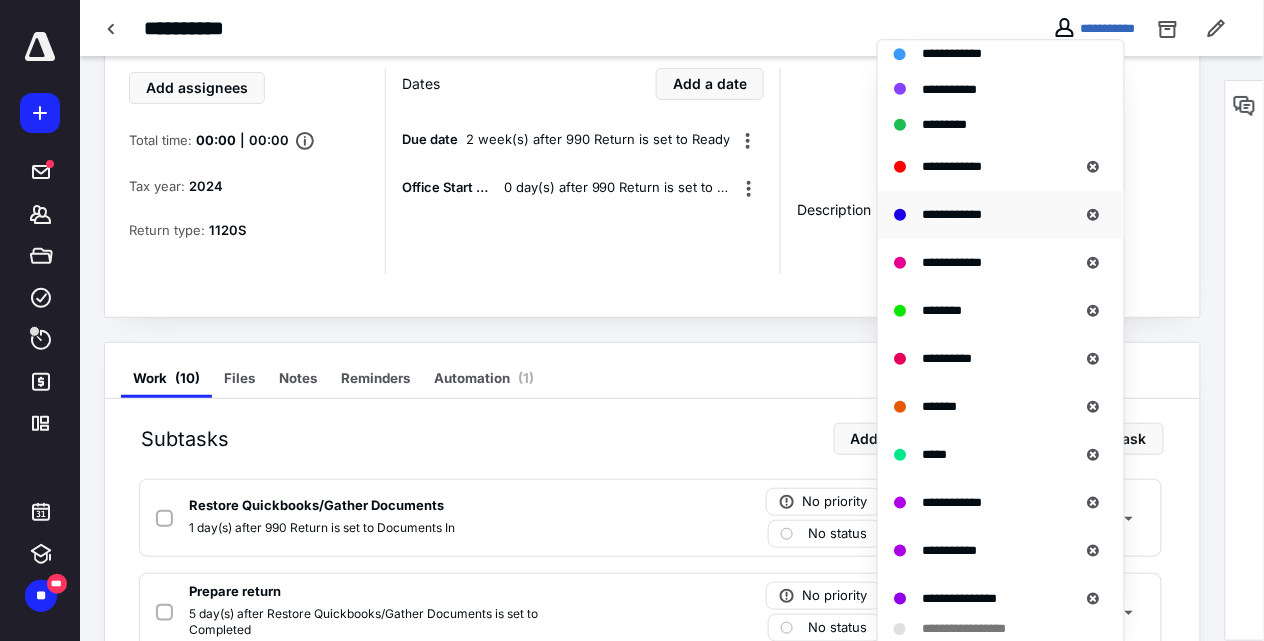 click on "**********" at bounding box center [952, 214] 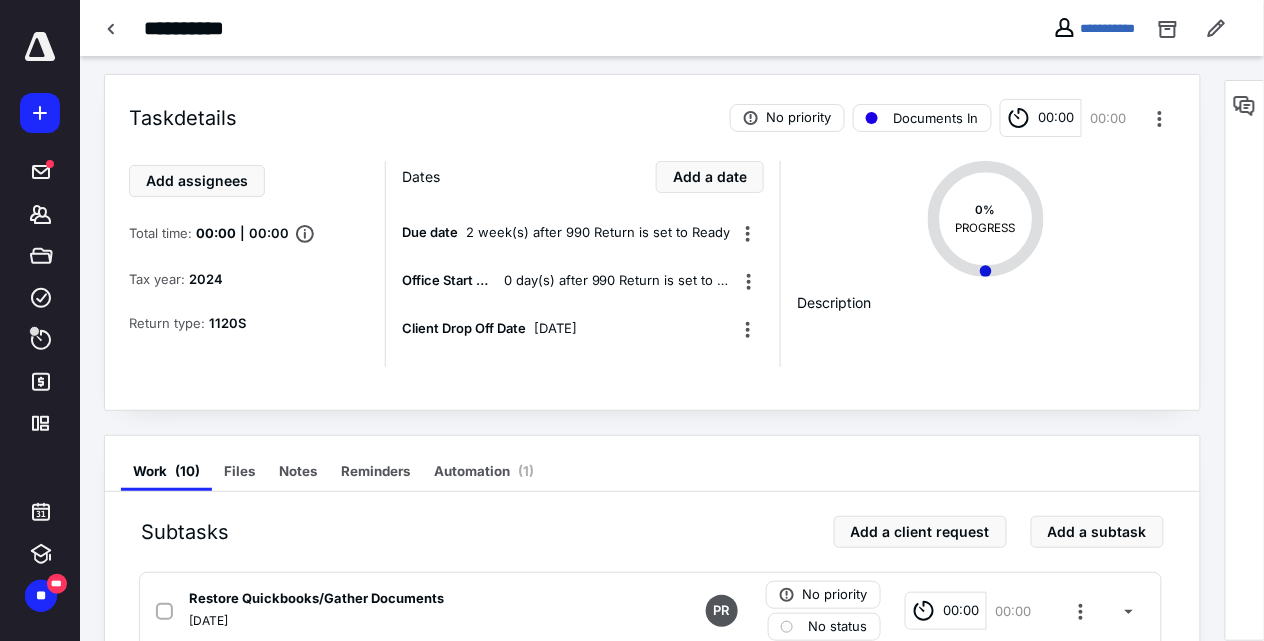 scroll, scrollTop: 0, scrollLeft: 0, axis: both 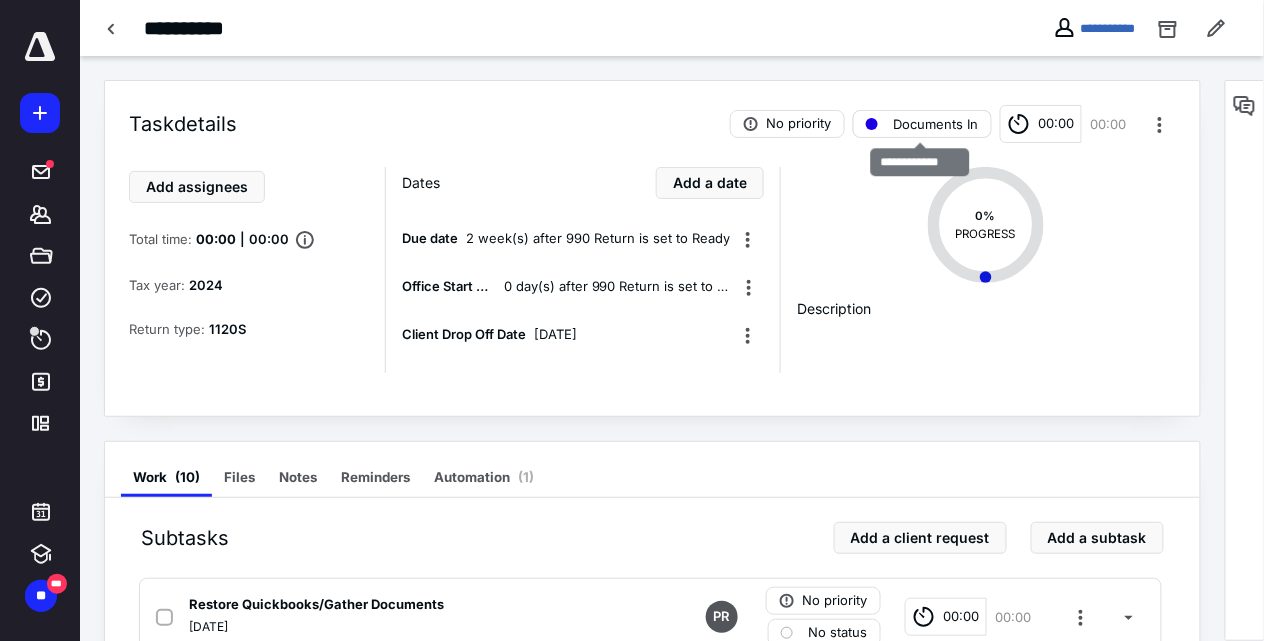 click on "Documents In" at bounding box center (936, 124) 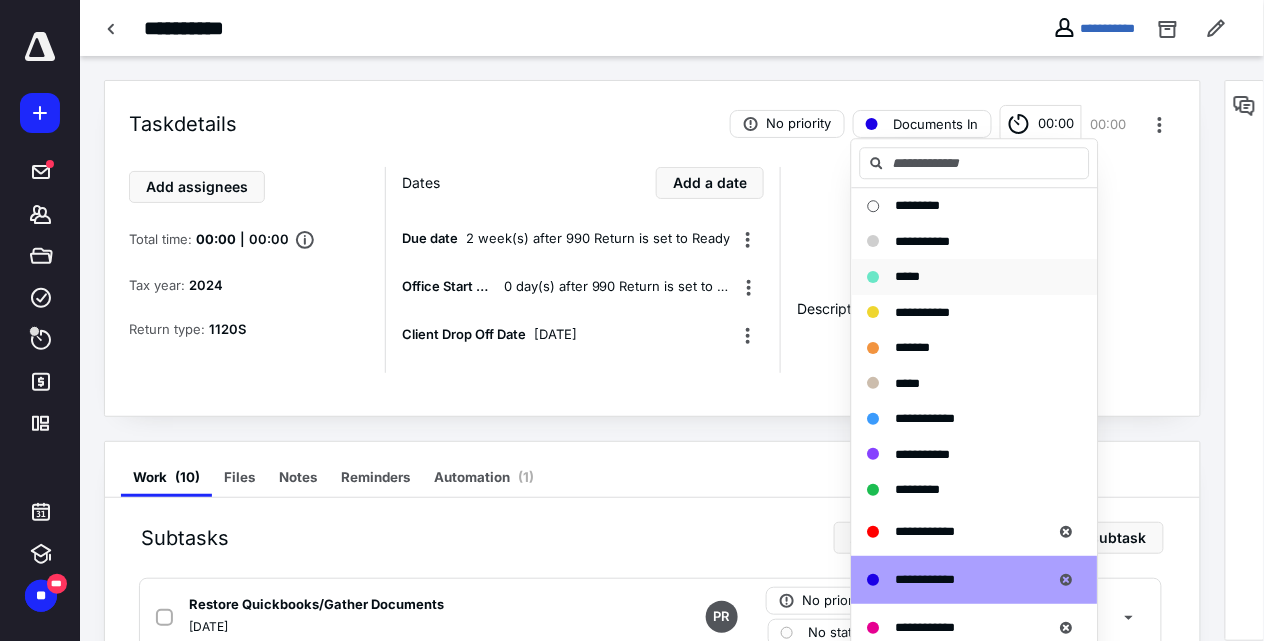 click on "*****" at bounding box center (975, 277) 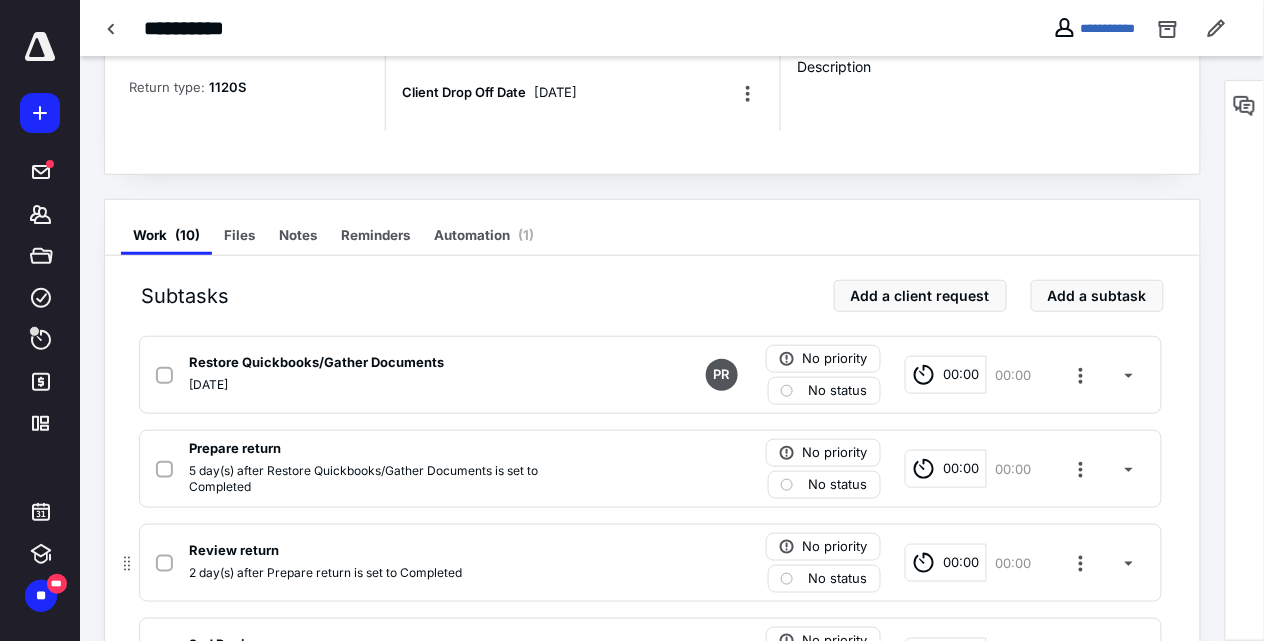 scroll, scrollTop: 266, scrollLeft: 0, axis: vertical 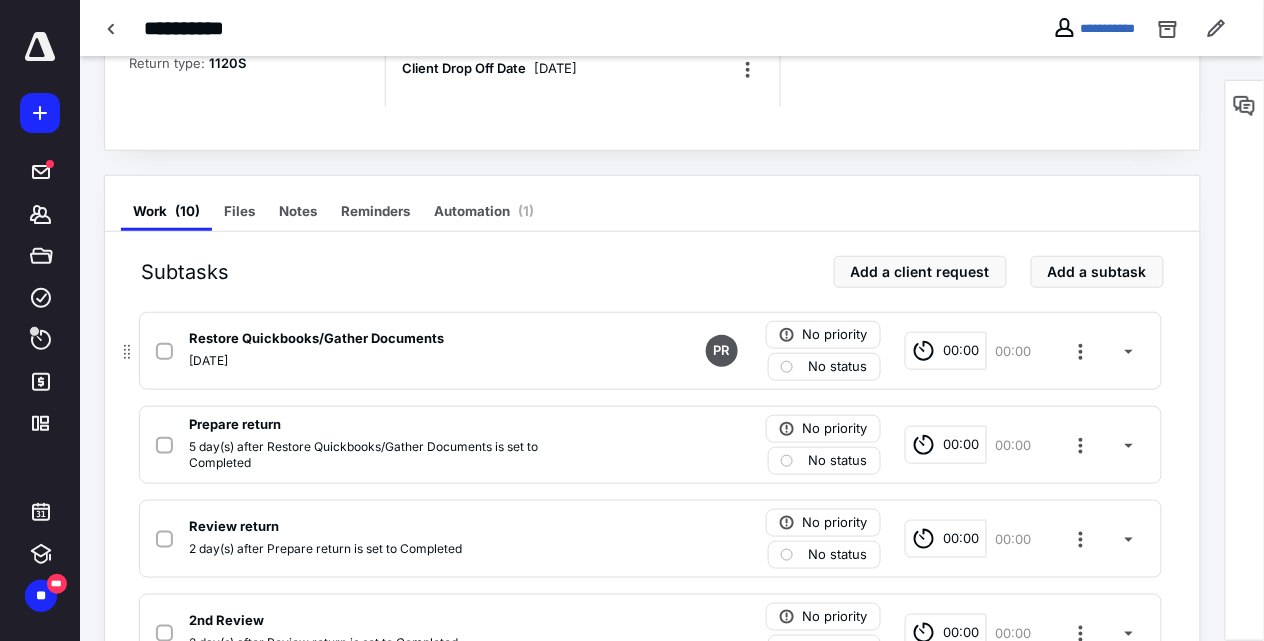 click at bounding box center [164, 352] 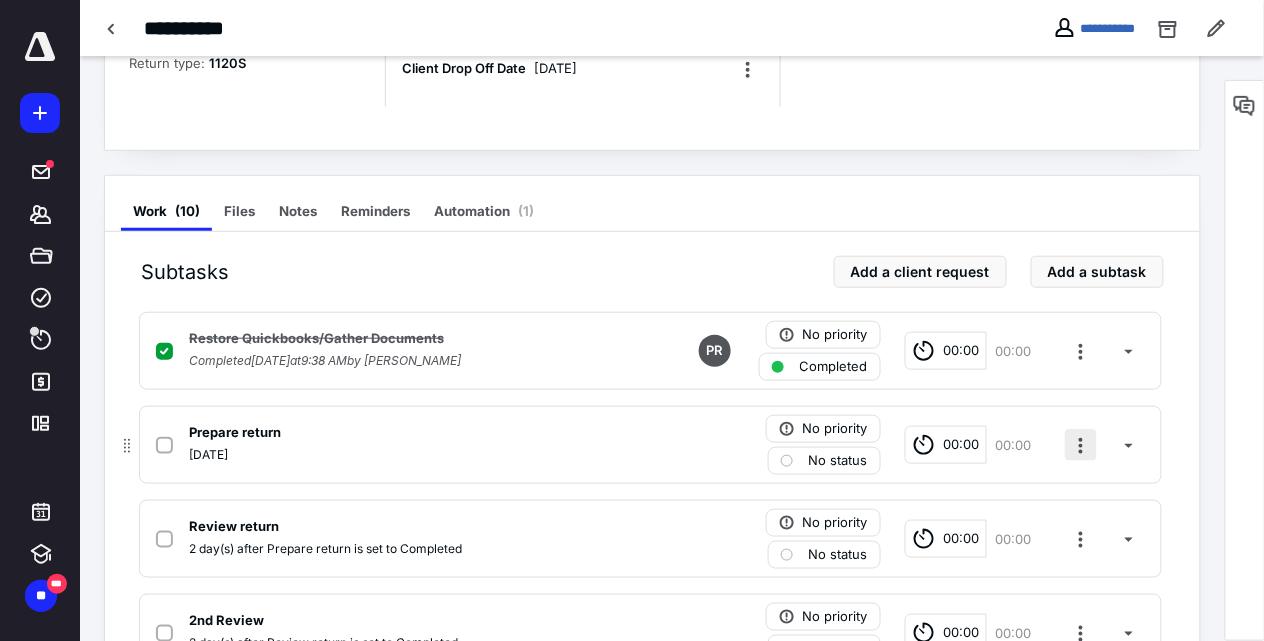 click at bounding box center [1081, 445] 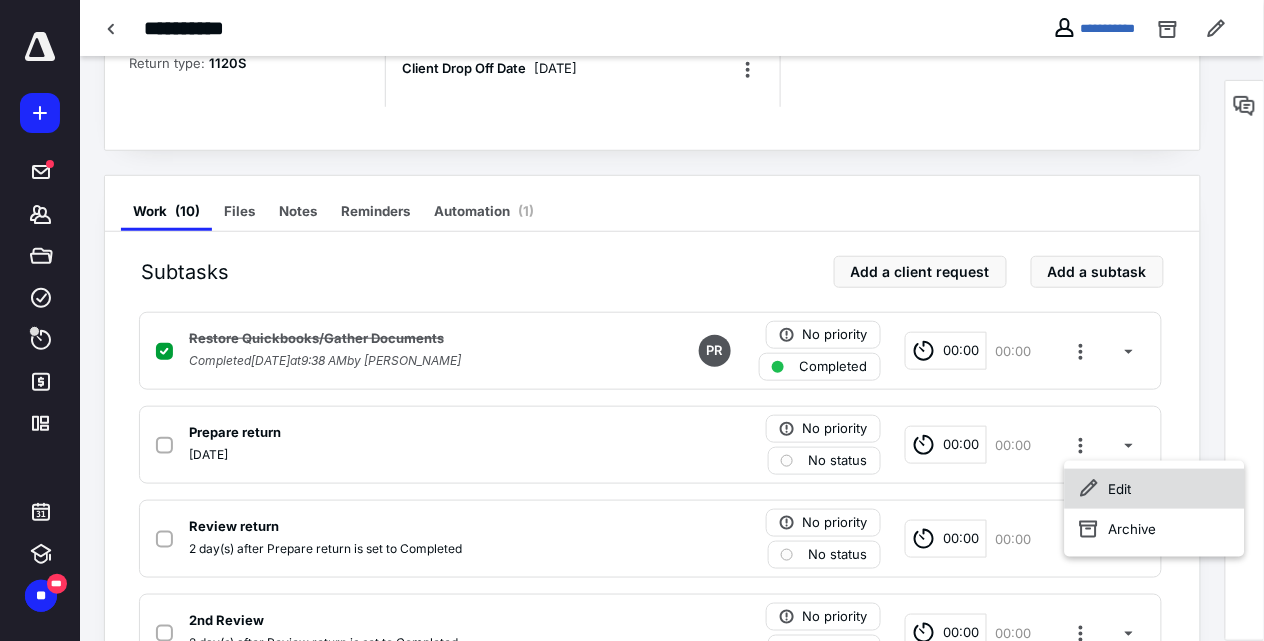 click 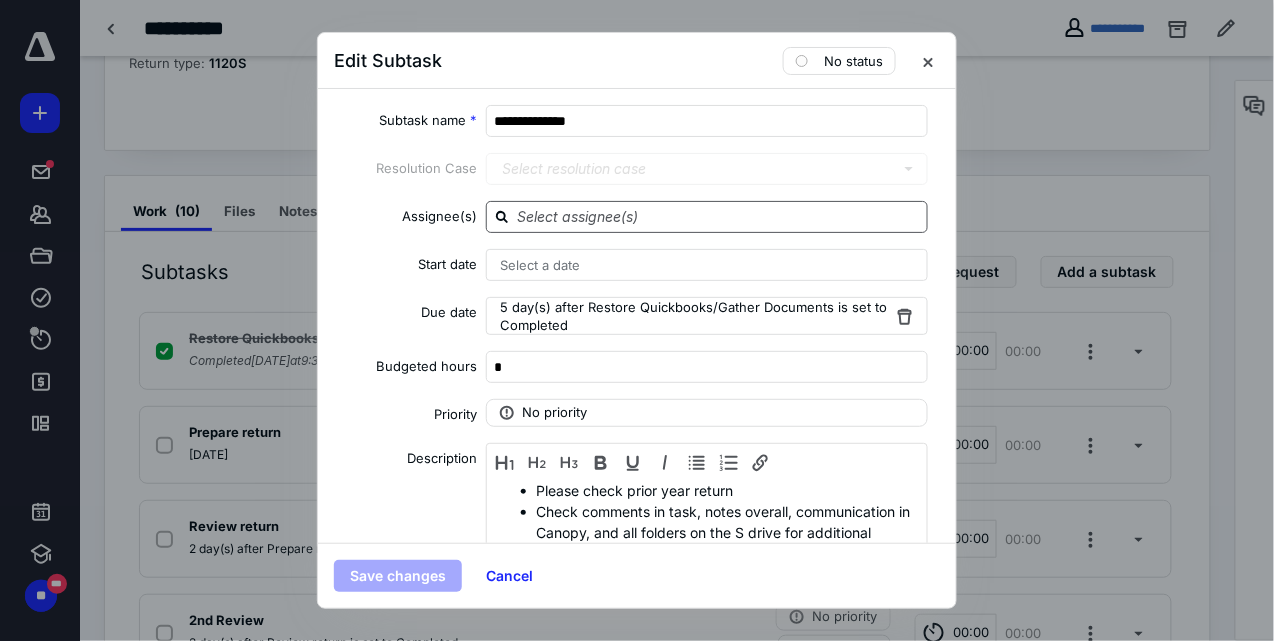 click at bounding box center (719, 216) 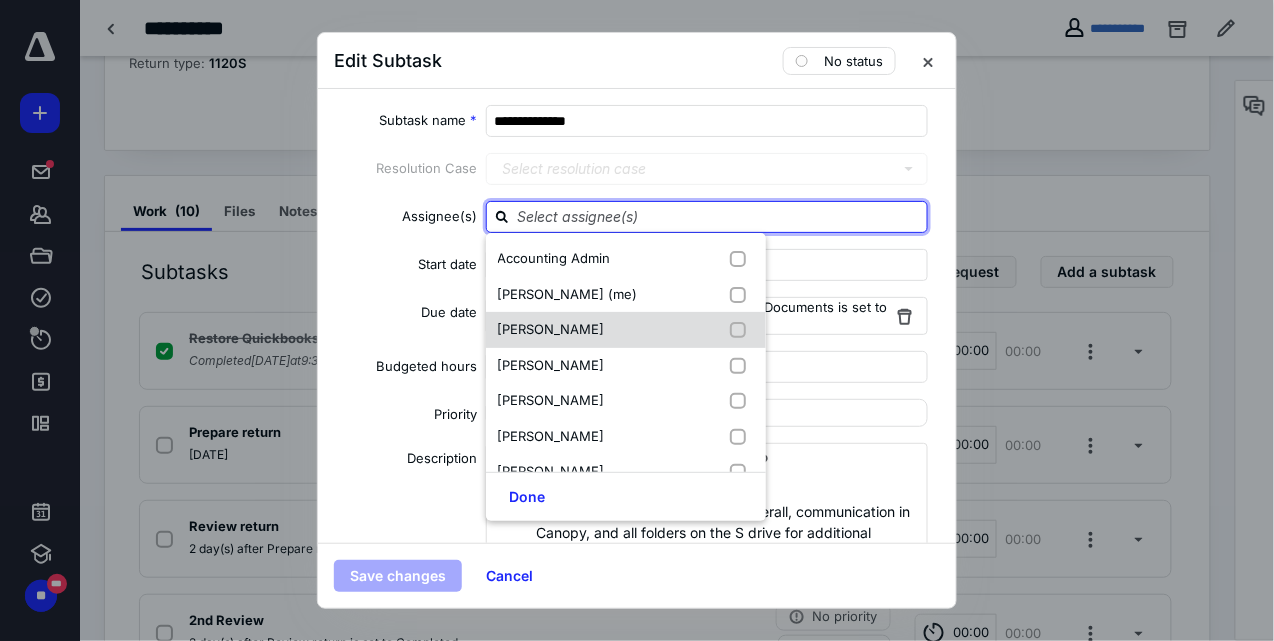 click at bounding box center (742, 330) 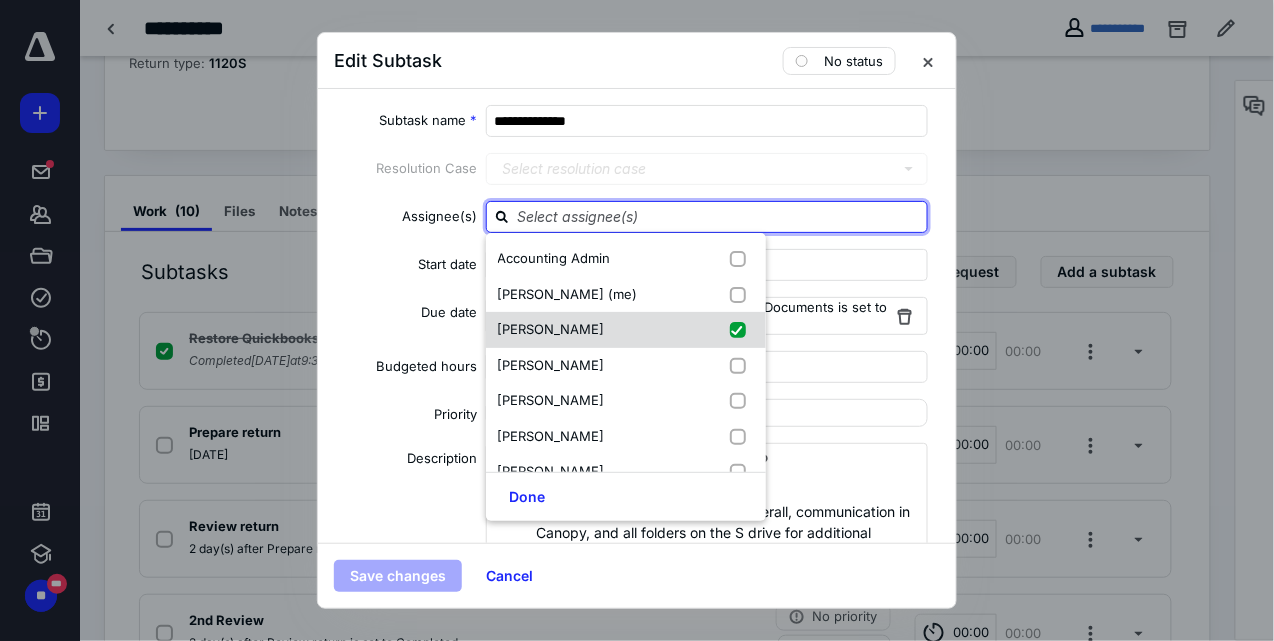 checkbox on "true" 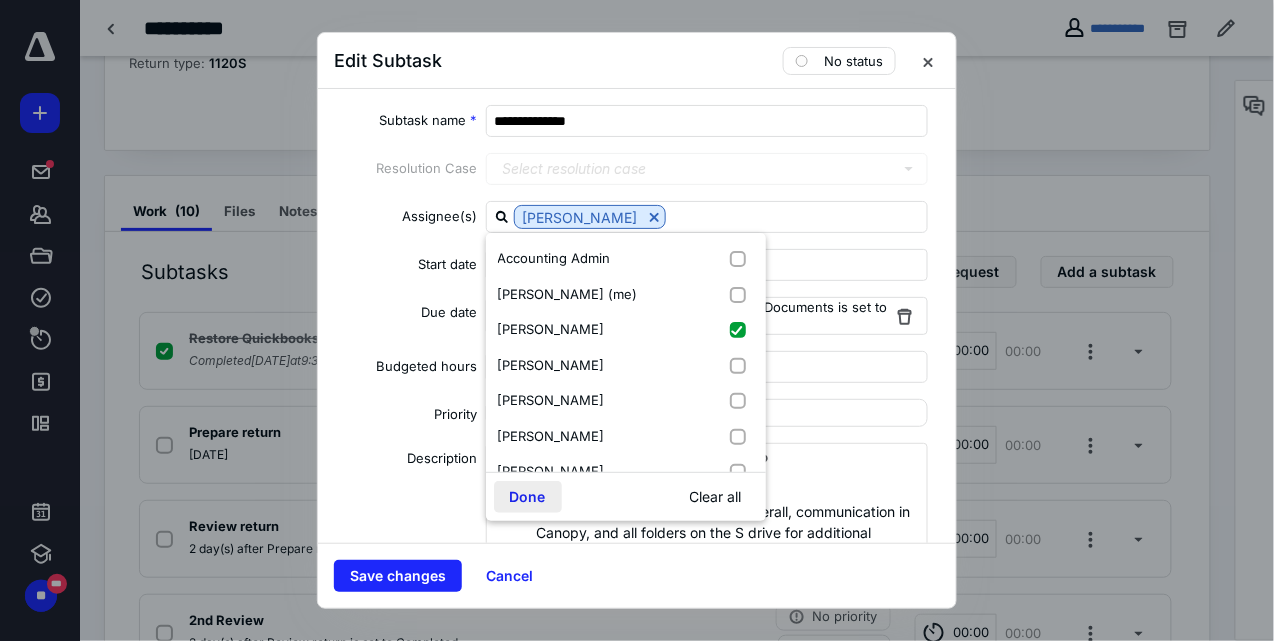 click on "Done" at bounding box center [528, 497] 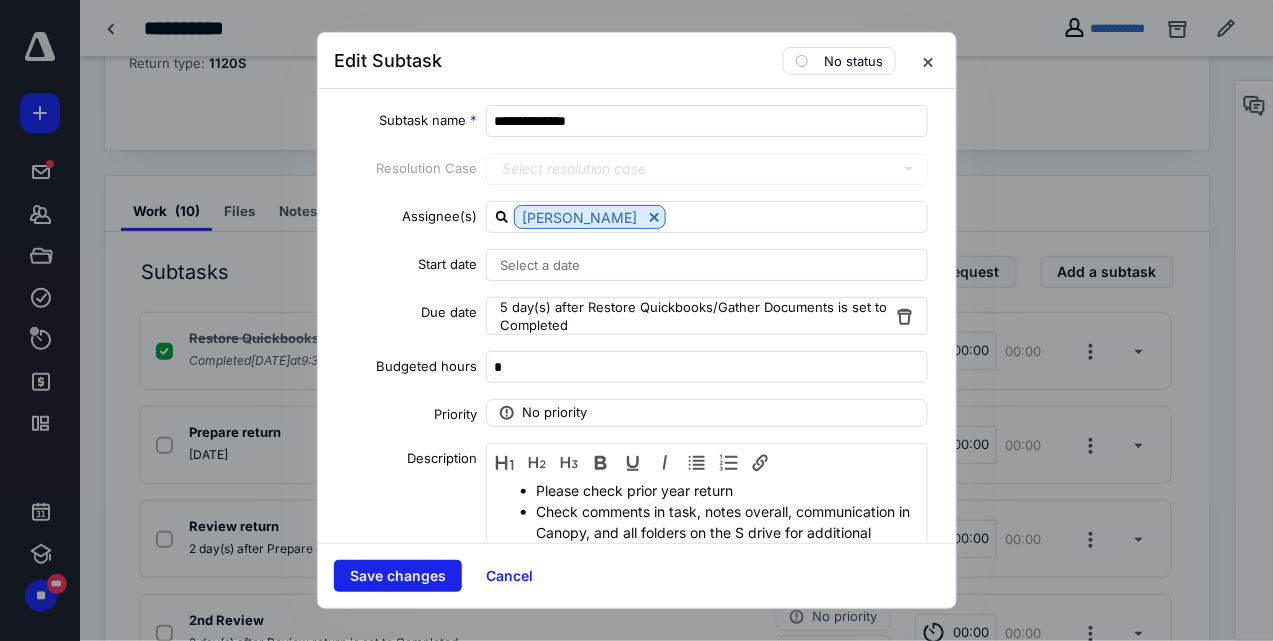 click on "Save changes" at bounding box center (398, 576) 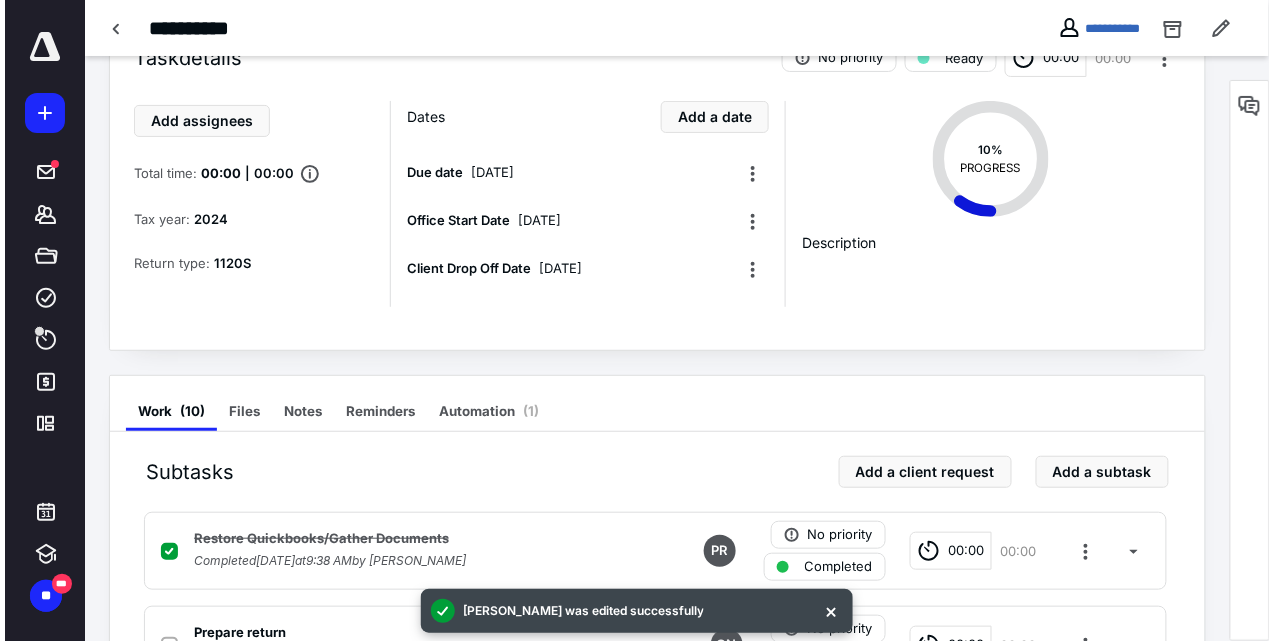 scroll, scrollTop: 0, scrollLeft: 0, axis: both 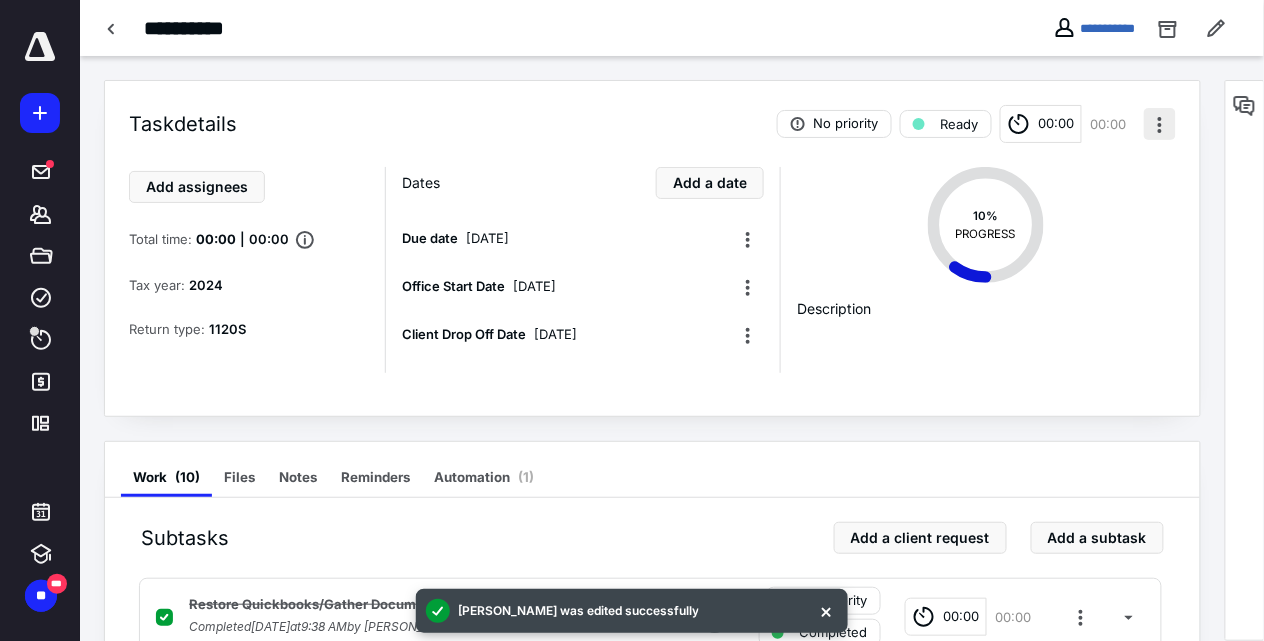 click at bounding box center [1160, 124] 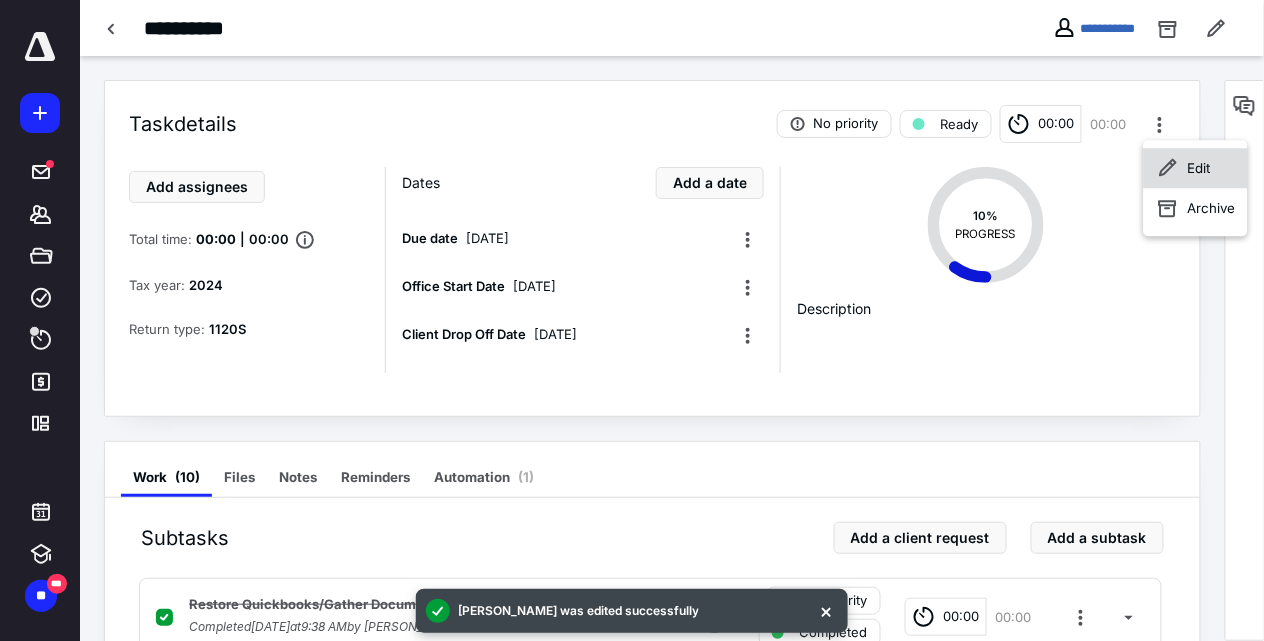 click 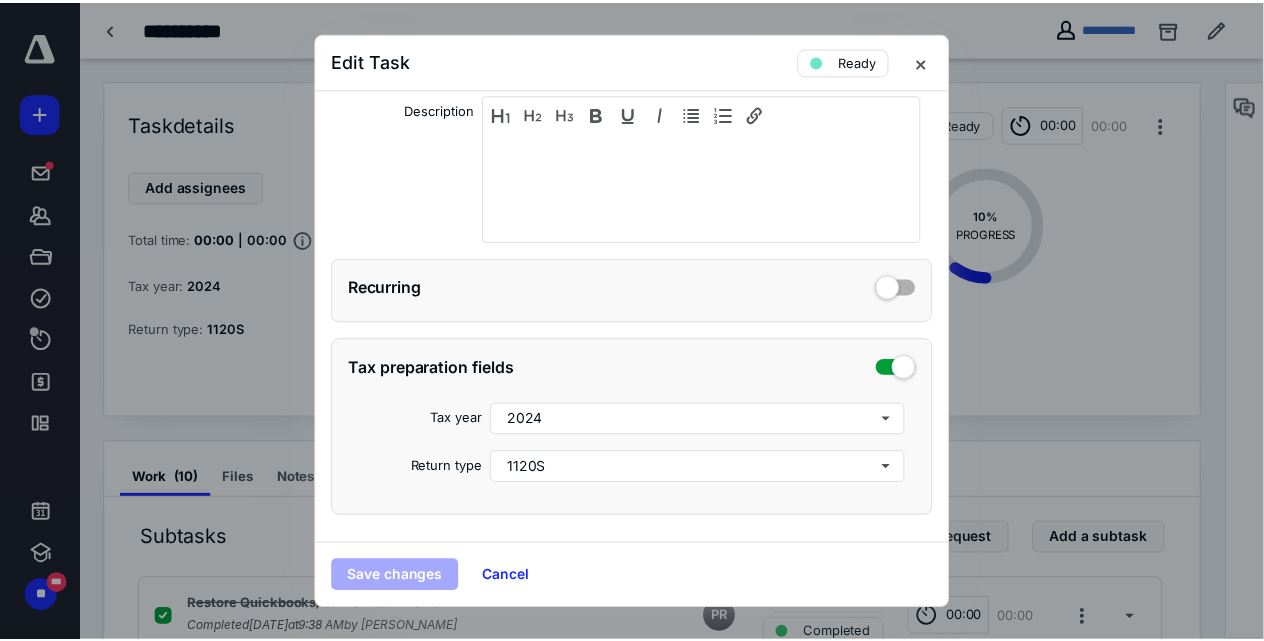 scroll, scrollTop: 465, scrollLeft: 0, axis: vertical 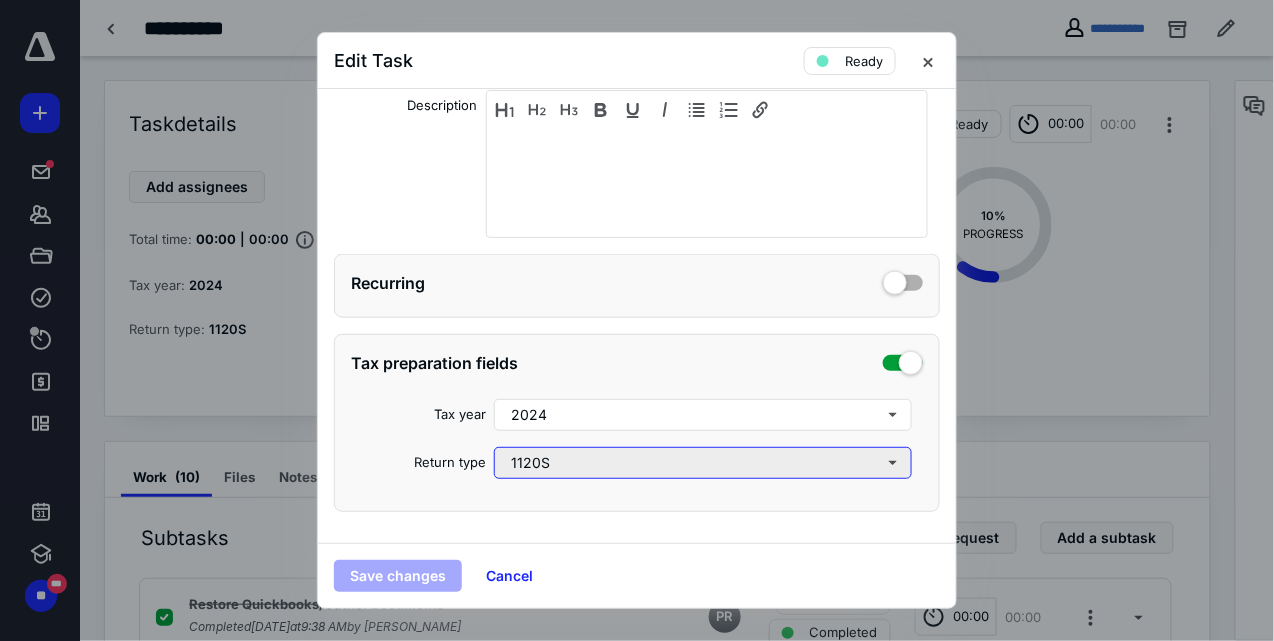 click on "1120S" at bounding box center [703, 463] 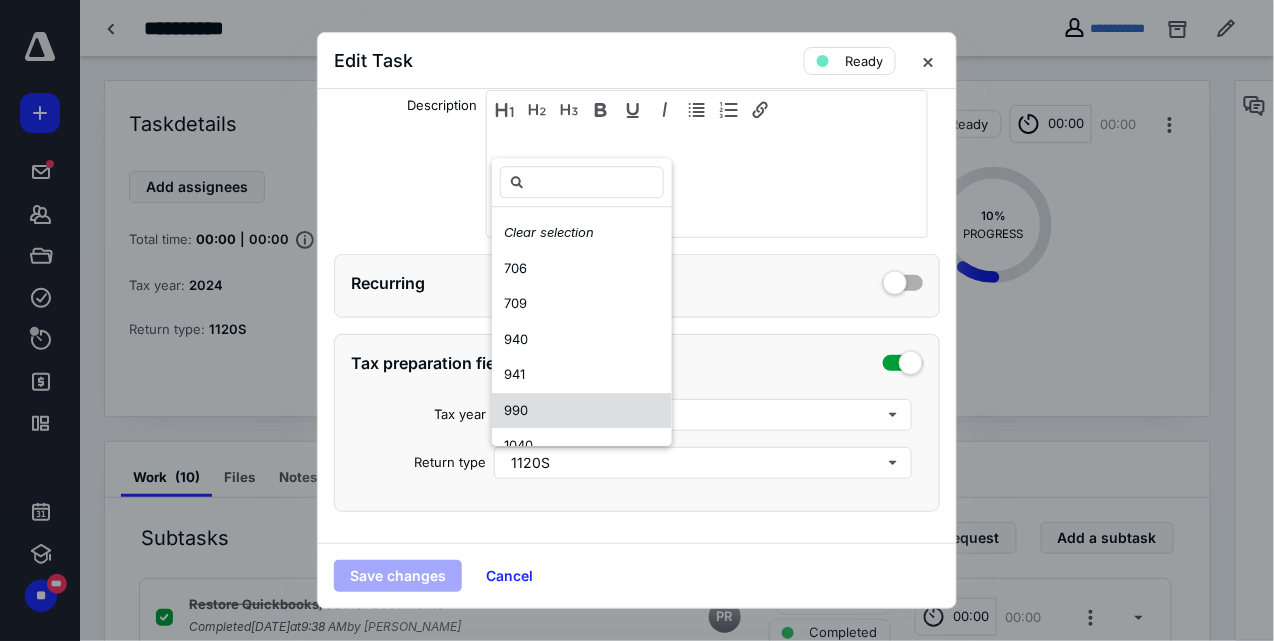 click on "990" at bounding box center [582, 411] 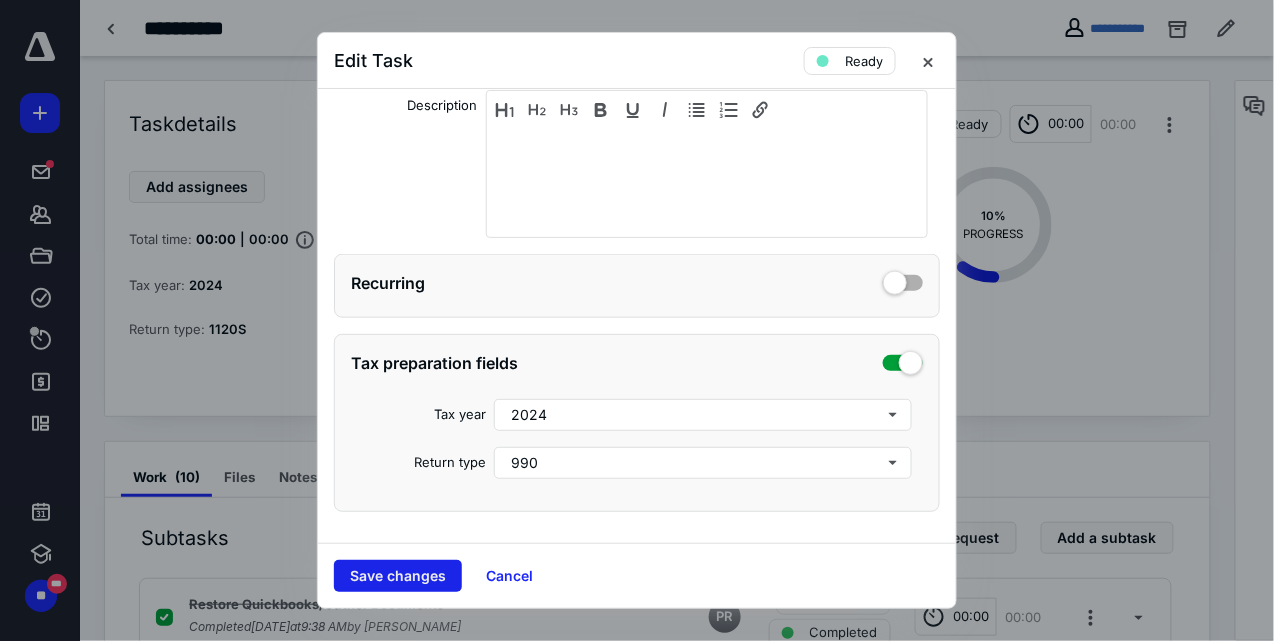 click on "Save changes" at bounding box center [398, 576] 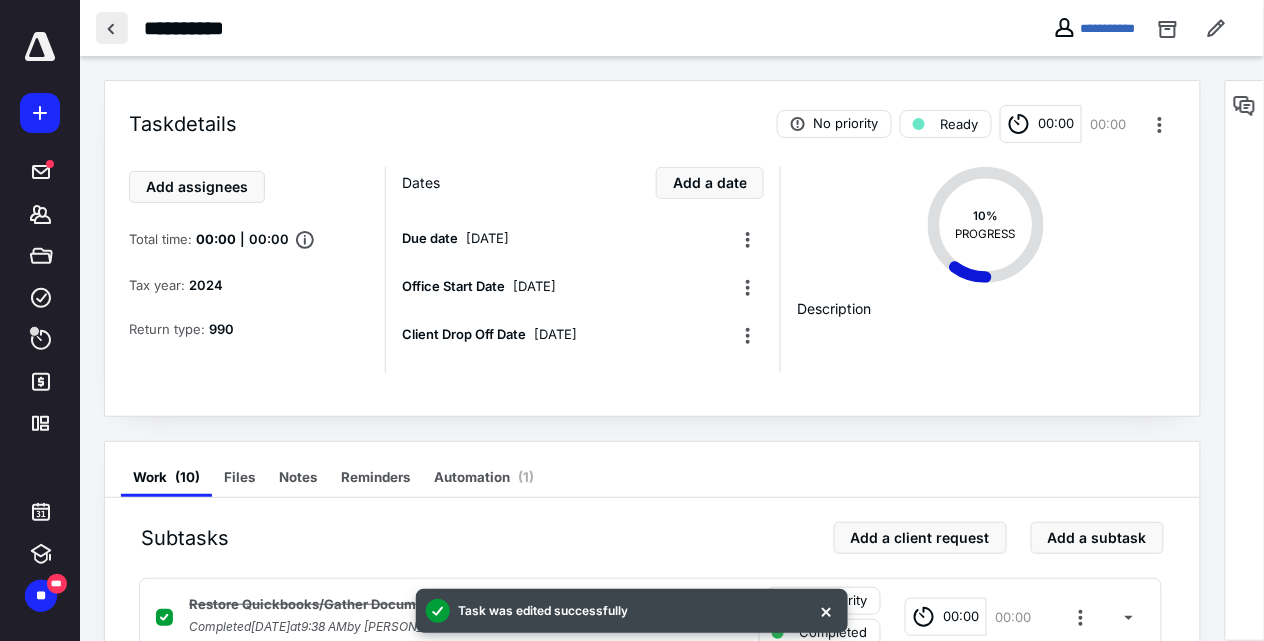 click at bounding box center [112, 28] 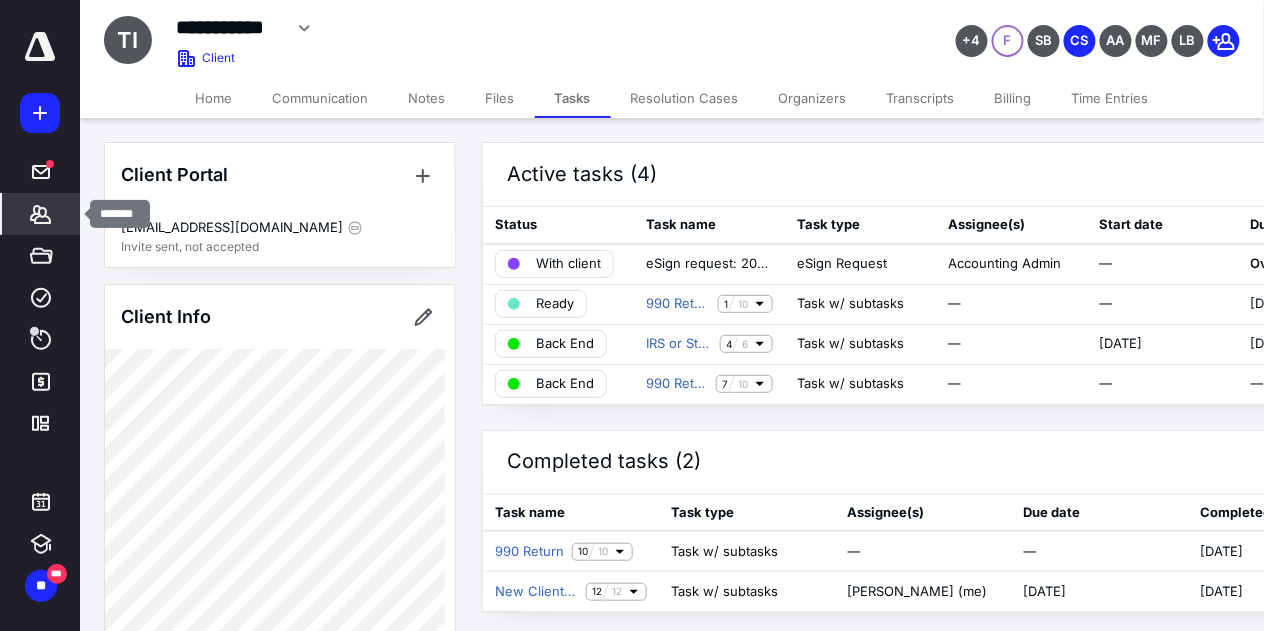 click 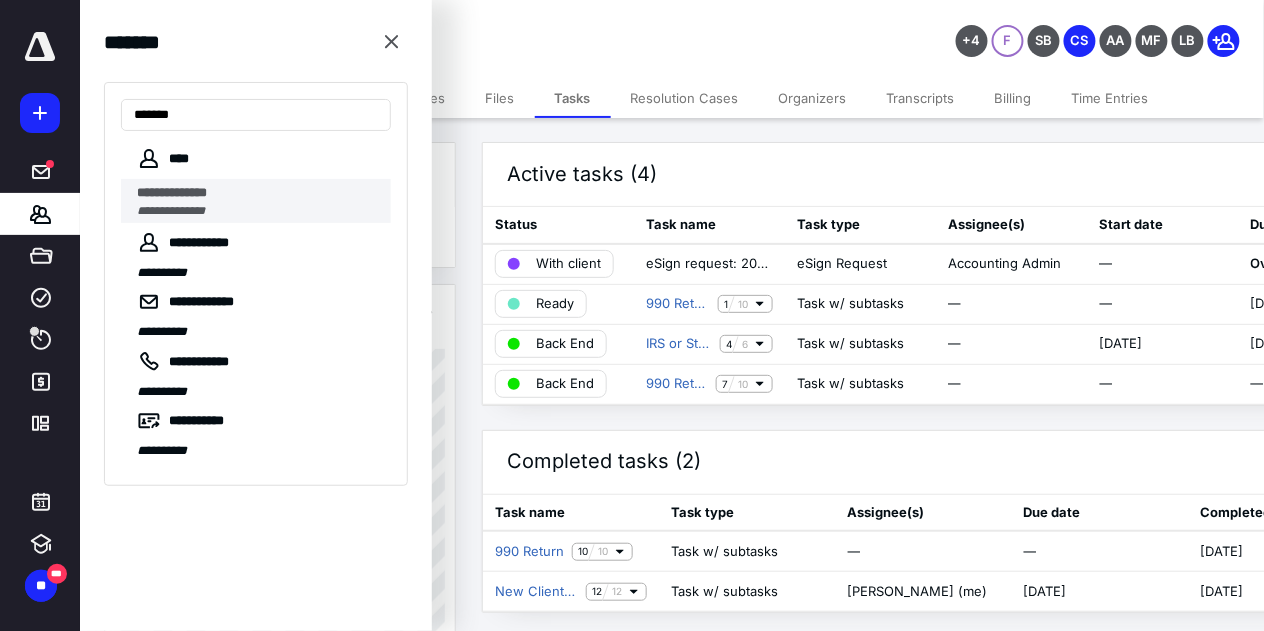type on "*******" 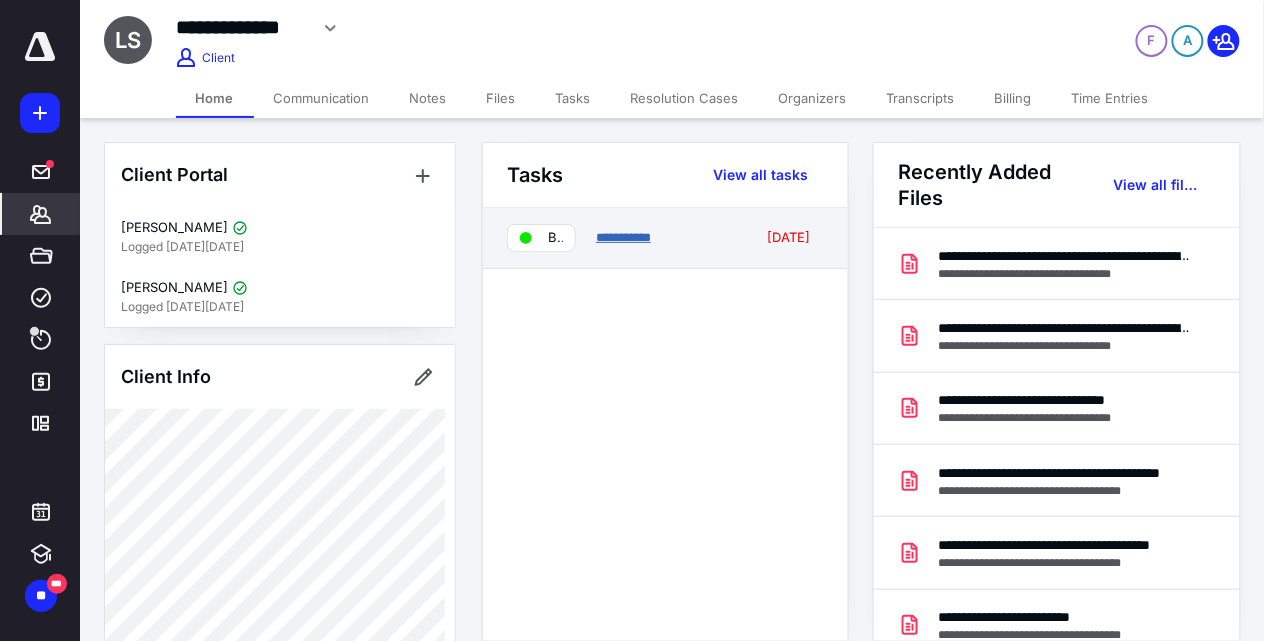 click on "**********" at bounding box center (623, 237) 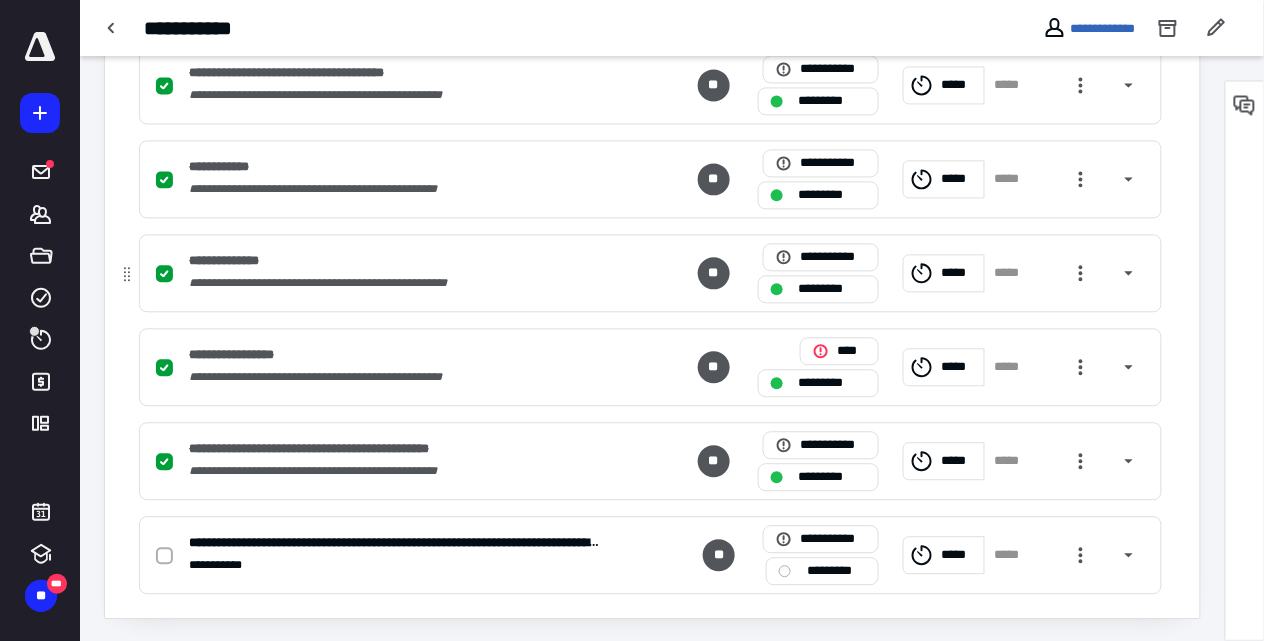 scroll, scrollTop: 1003, scrollLeft: 0, axis: vertical 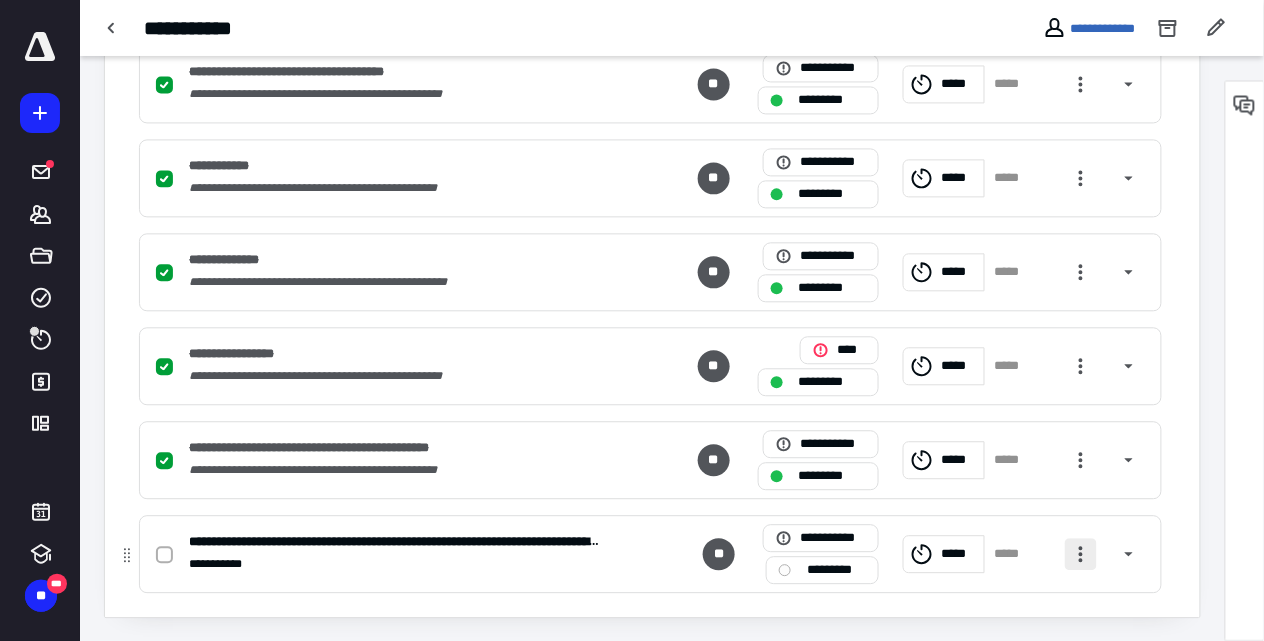 click at bounding box center [1081, 554] 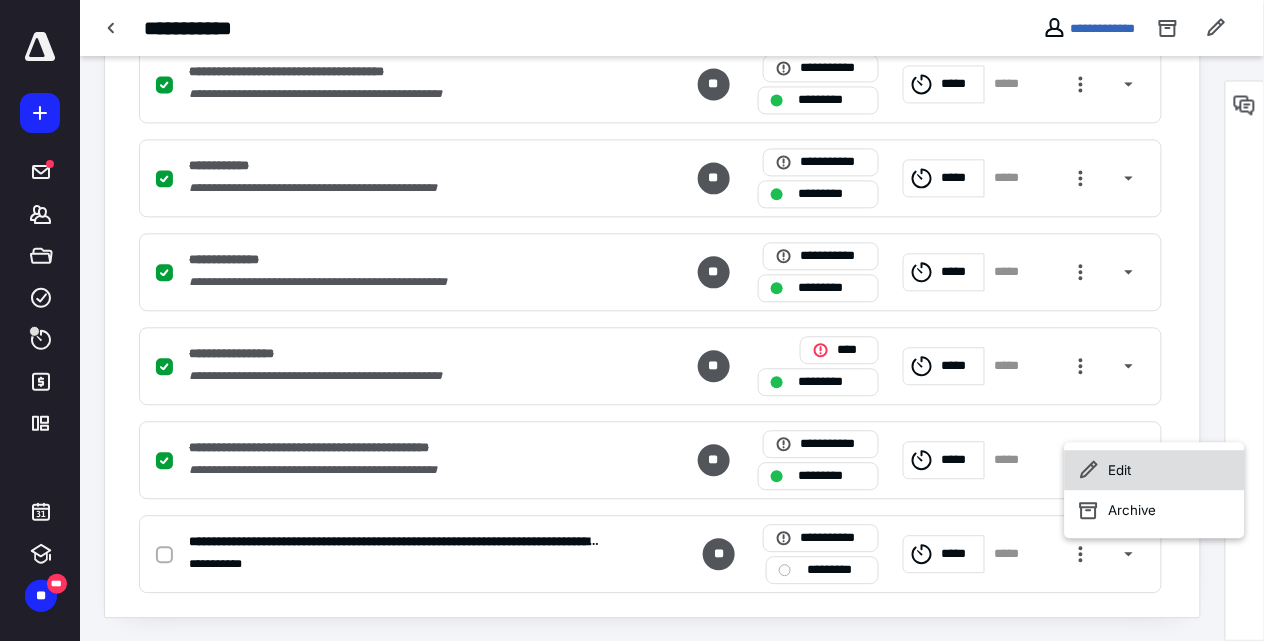click 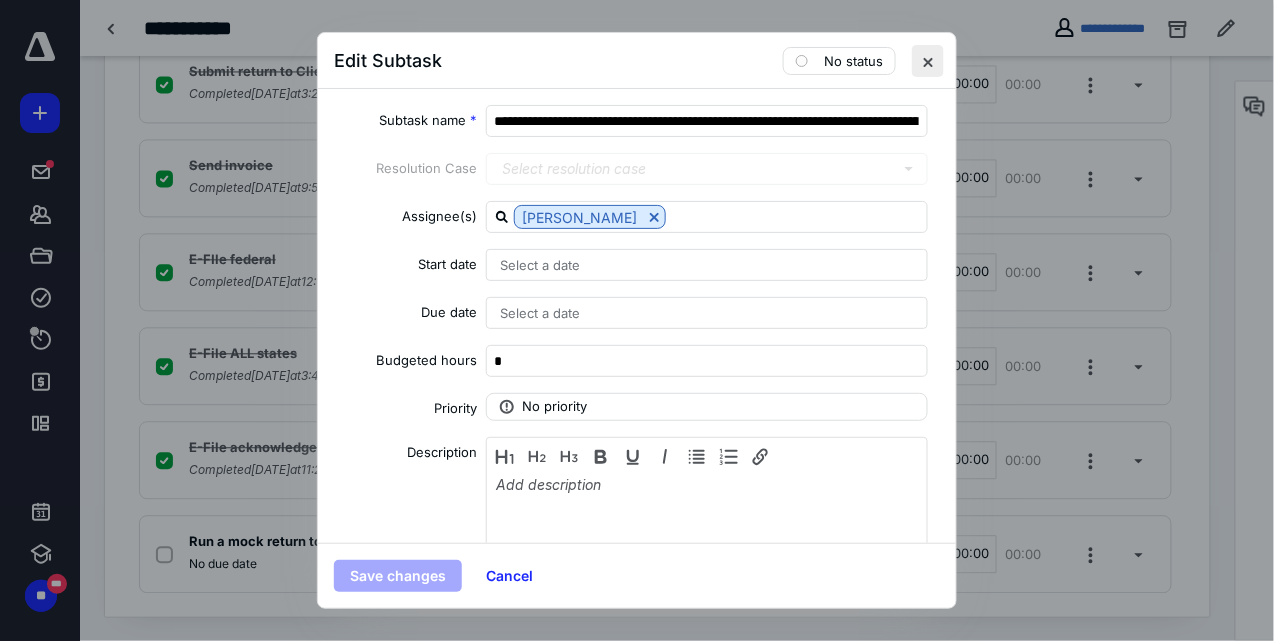 click at bounding box center [928, 61] 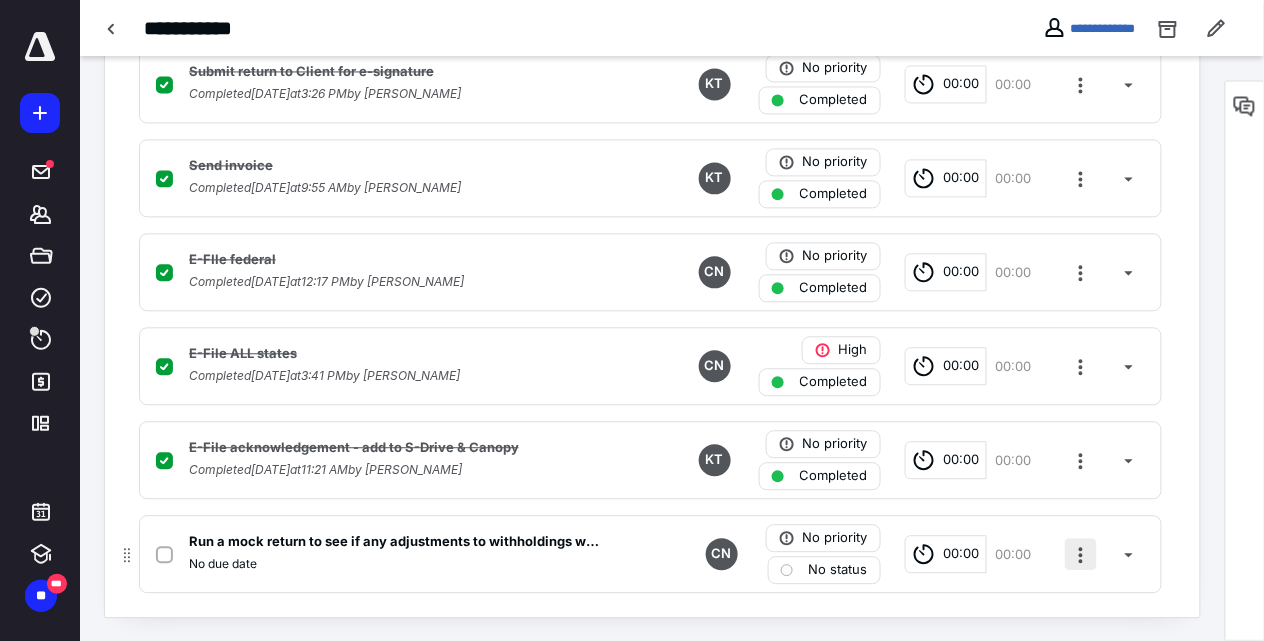click at bounding box center [1081, 554] 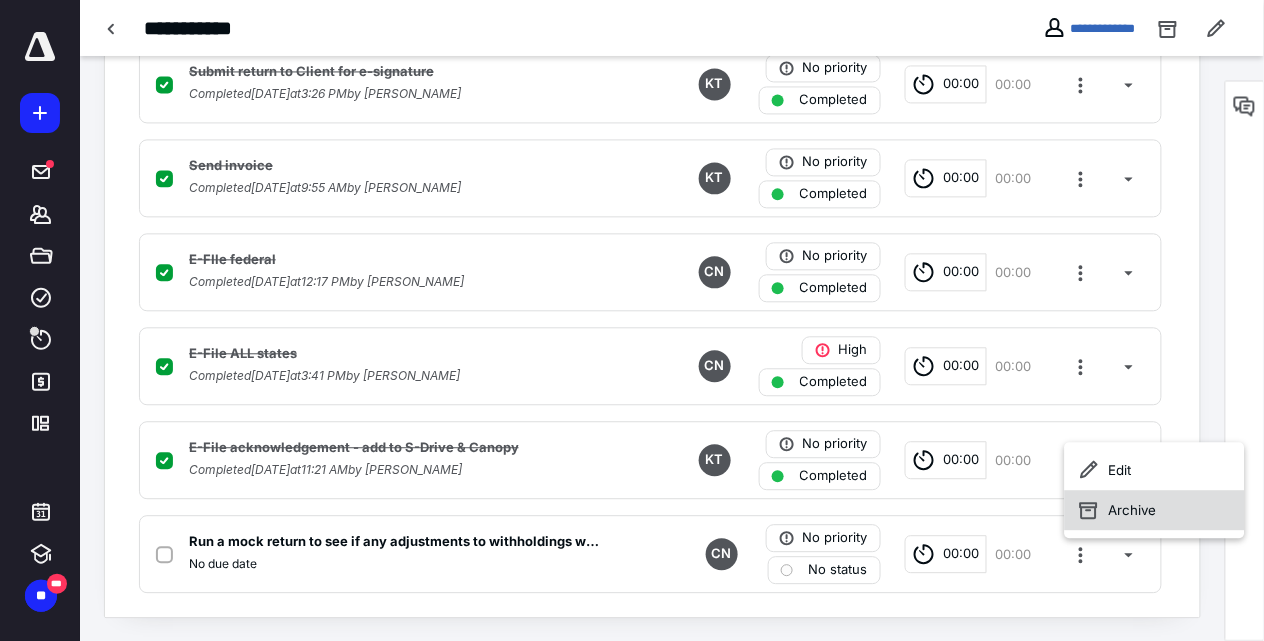 click 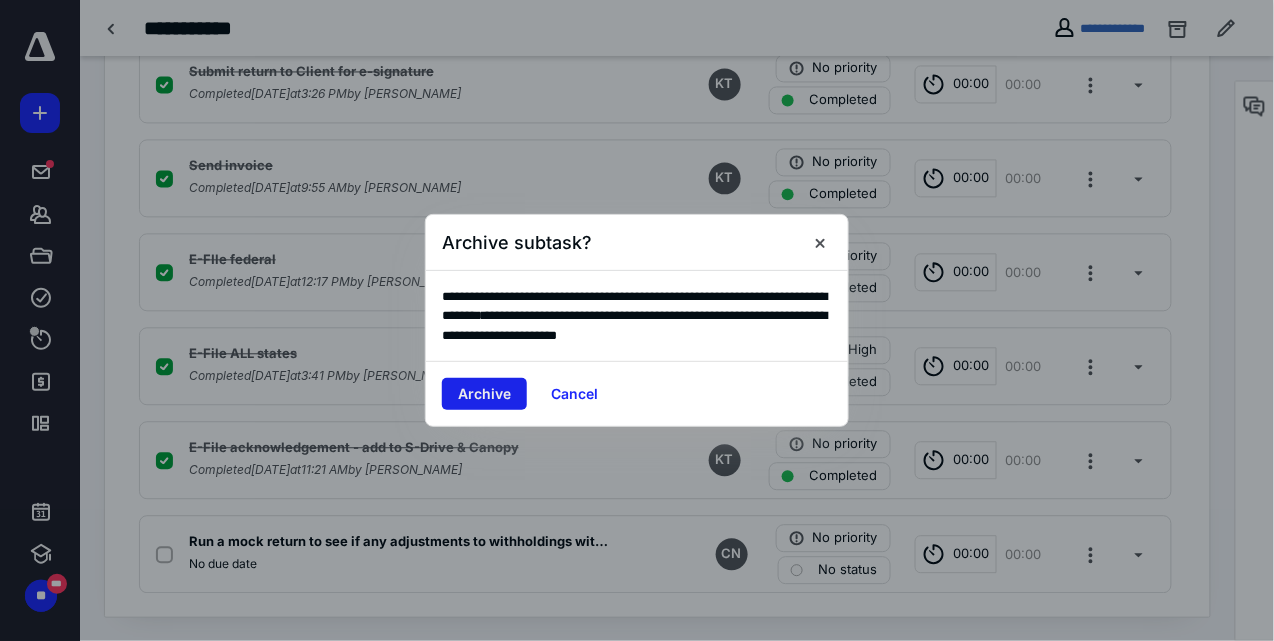 click on "Archive" at bounding box center [484, 394] 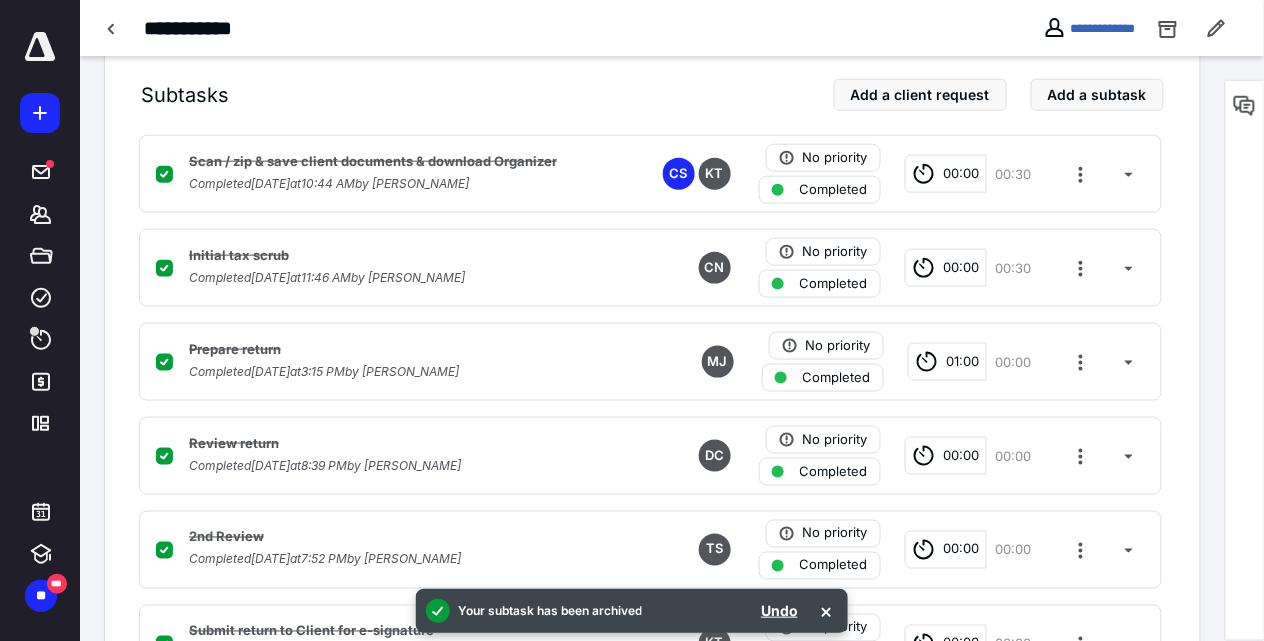 scroll, scrollTop: 75, scrollLeft: 0, axis: vertical 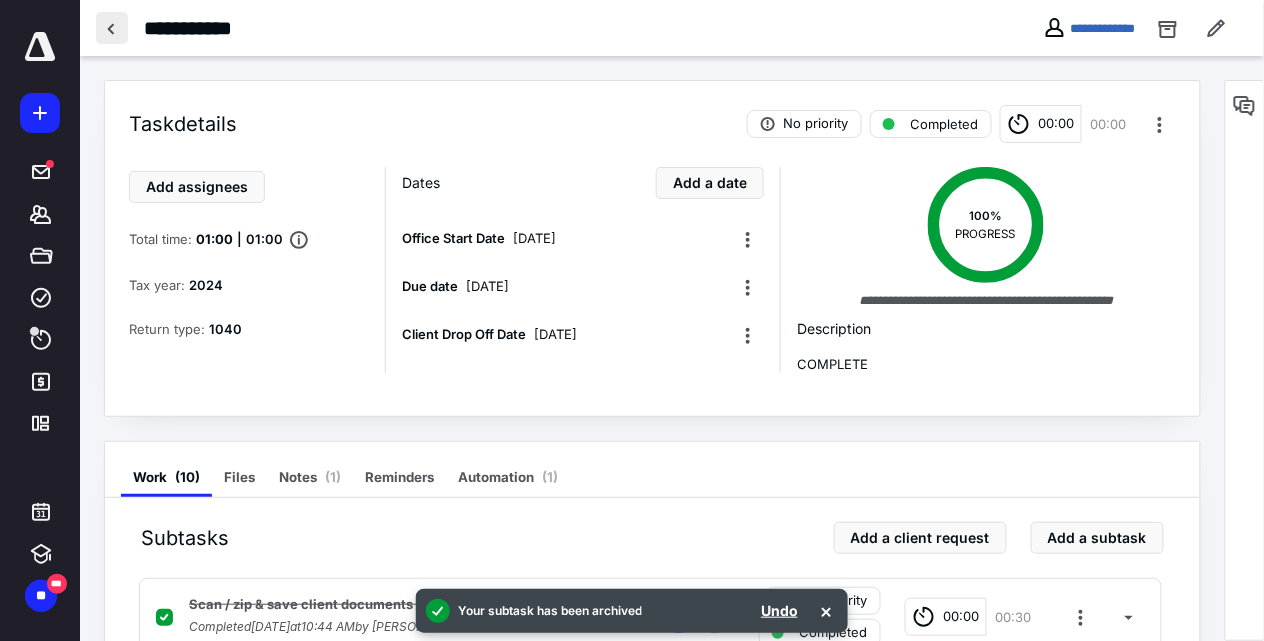 click at bounding box center (112, 28) 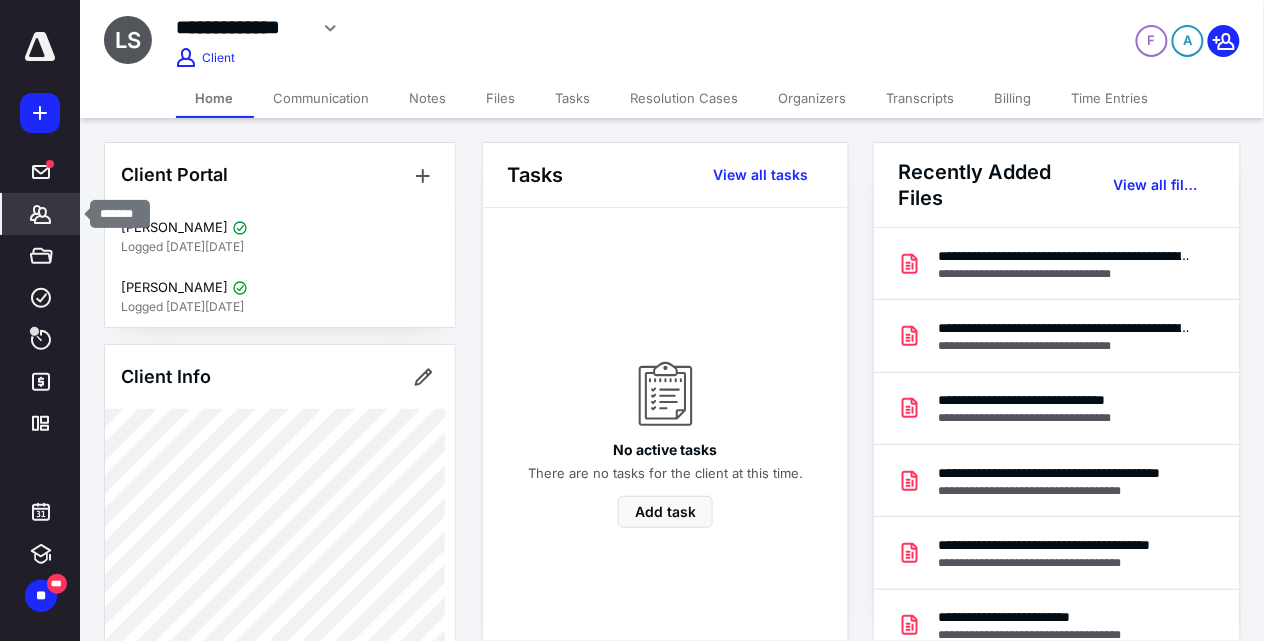 click on "*******" at bounding box center (41, 214) 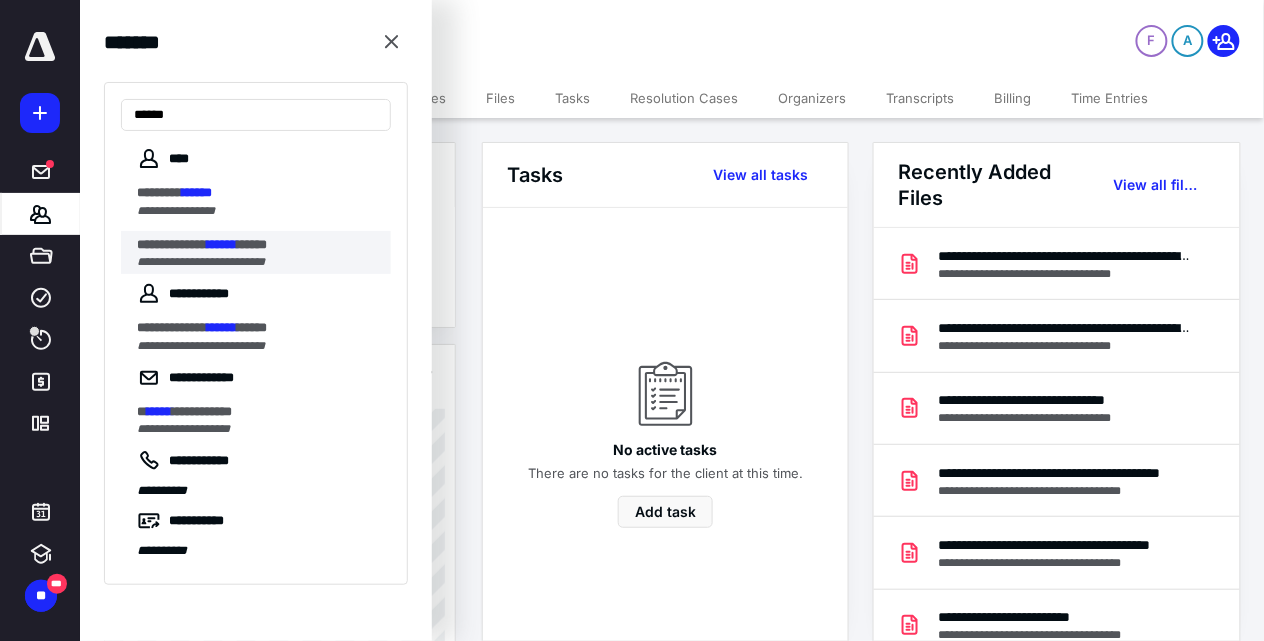 type on "******" 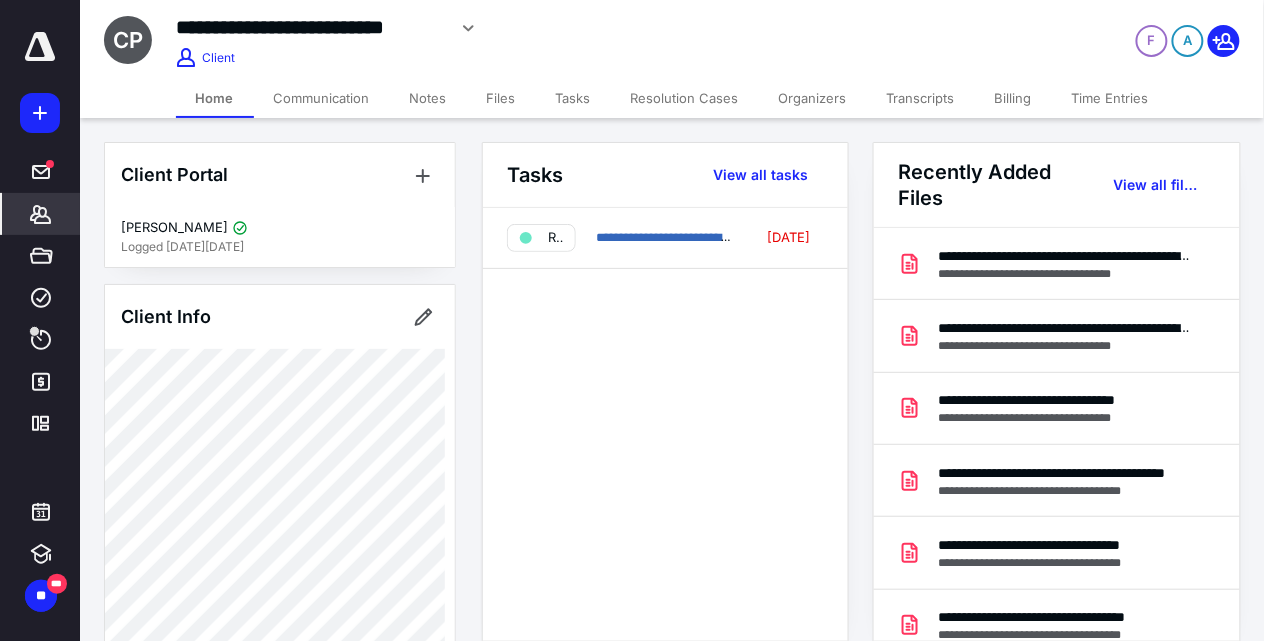 click on "Notes" at bounding box center [428, 98] 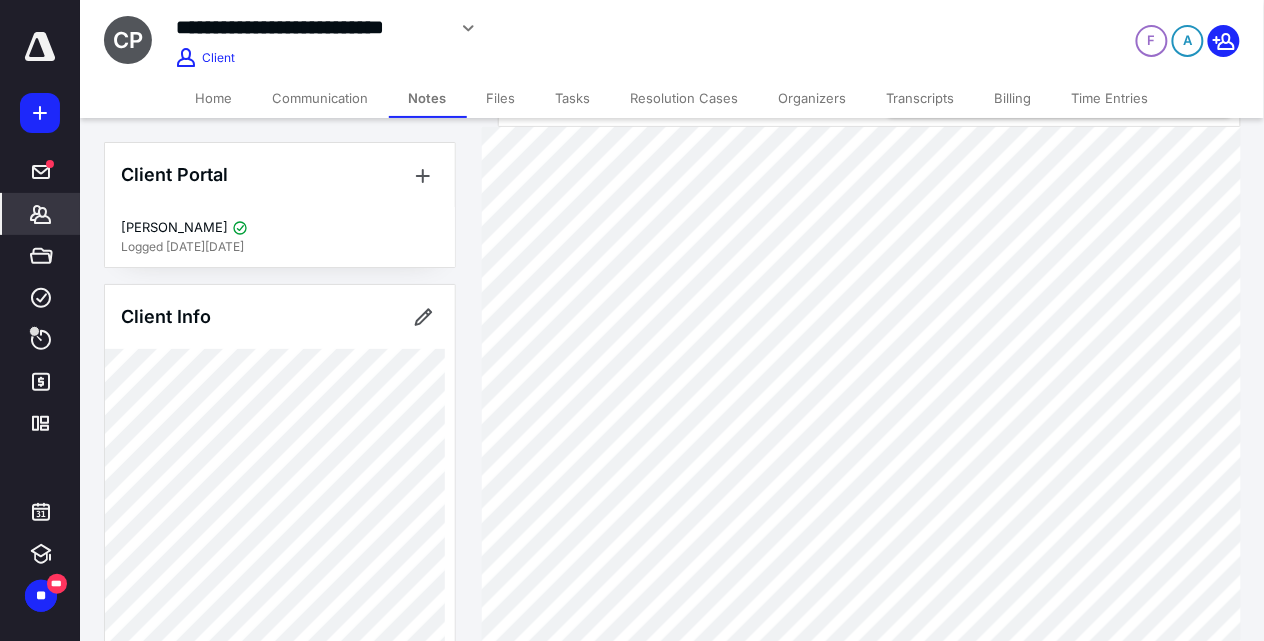 scroll, scrollTop: 66, scrollLeft: 0, axis: vertical 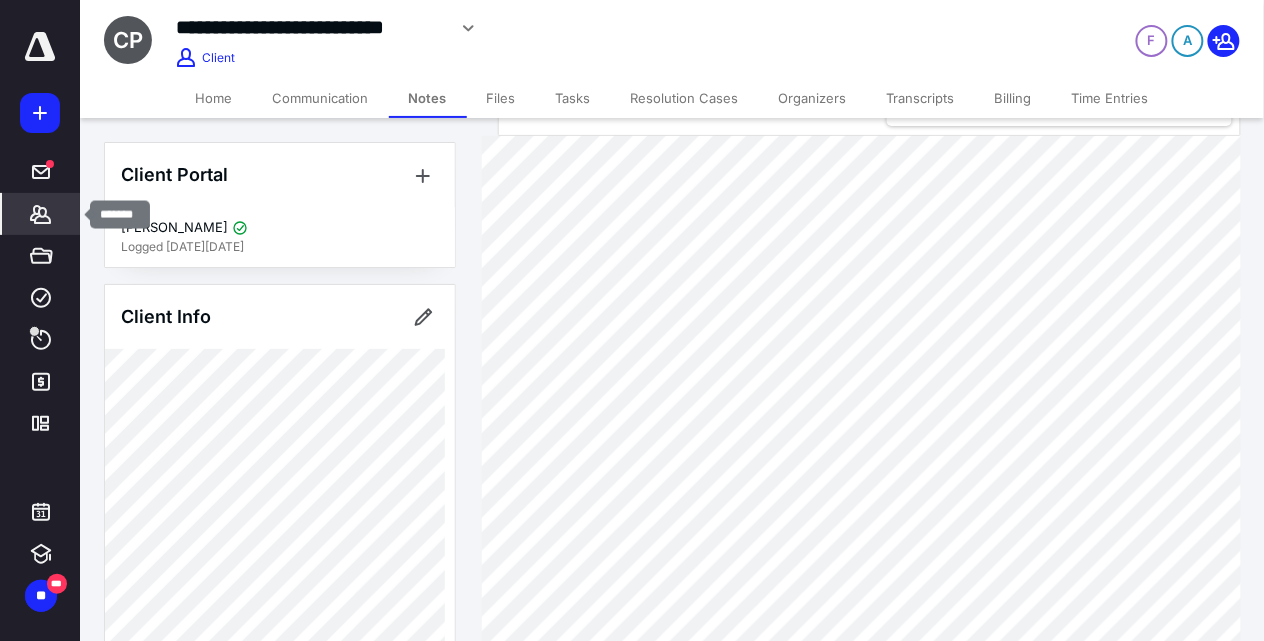 click 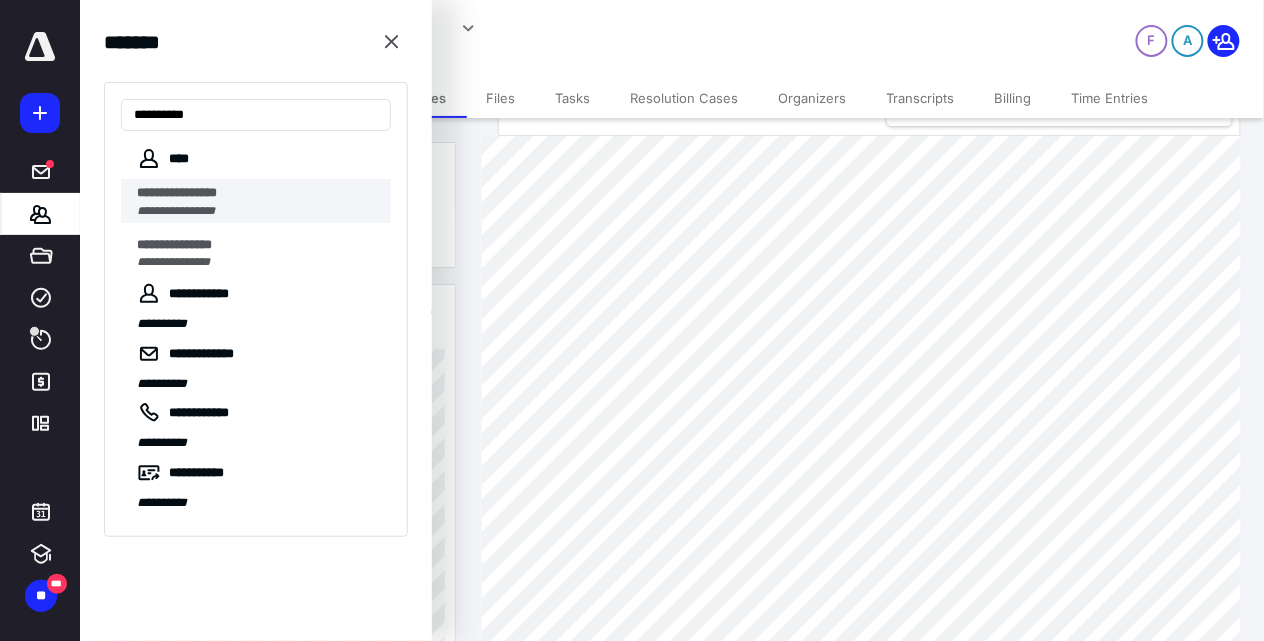 type on "**********" 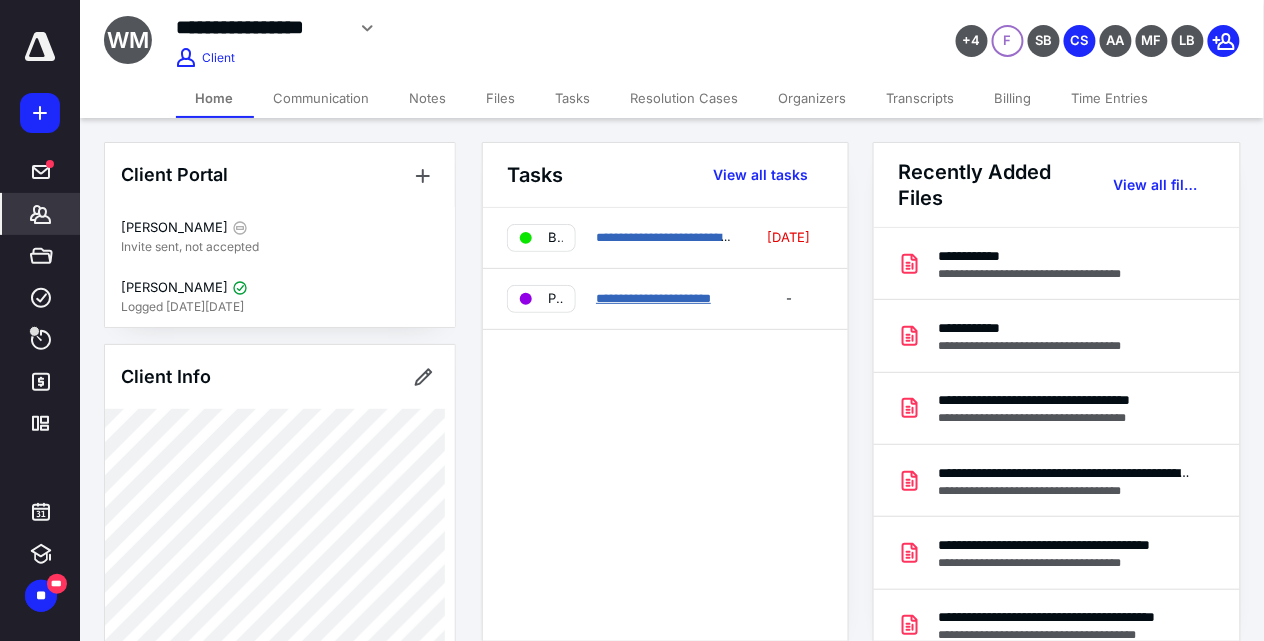 click on "**********" at bounding box center (653, 298) 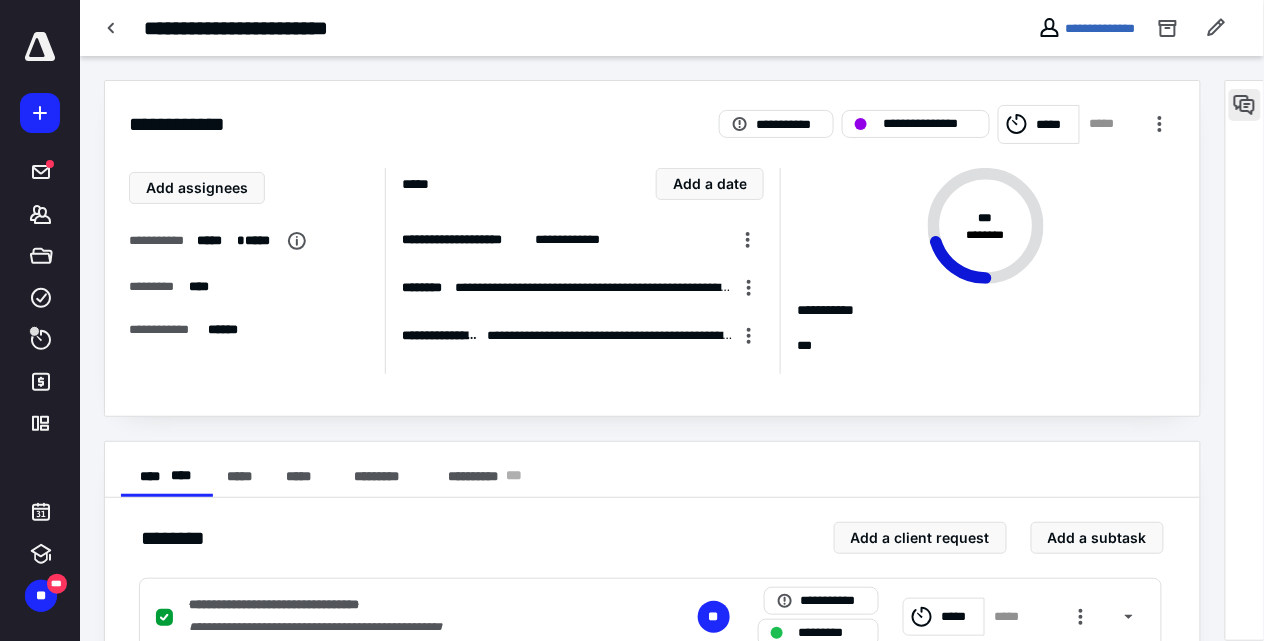 click at bounding box center [1245, 105] 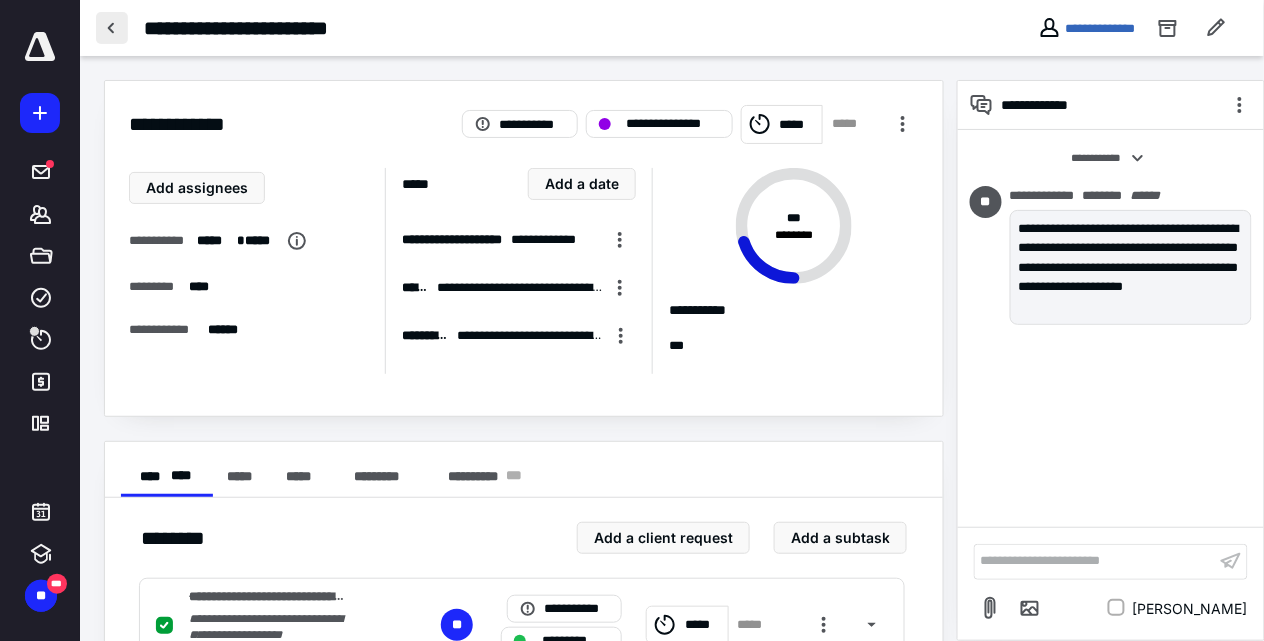 click at bounding box center [112, 28] 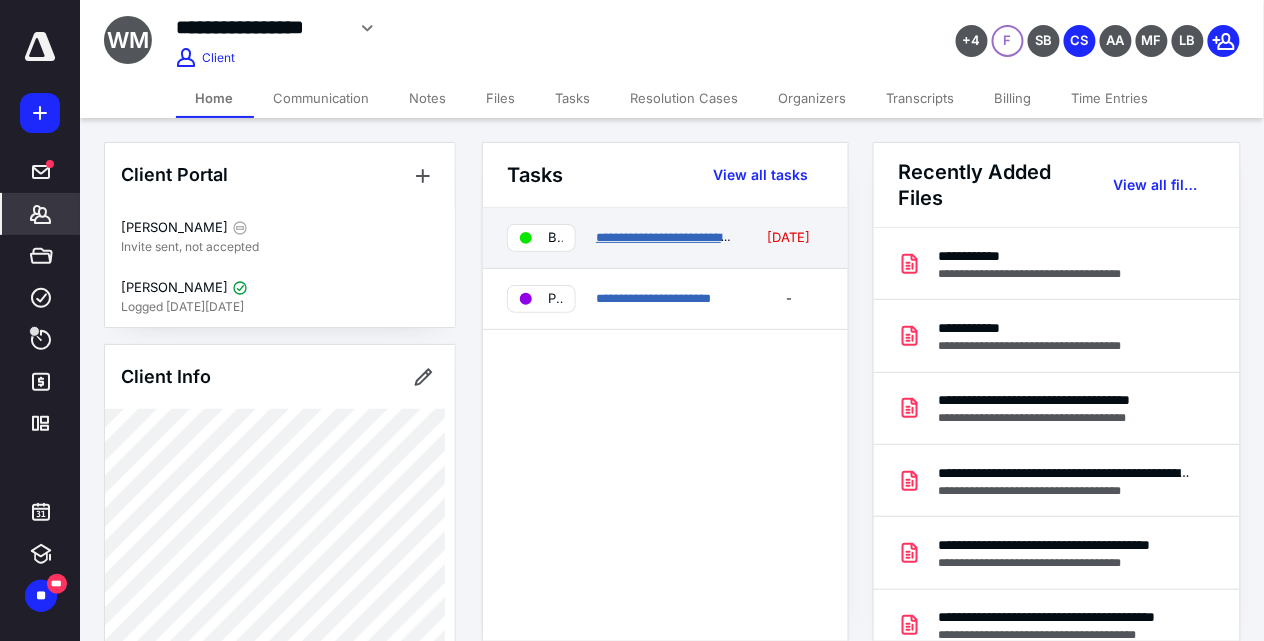 click on "**********" at bounding box center [688, 237] 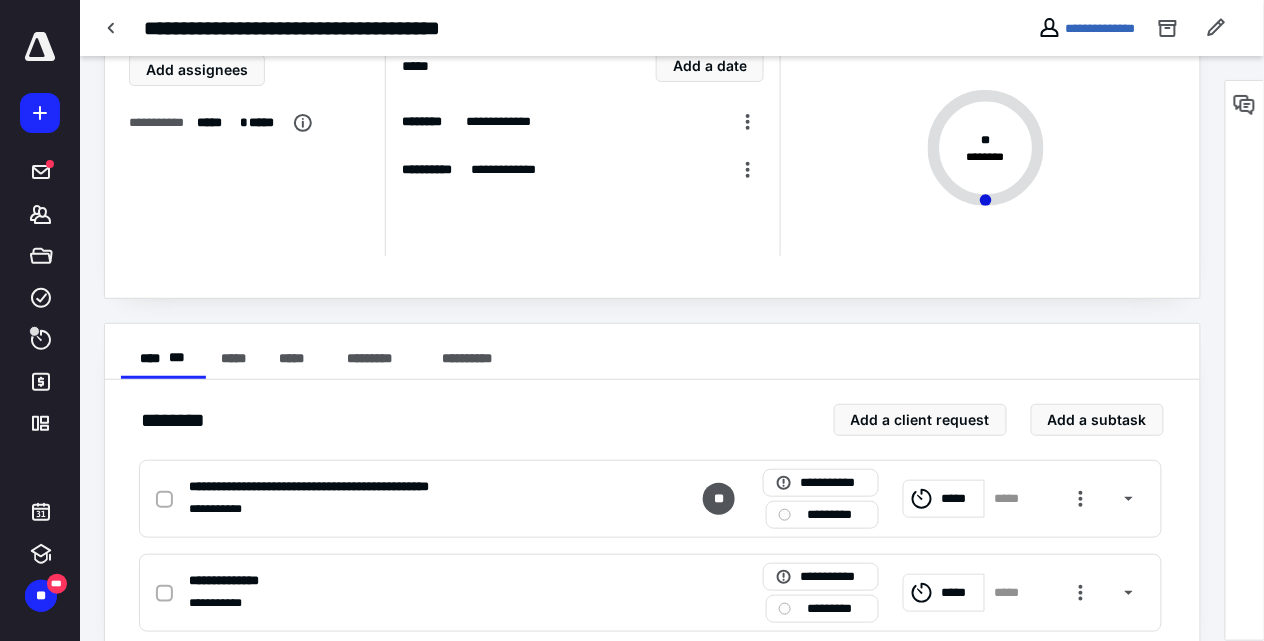 scroll, scrollTop: 157, scrollLeft: 0, axis: vertical 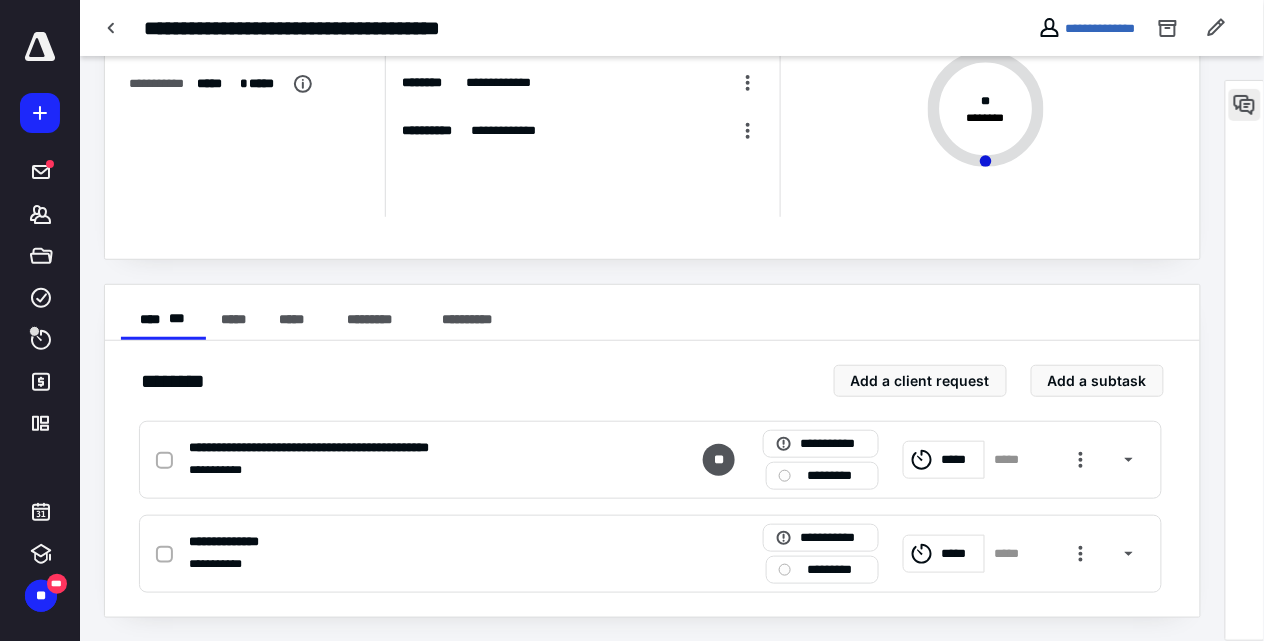 click at bounding box center [1245, 105] 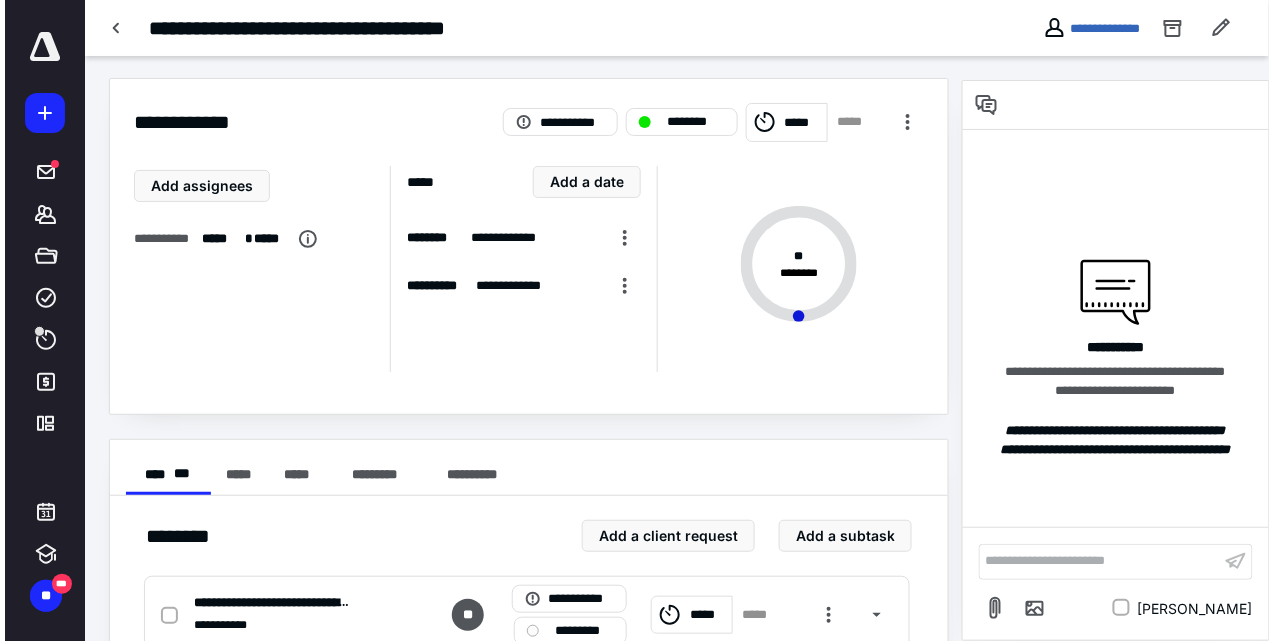 scroll, scrollTop: 0, scrollLeft: 0, axis: both 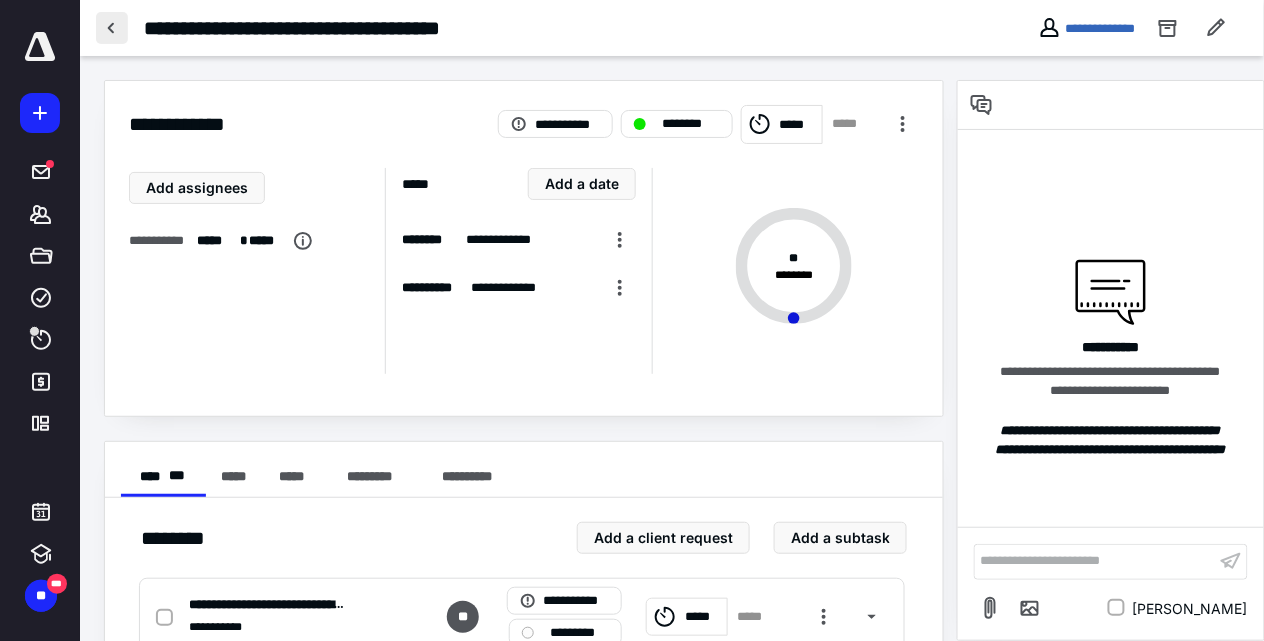 click at bounding box center (112, 28) 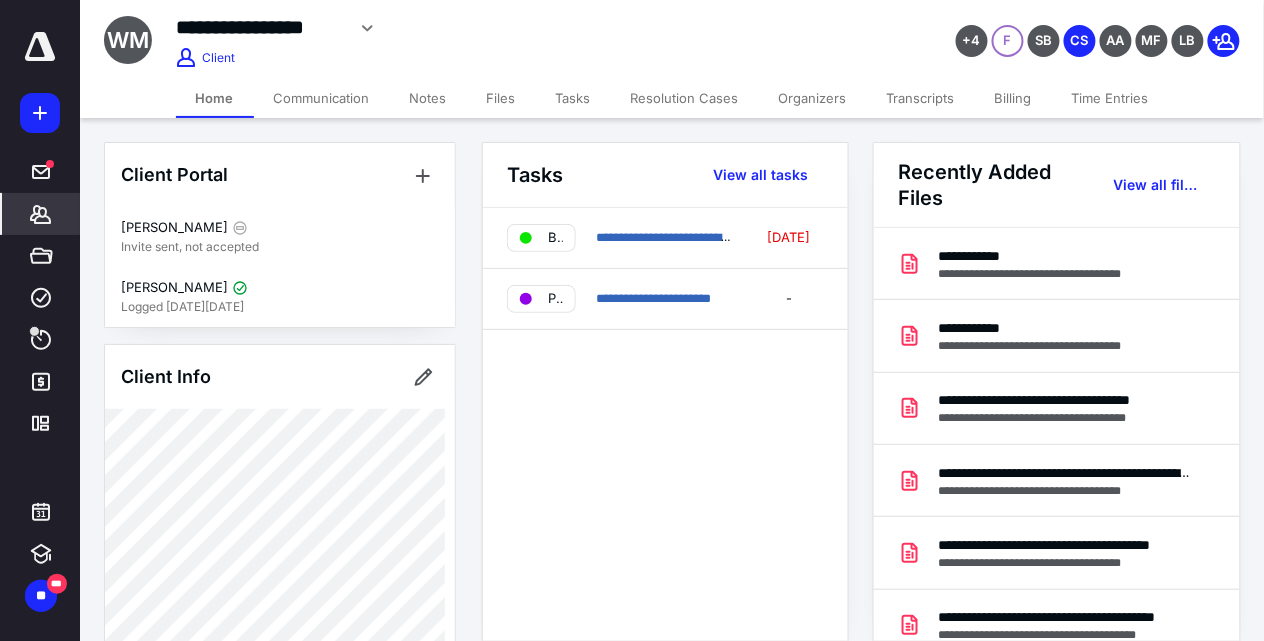 click on "Communication" at bounding box center [322, 98] 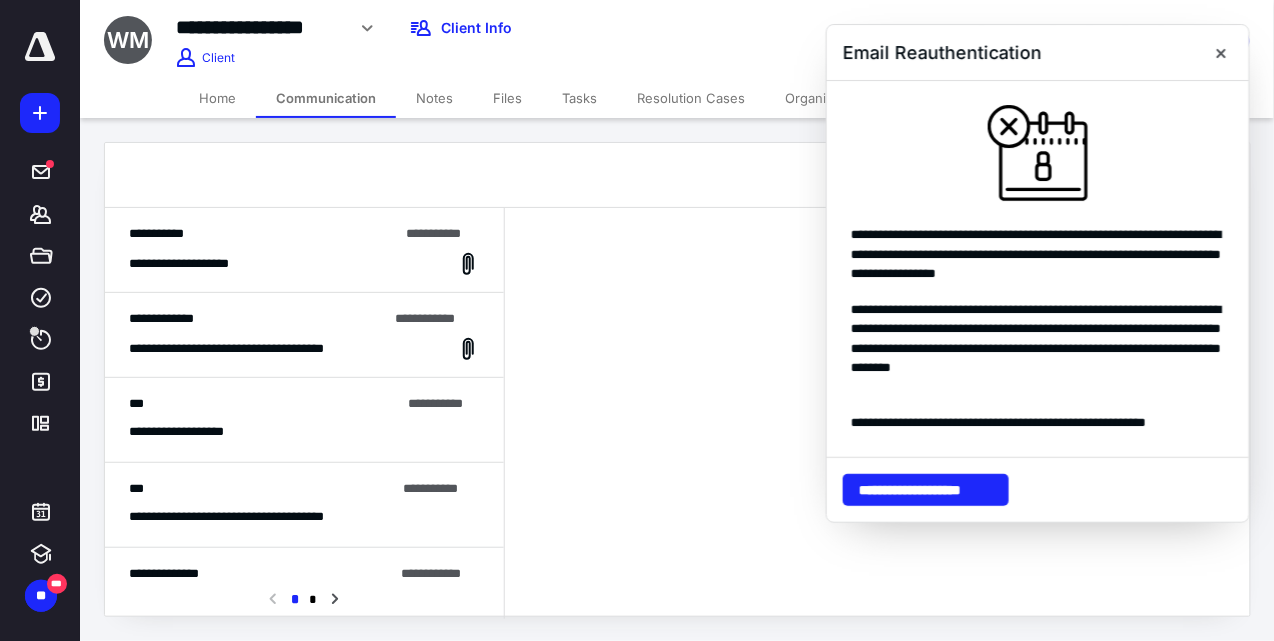 click on "**********" at bounding box center (264, 234) 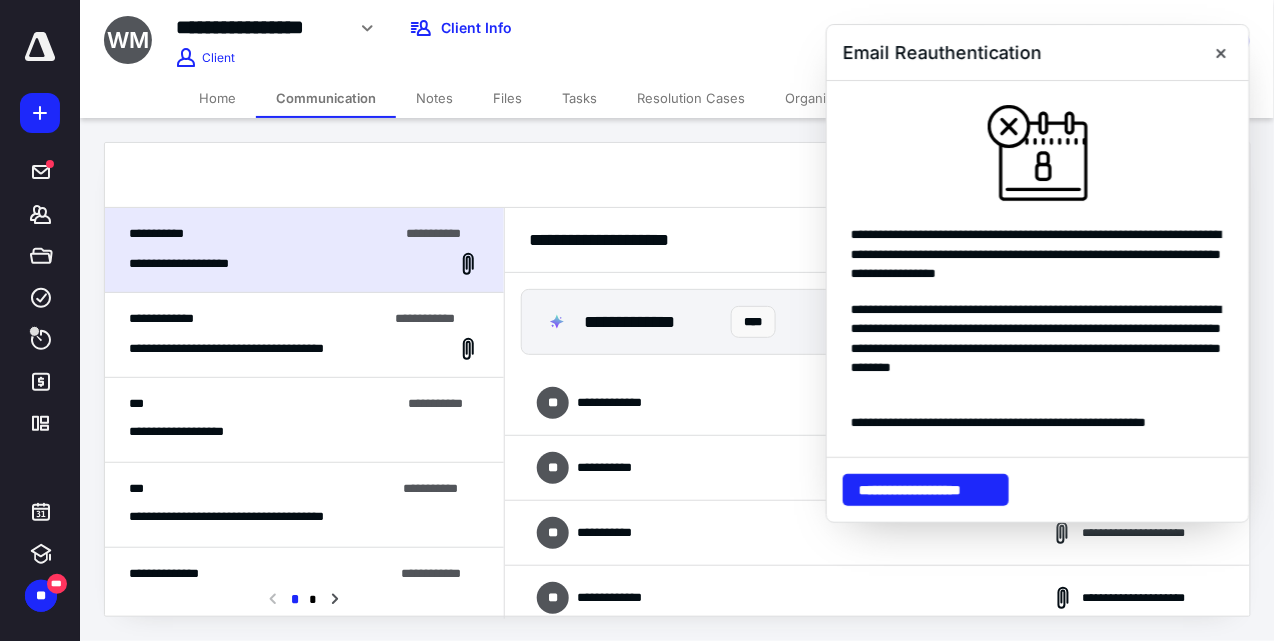scroll, scrollTop: 2122, scrollLeft: 0, axis: vertical 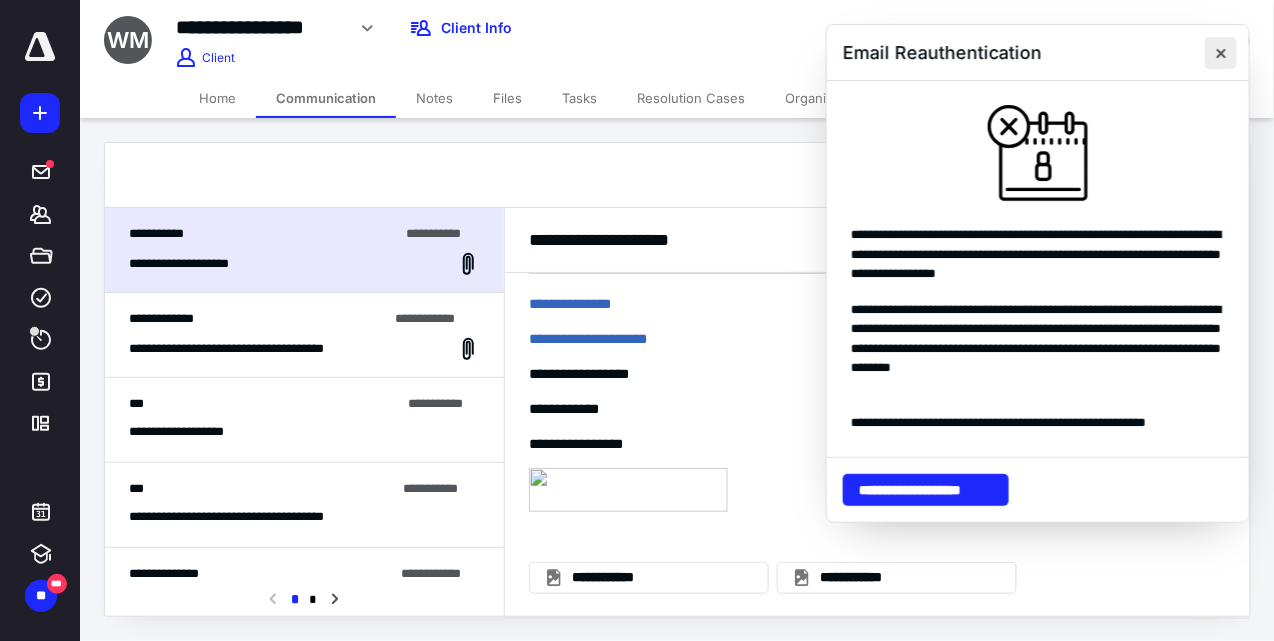 click at bounding box center (1221, 53) 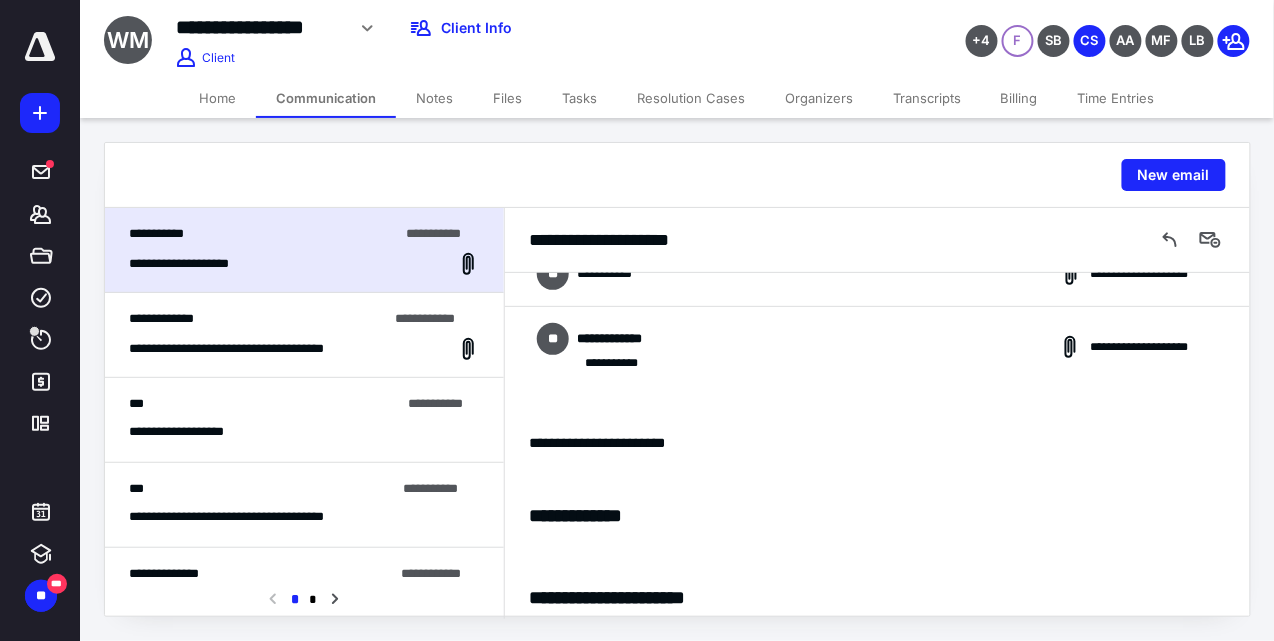 scroll, scrollTop: 389, scrollLeft: 0, axis: vertical 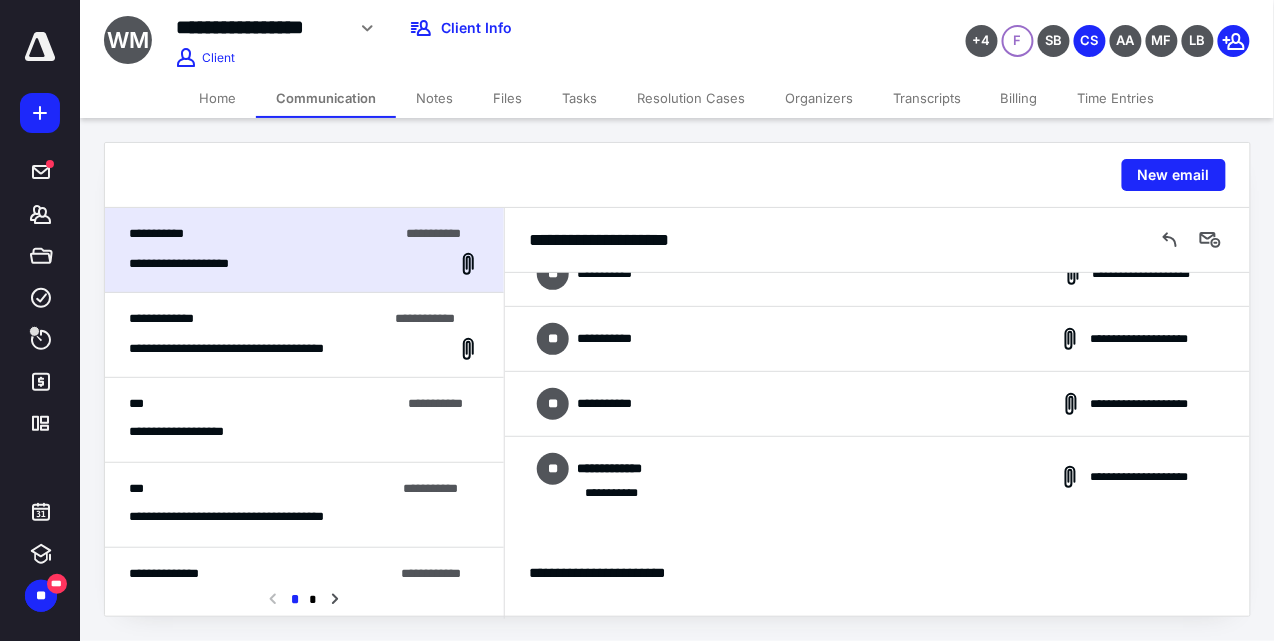 click on "**********" at bounding box center [877, 477] 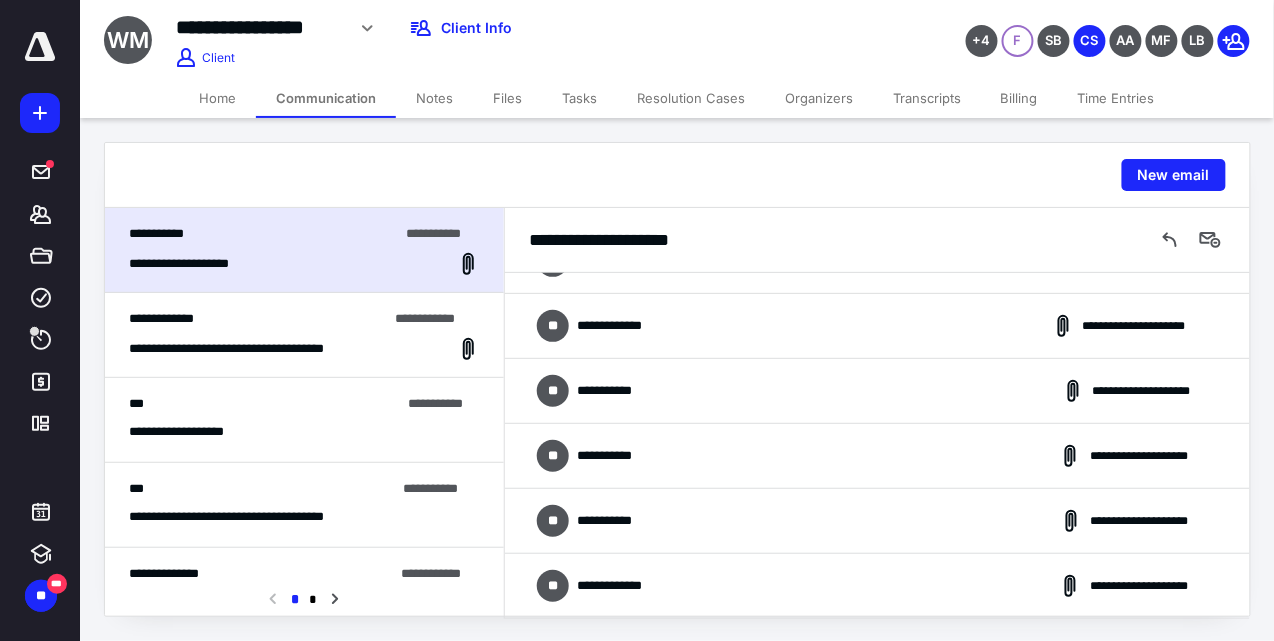 scroll, scrollTop: 271, scrollLeft: 0, axis: vertical 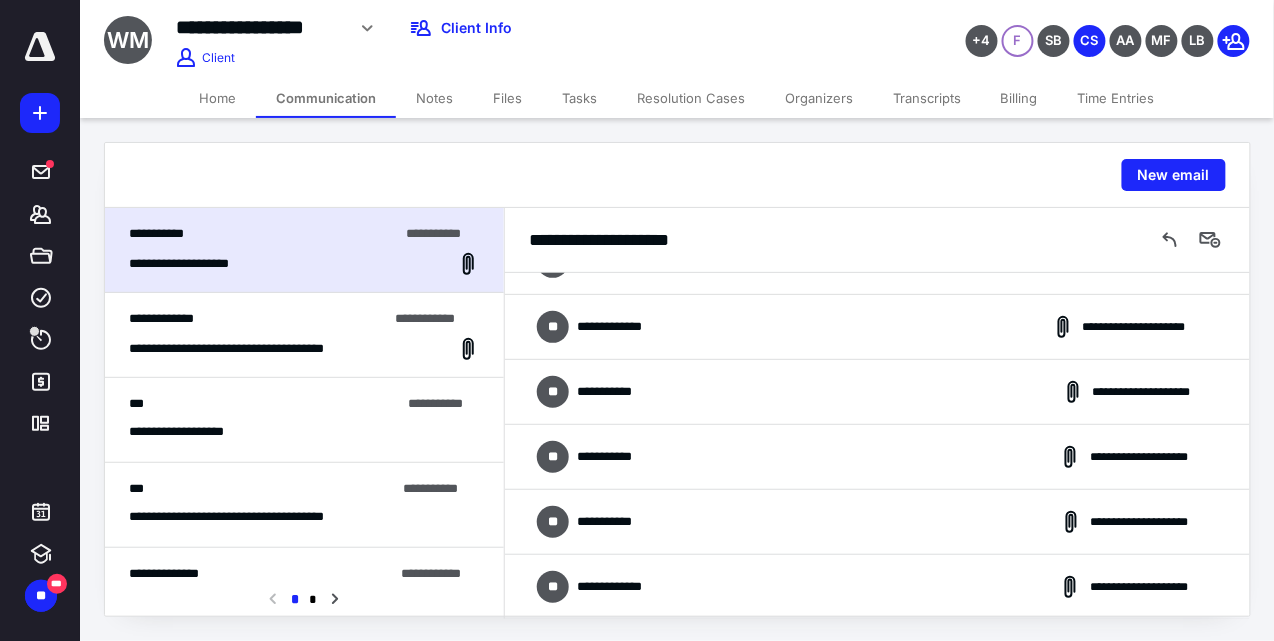 click on "**********" at bounding box center [877, 587] 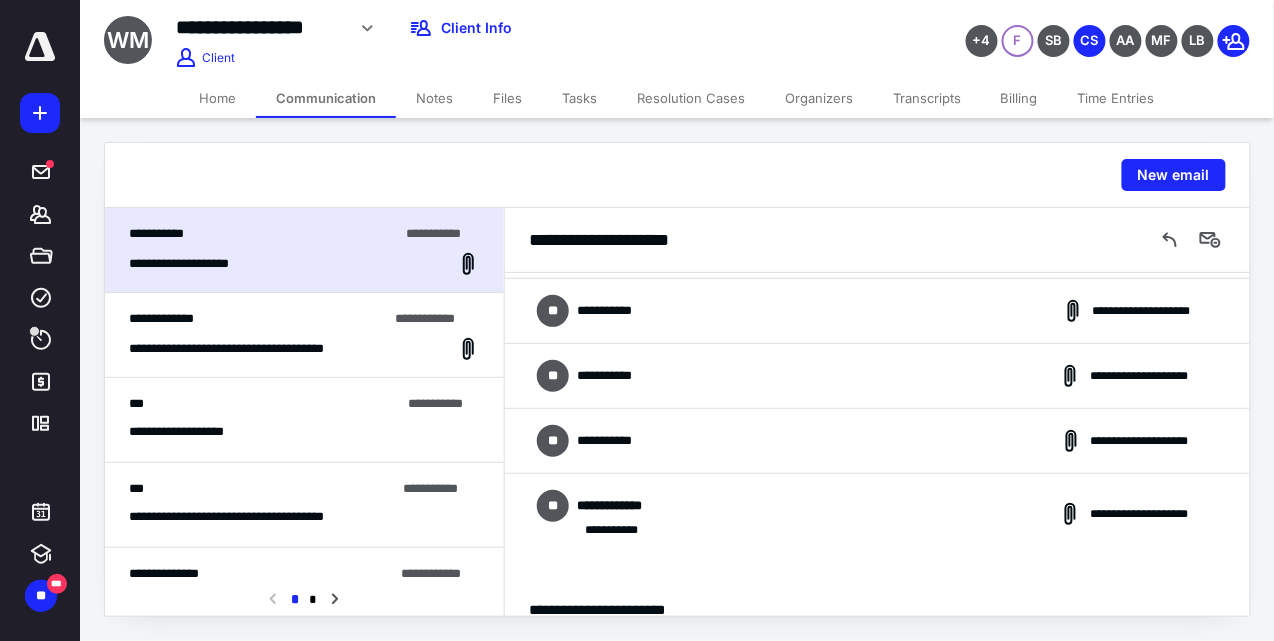 scroll, scrollTop: 322, scrollLeft: 0, axis: vertical 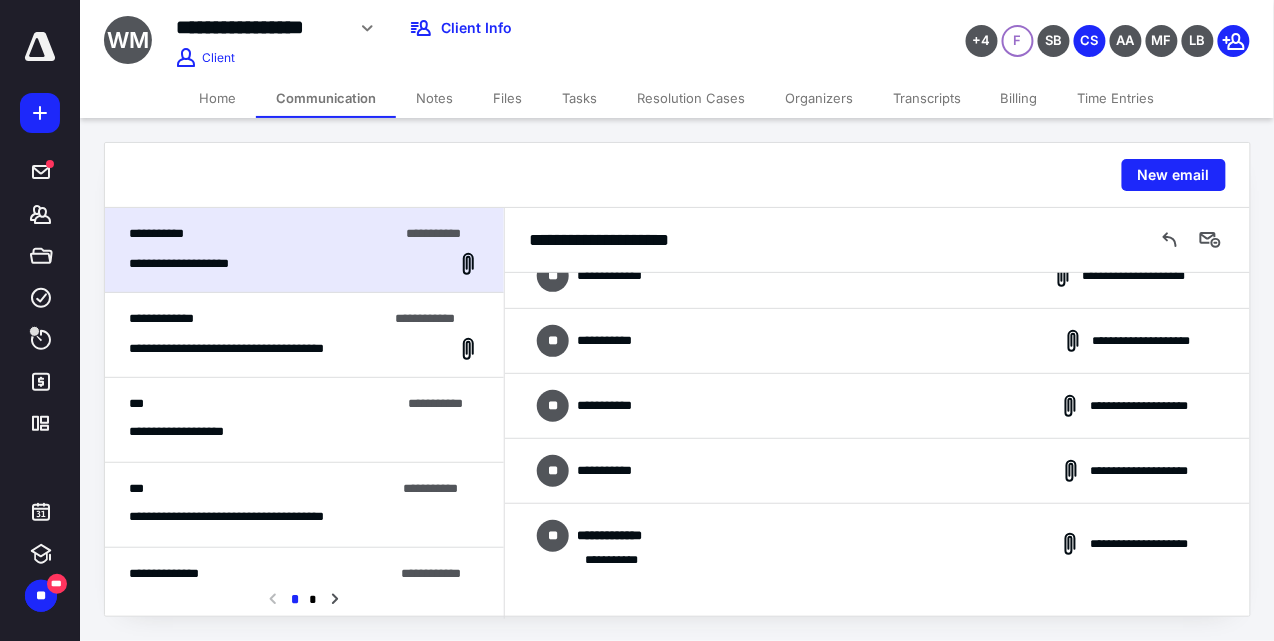 click on "**********" at bounding box center [877, 471] 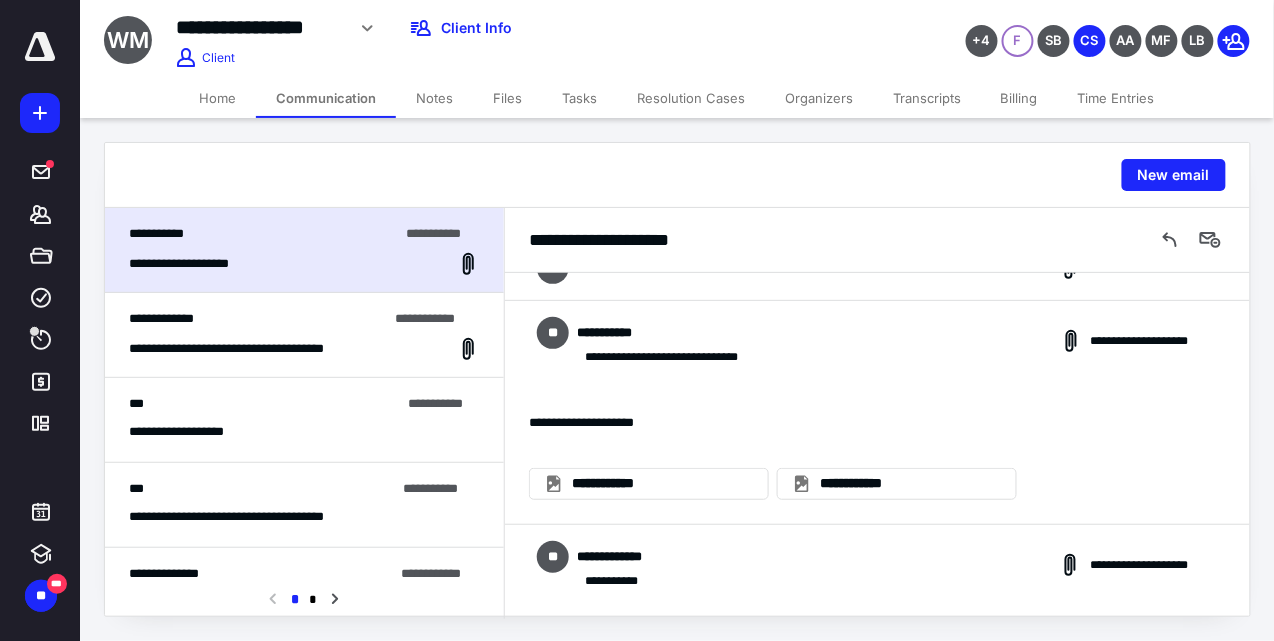 scroll, scrollTop: 322, scrollLeft: 0, axis: vertical 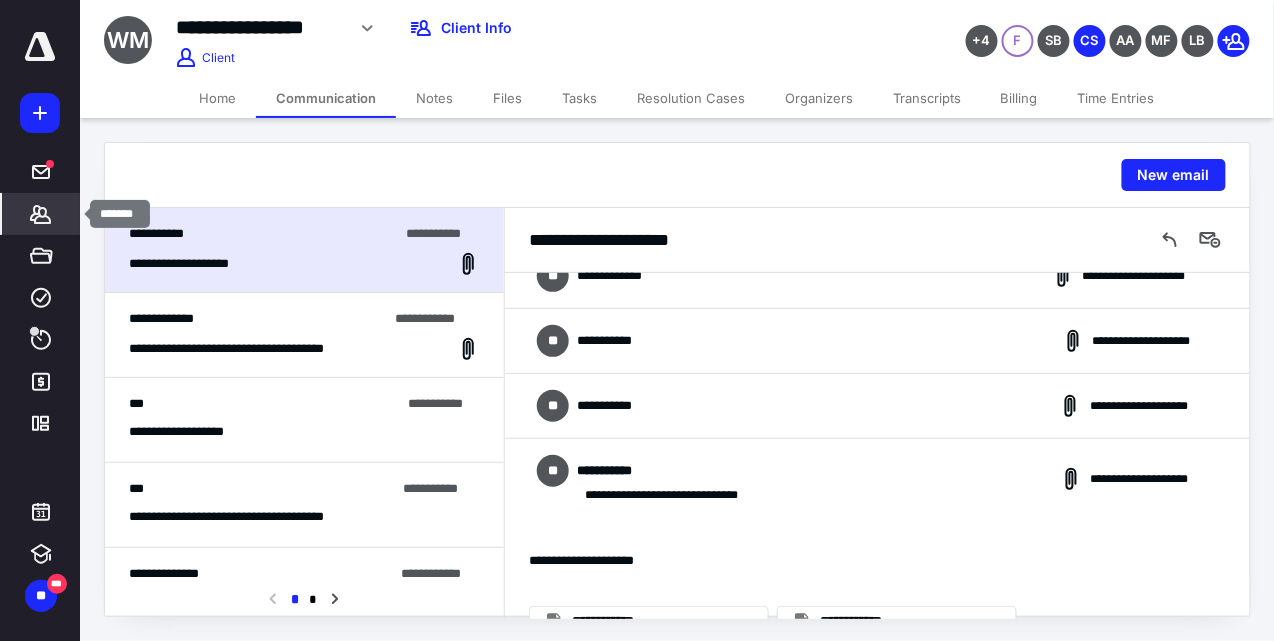click 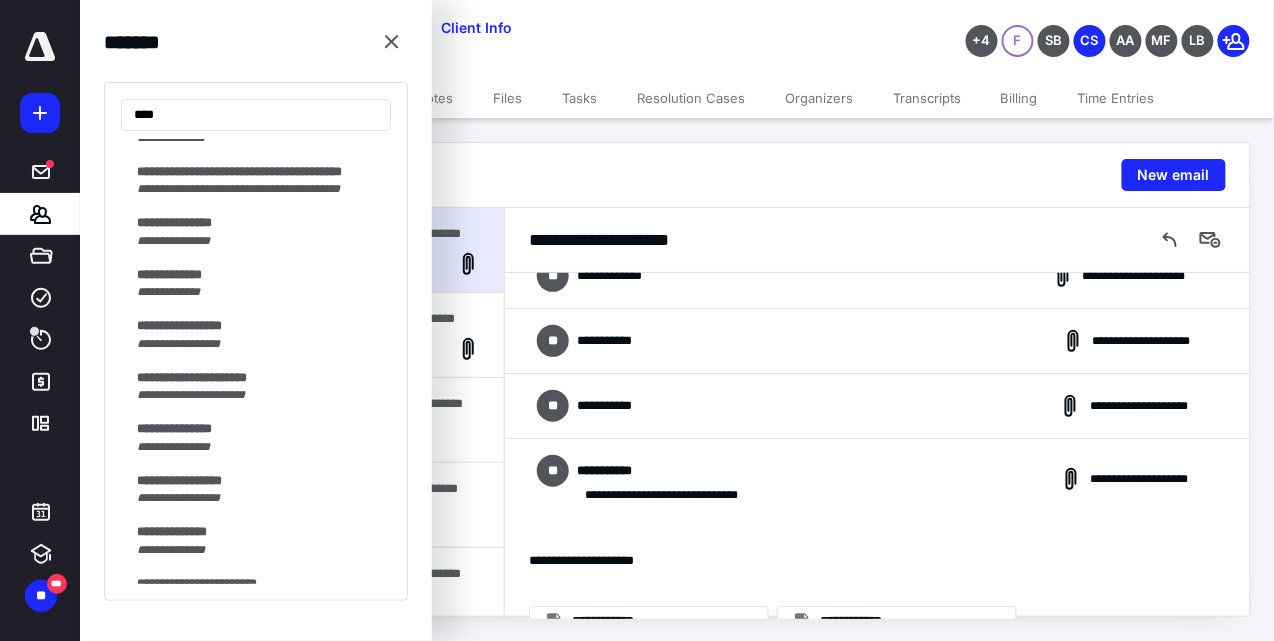 scroll, scrollTop: 1333, scrollLeft: 0, axis: vertical 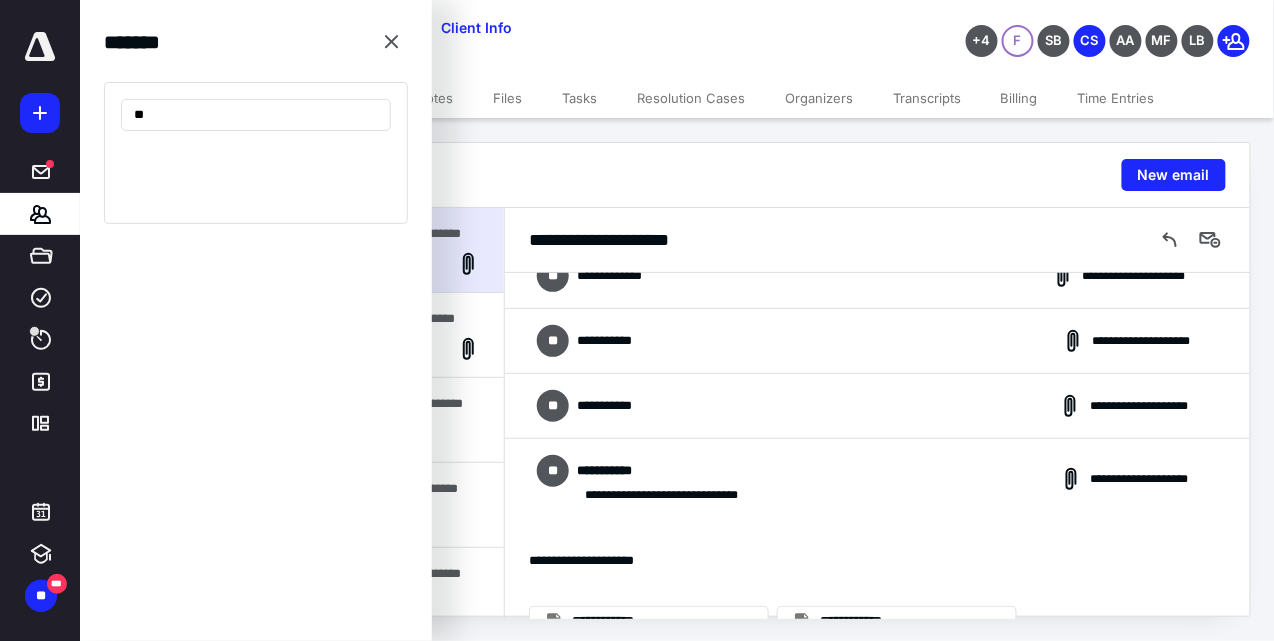 type on "*" 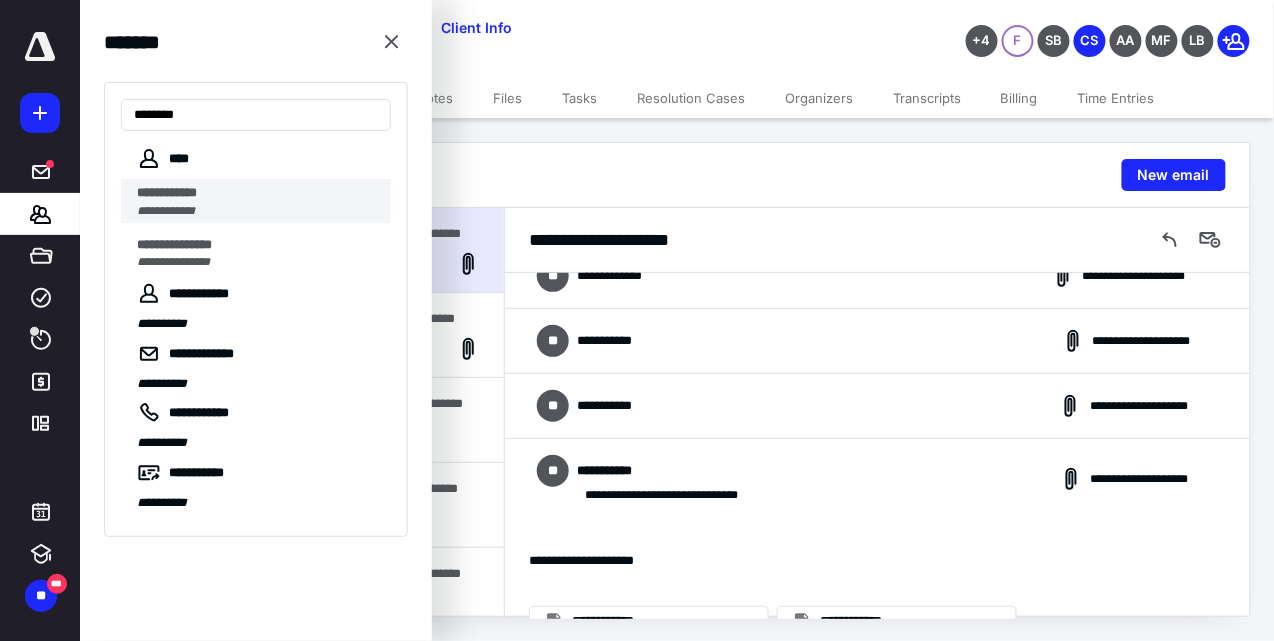 type on "********" 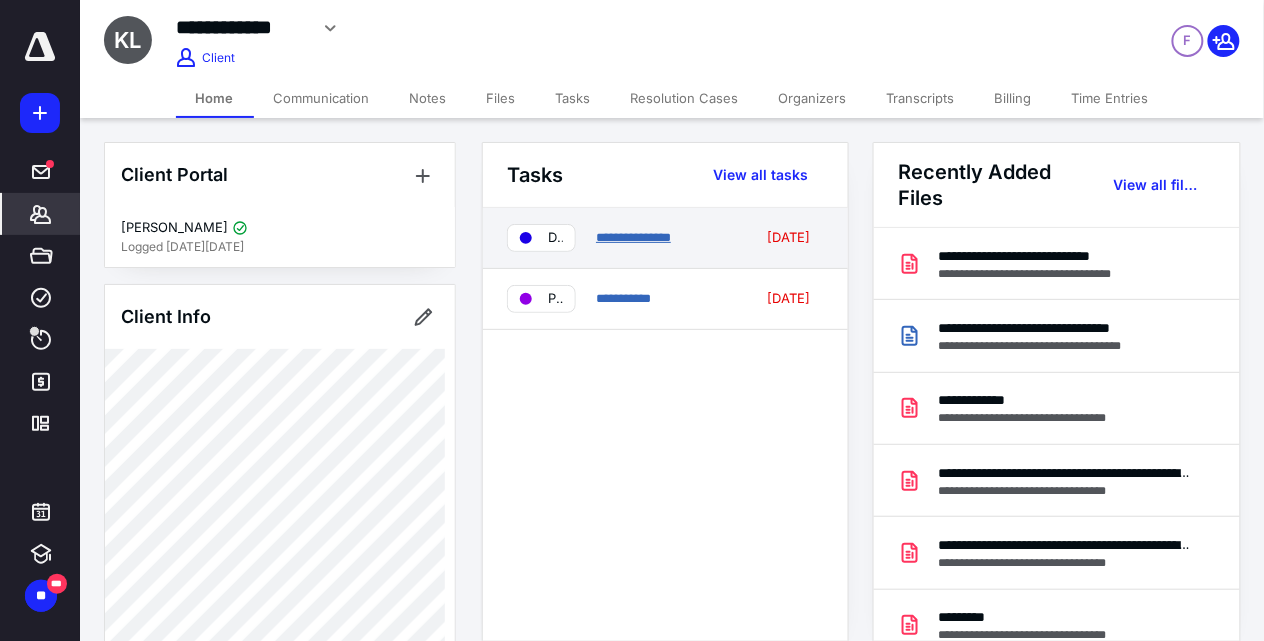 click on "**********" at bounding box center [633, 237] 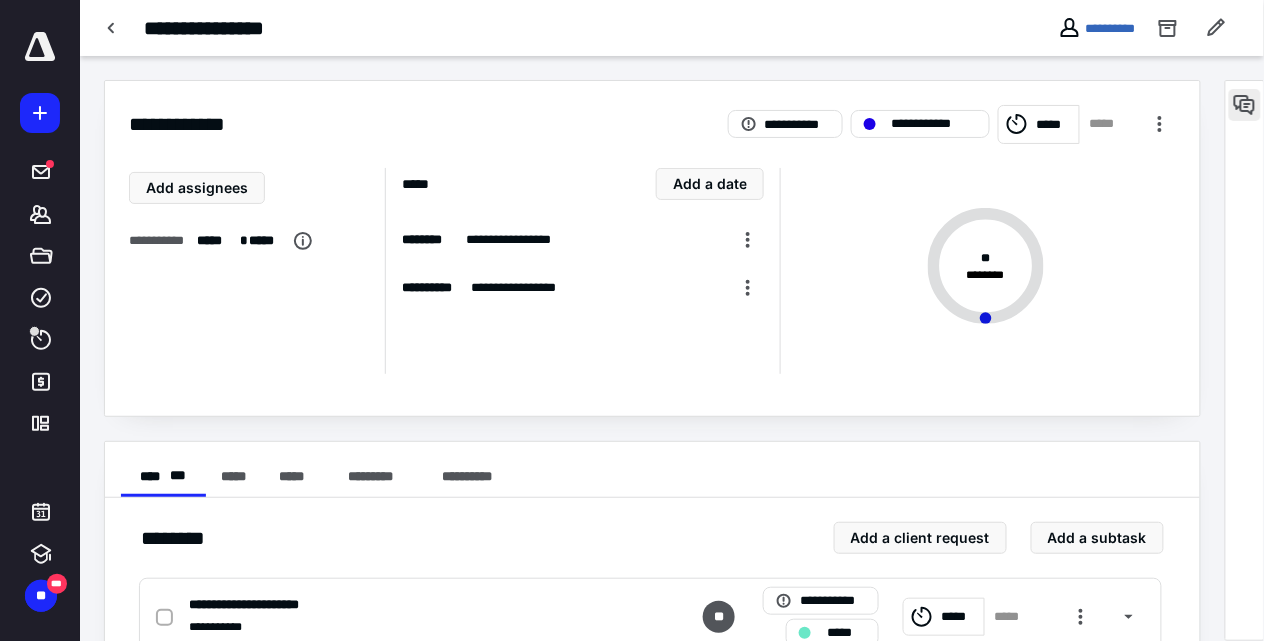 click at bounding box center [1245, 105] 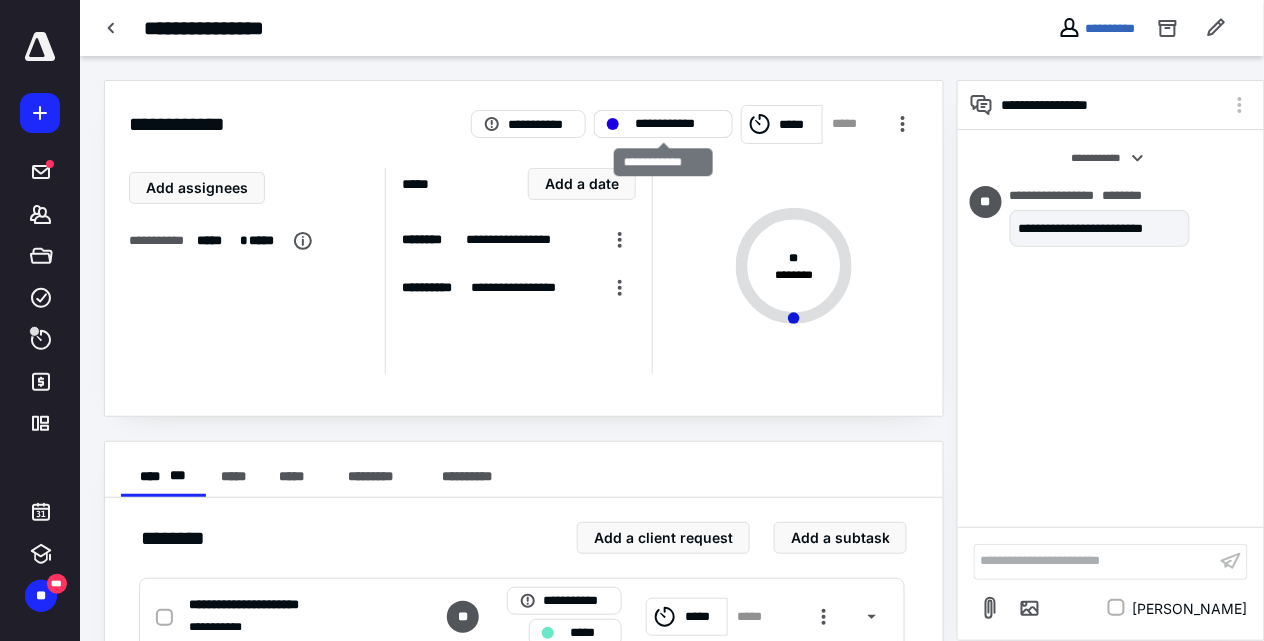 click on "**********" at bounding box center [677, 124] 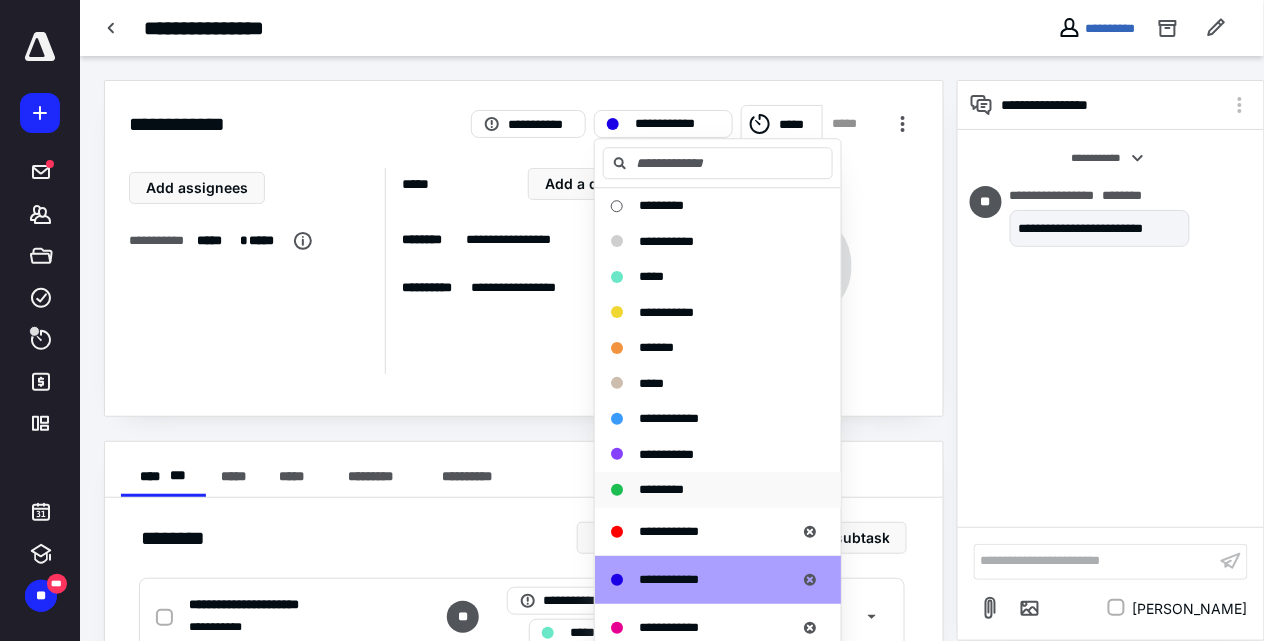 click on "*********" at bounding box center [661, 489] 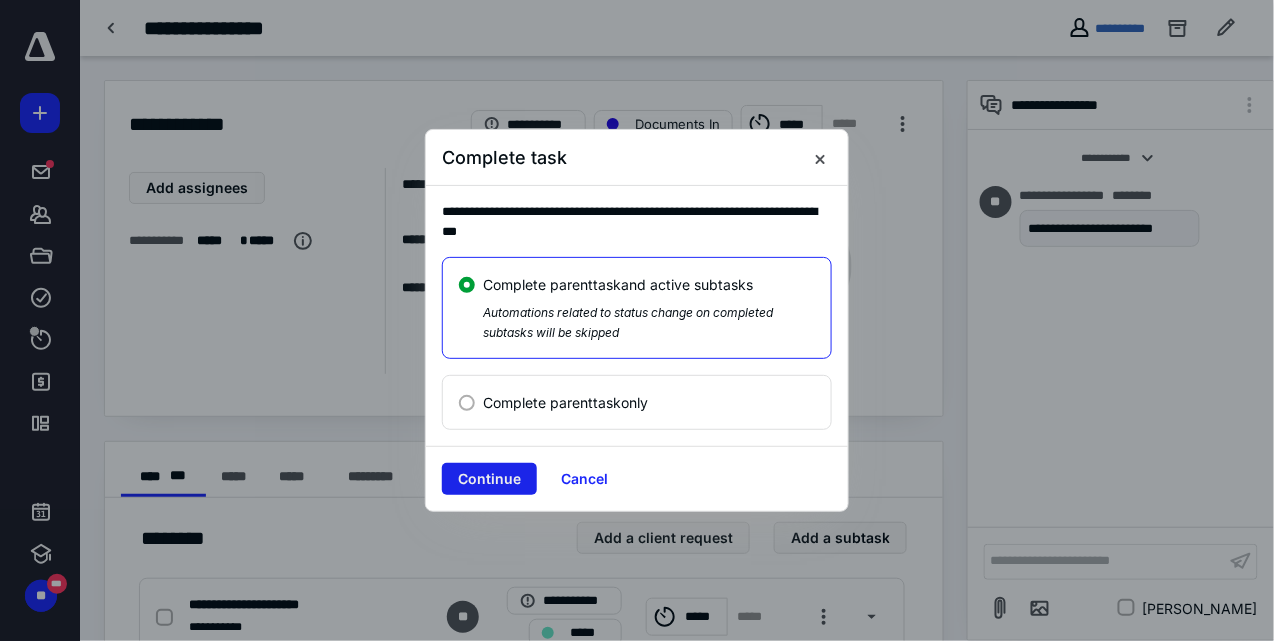 click on "Continue" at bounding box center (489, 479) 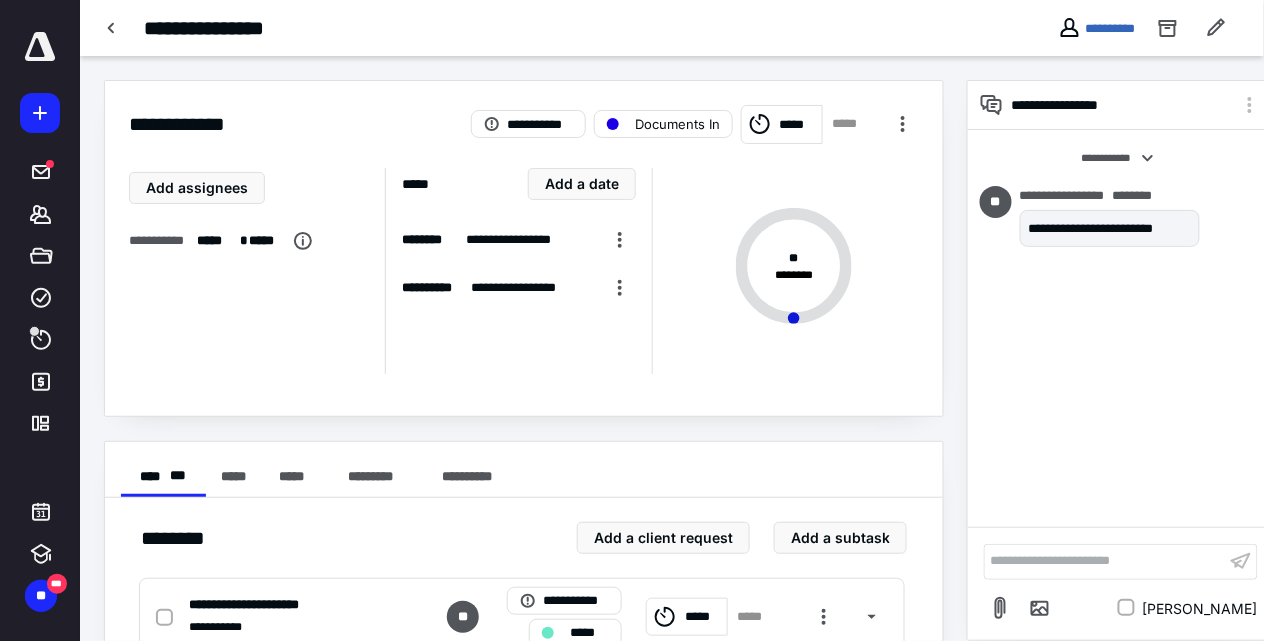 checkbox on "true" 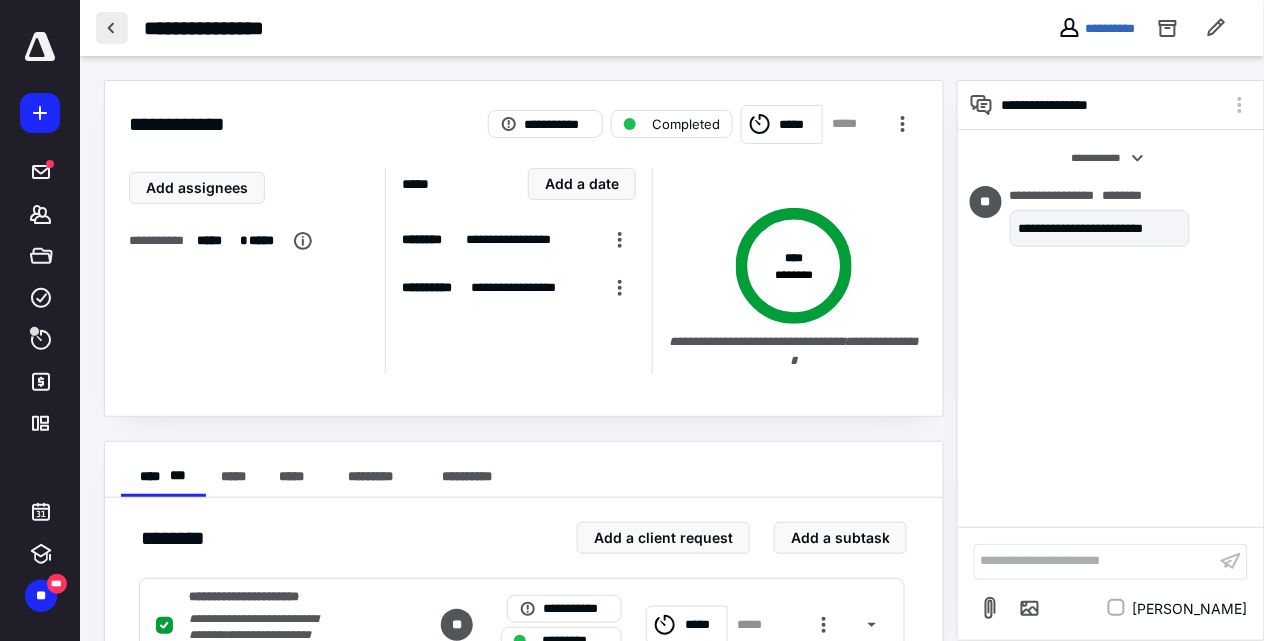 click at bounding box center (112, 28) 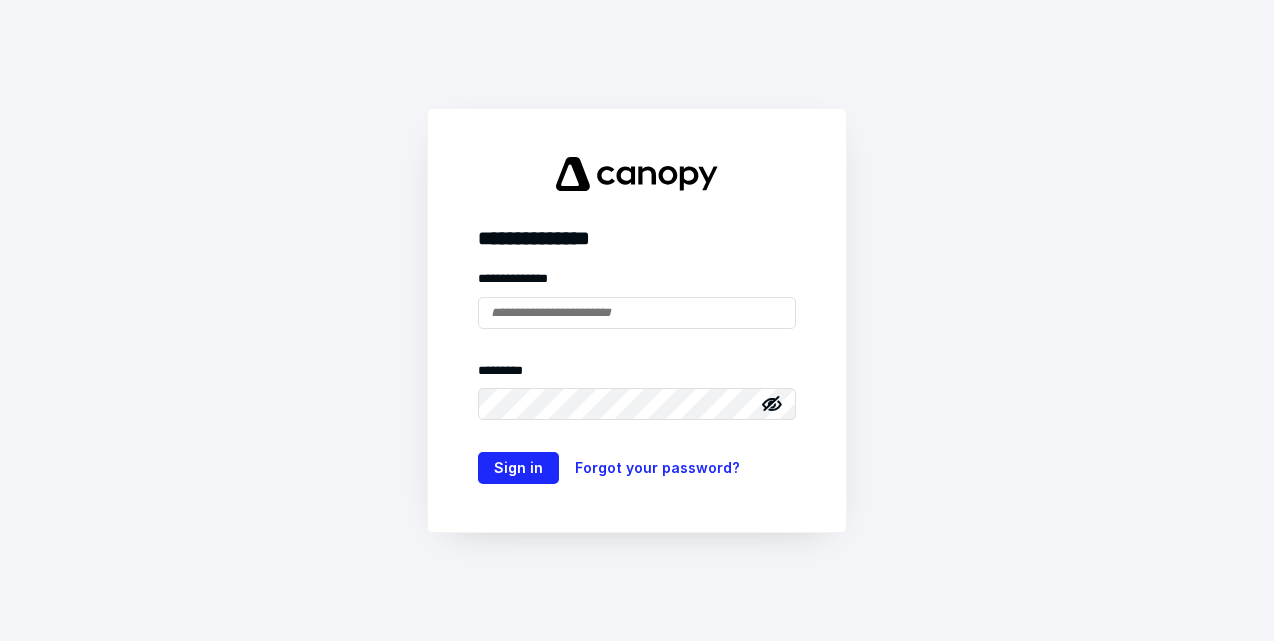 scroll, scrollTop: 0, scrollLeft: 0, axis: both 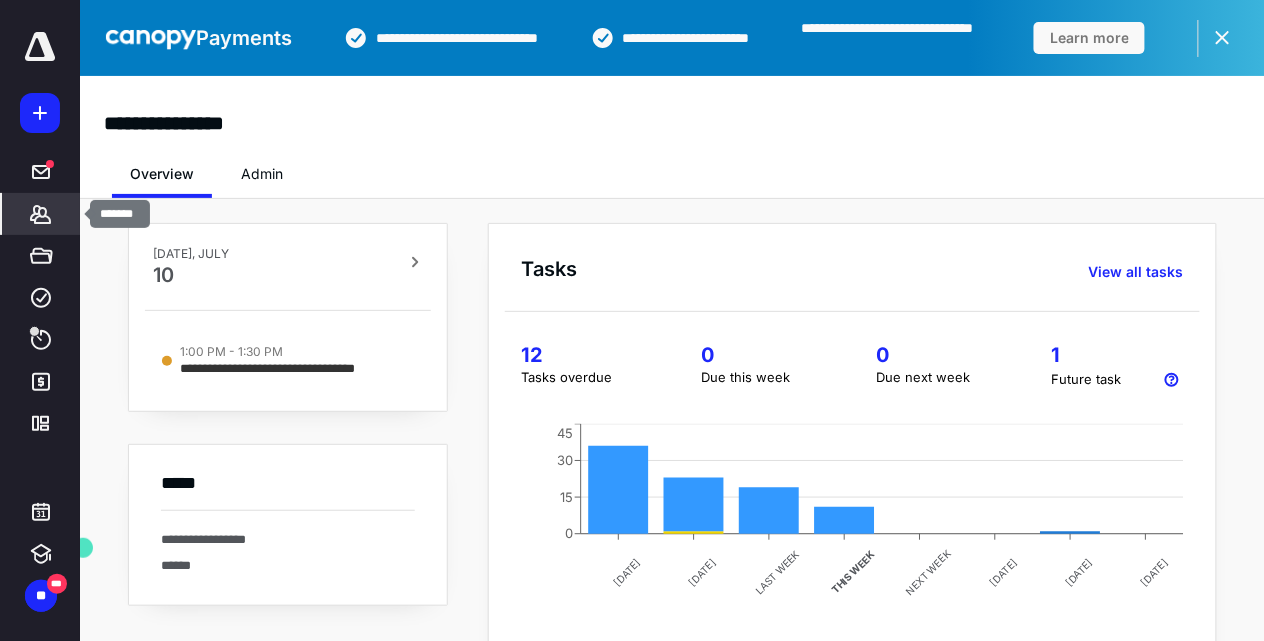 click 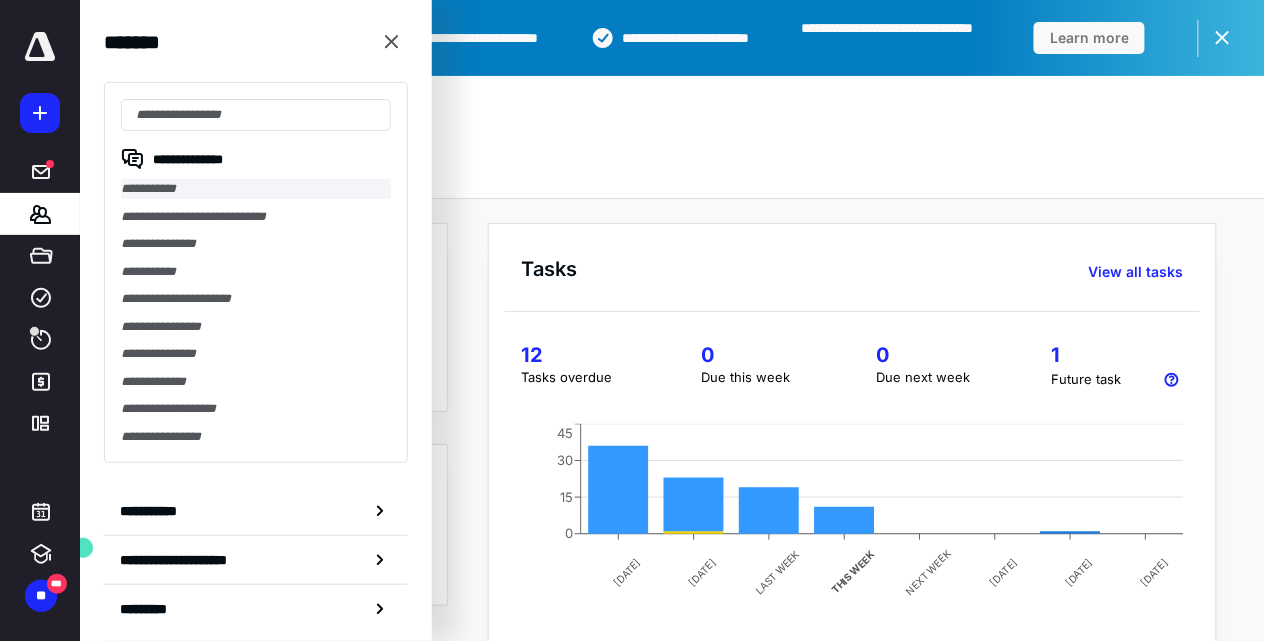 click on "**********" at bounding box center (256, 189) 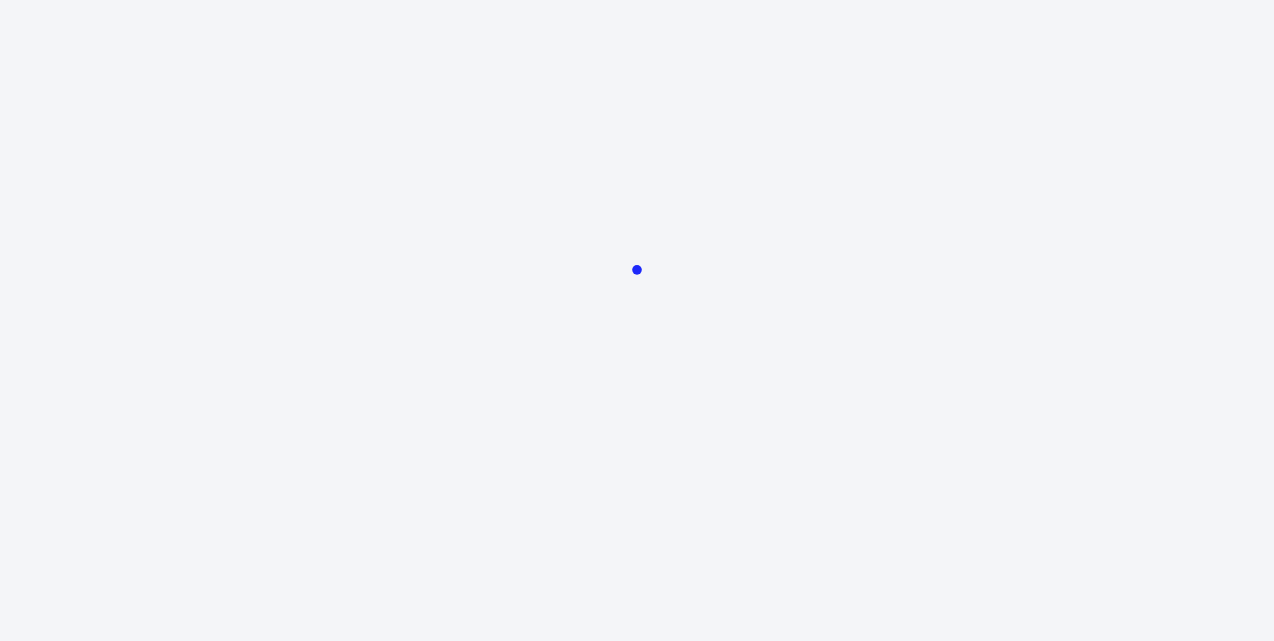 scroll, scrollTop: 0, scrollLeft: 0, axis: both 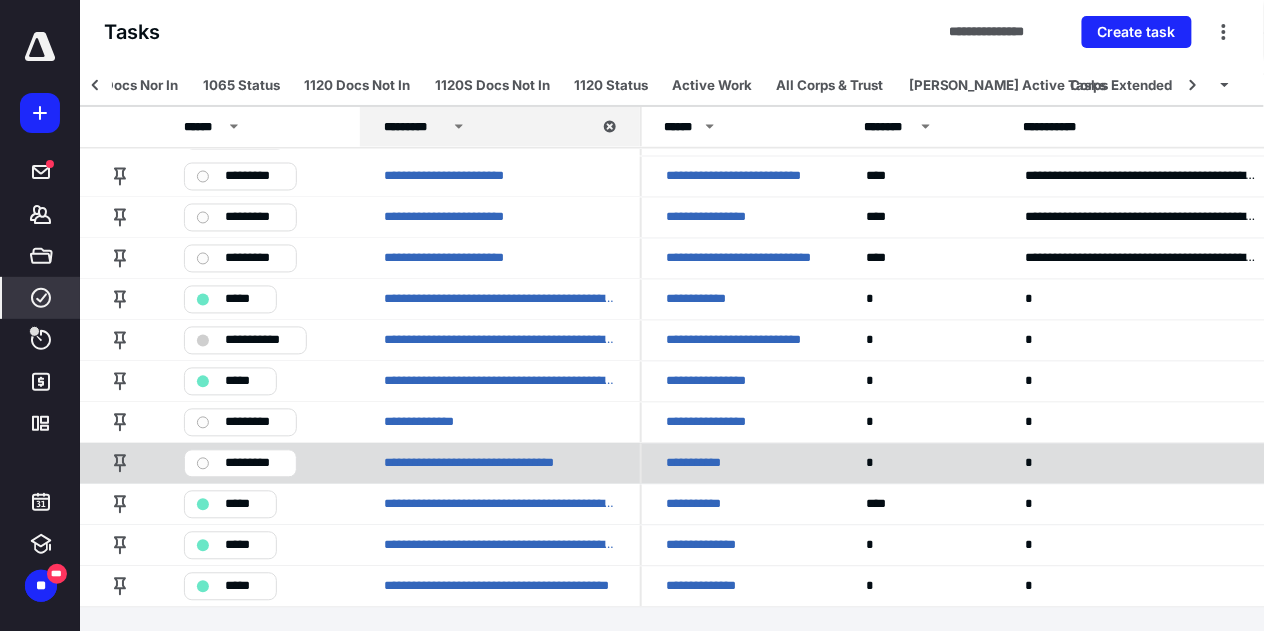 click on "*********" at bounding box center (254, 464) 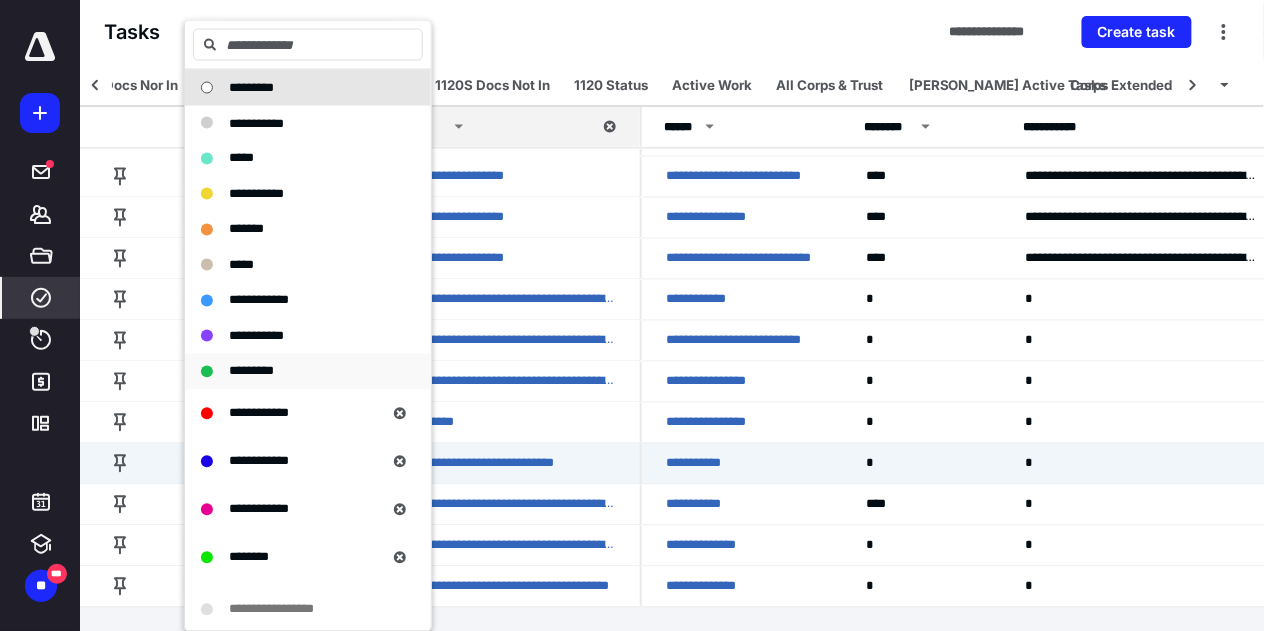 click on "*********" at bounding box center (251, 371) 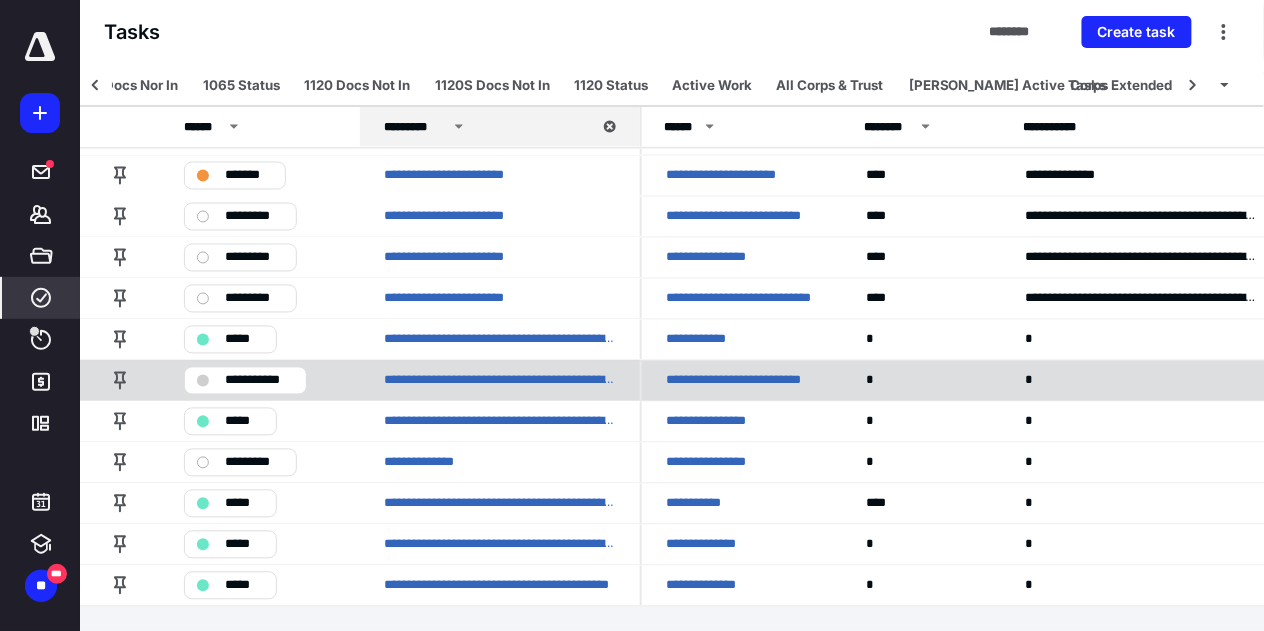 scroll, scrollTop: 2668, scrollLeft: 0, axis: vertical 